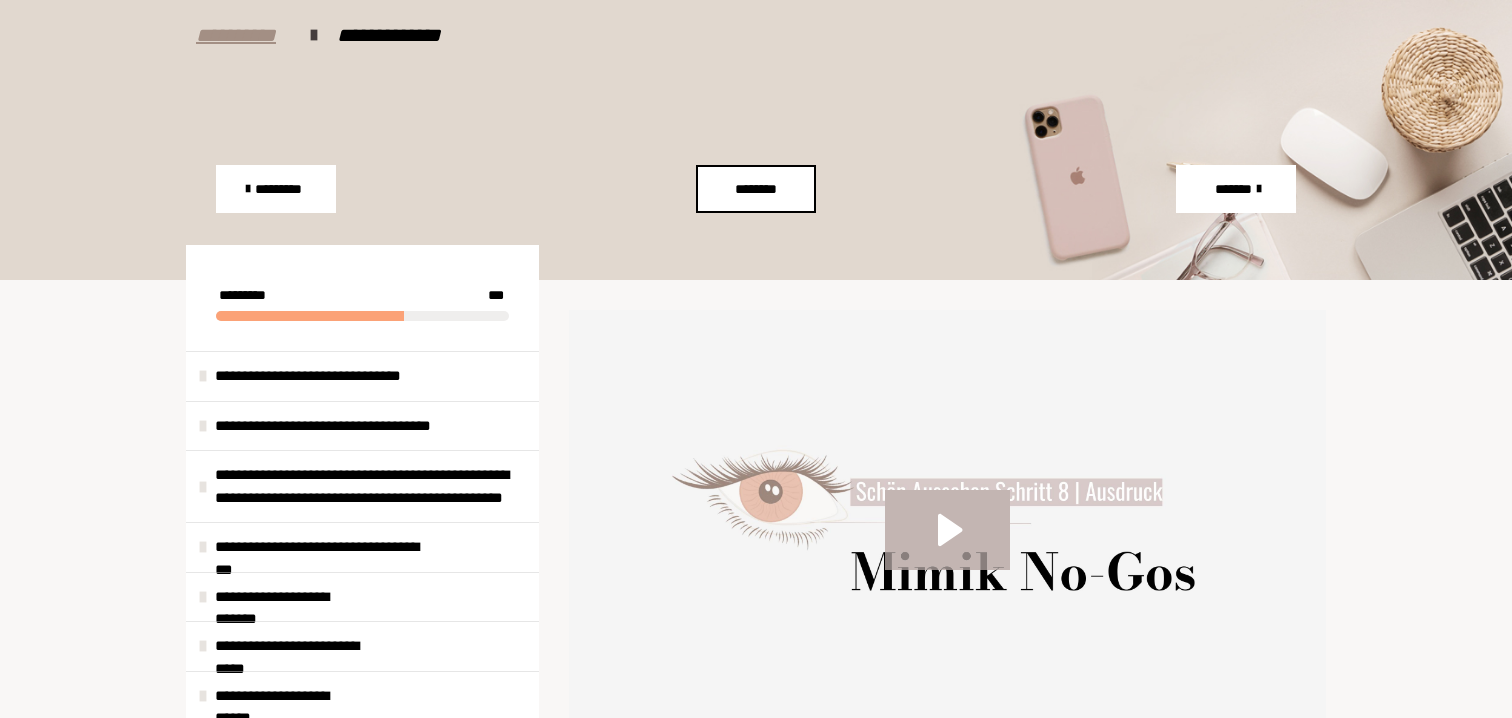 scroll, scrollTop: 63, scrollLeft: 0, axis: vertical 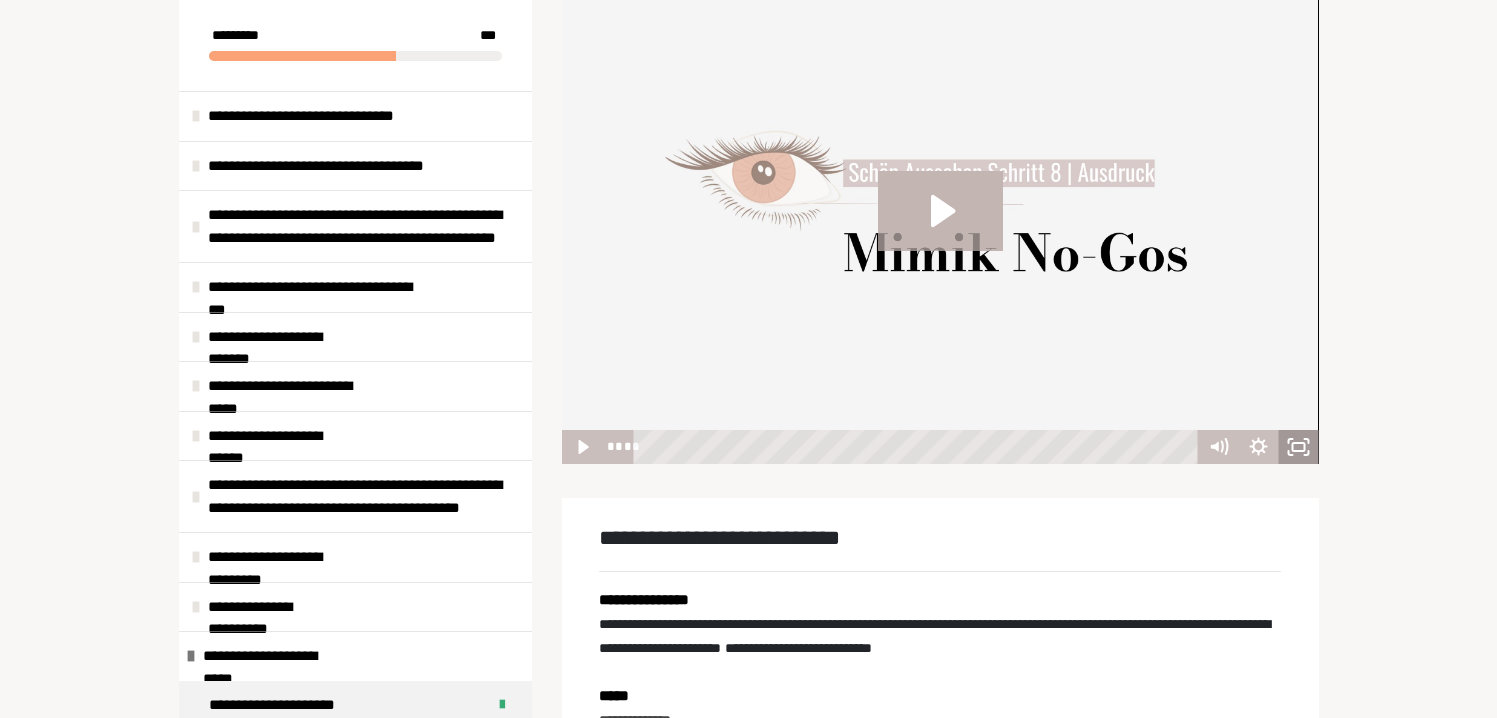click 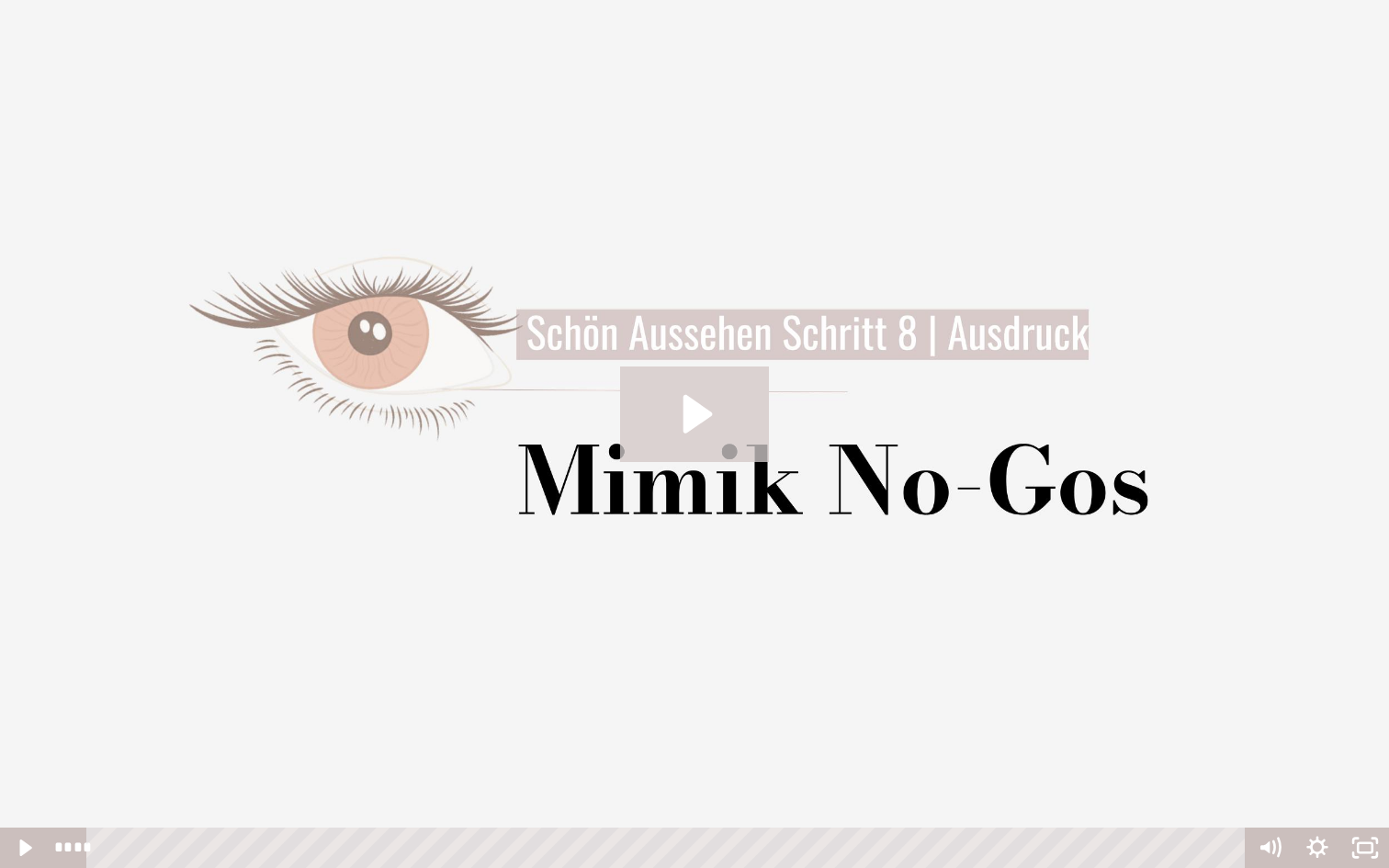 click 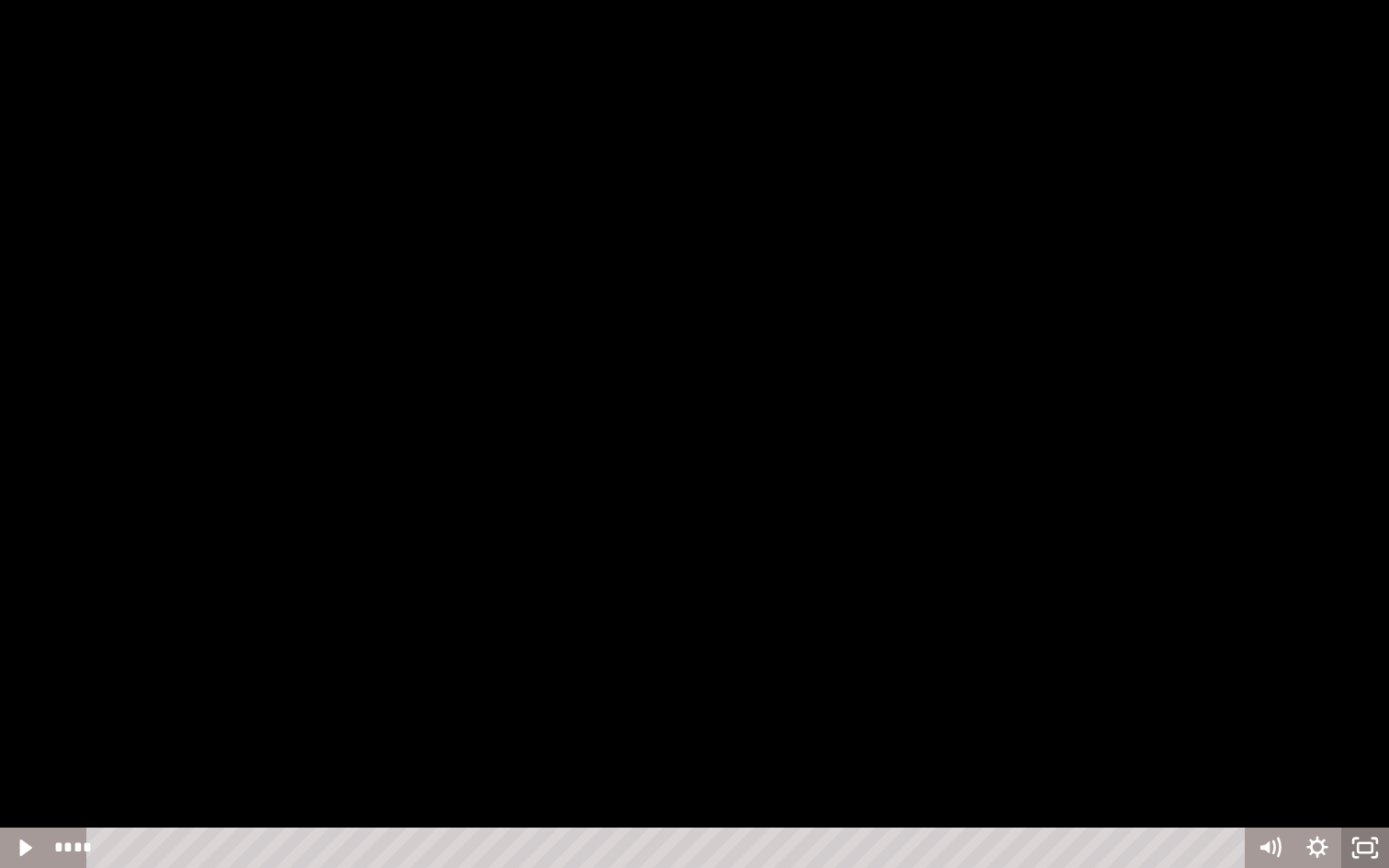 click 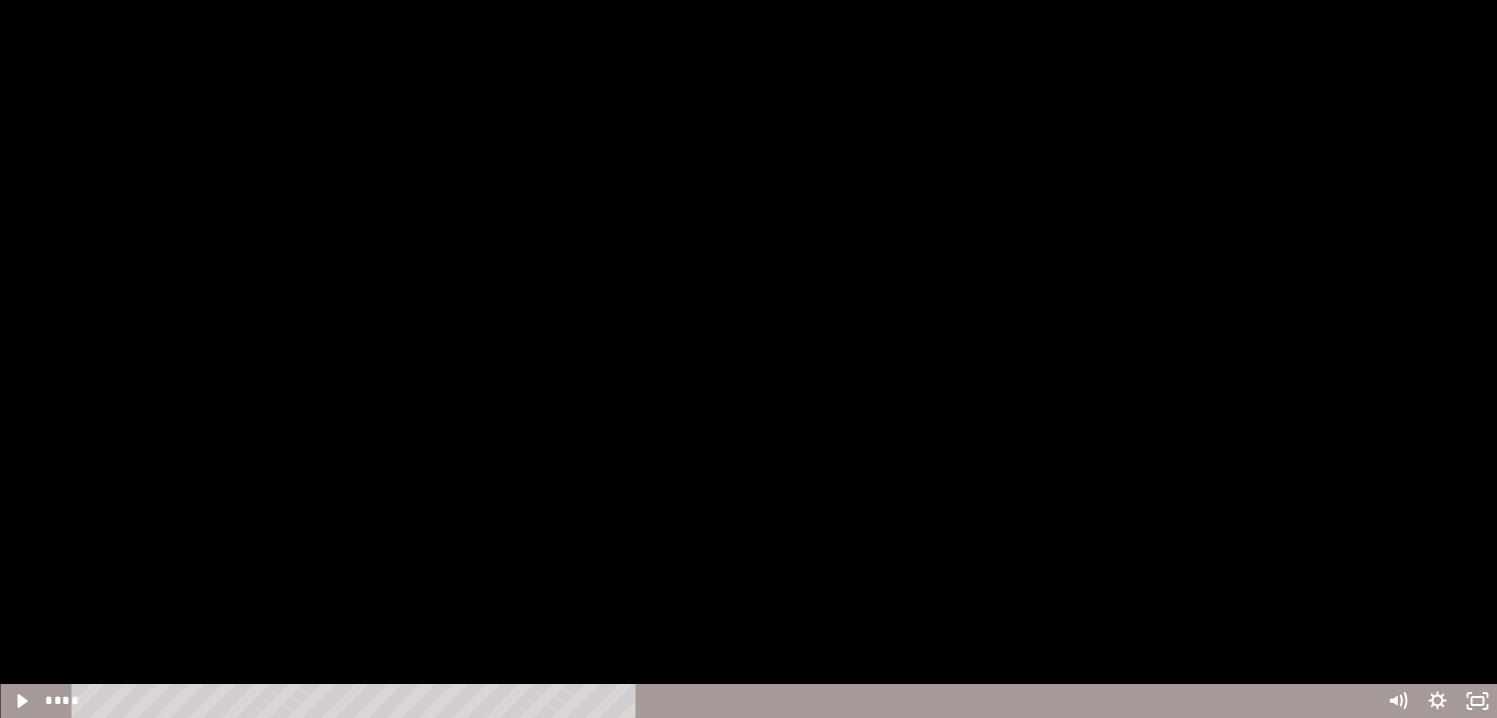 scroll, scrollTop: 164, scrollLeft: 0, axis: vertical 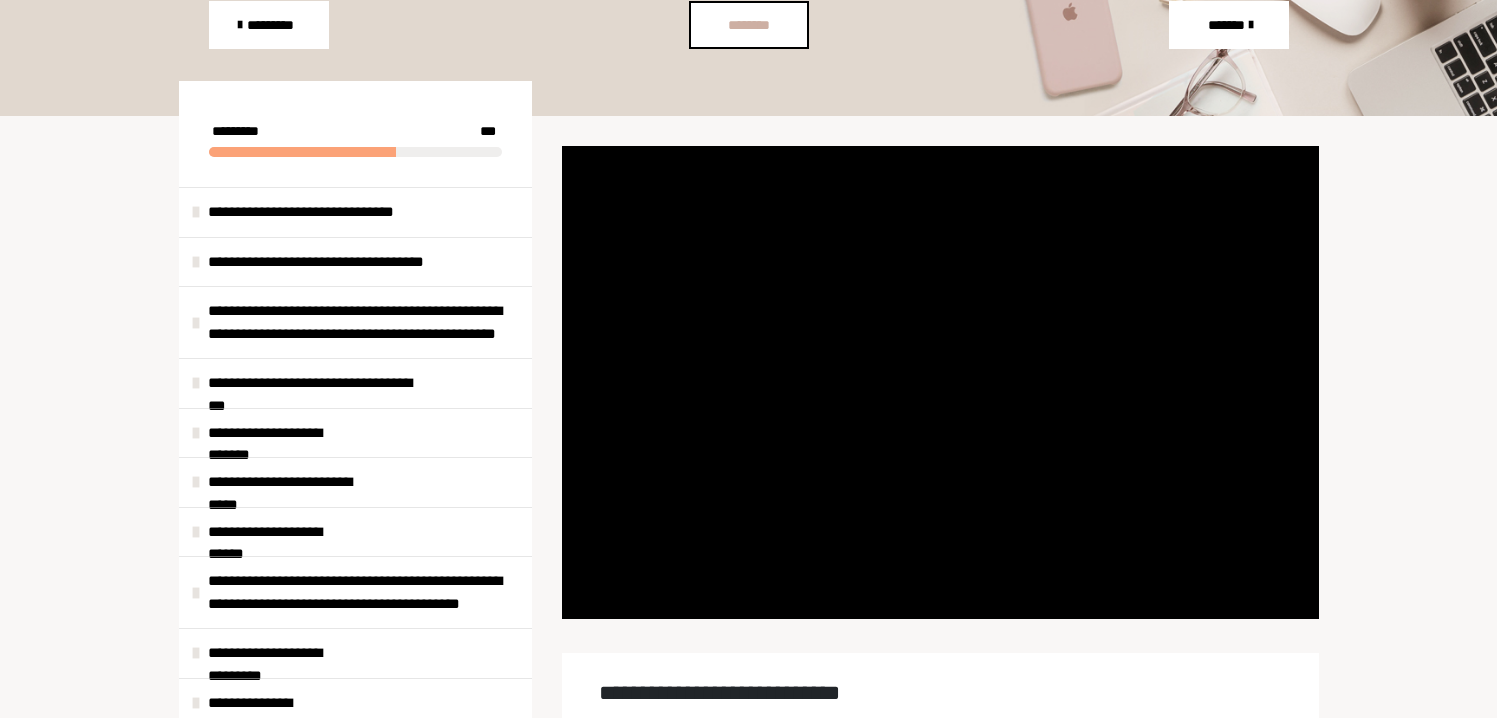 click on "********" at bounding box center (748, 25) 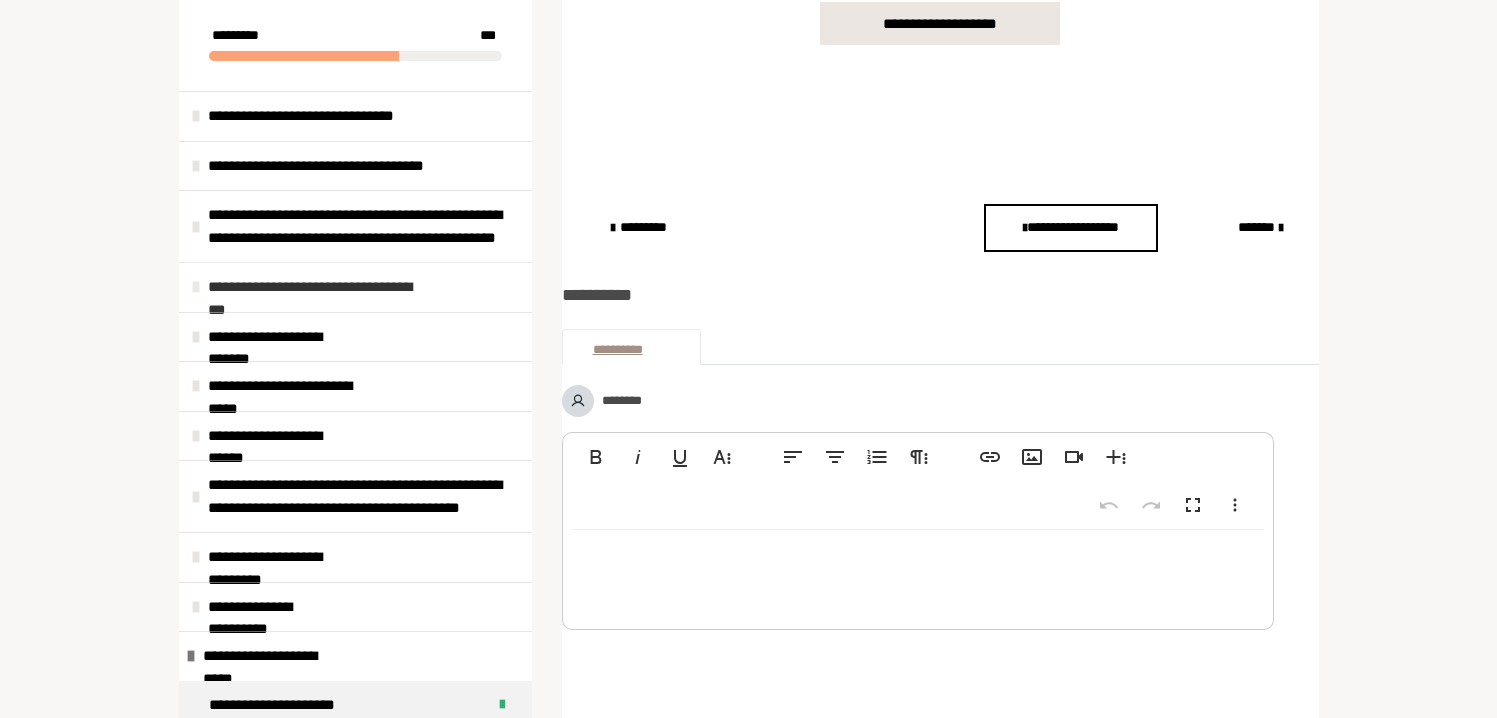 scroll, scrollTop: 1295, scrollLeft: 0, axis: vertical 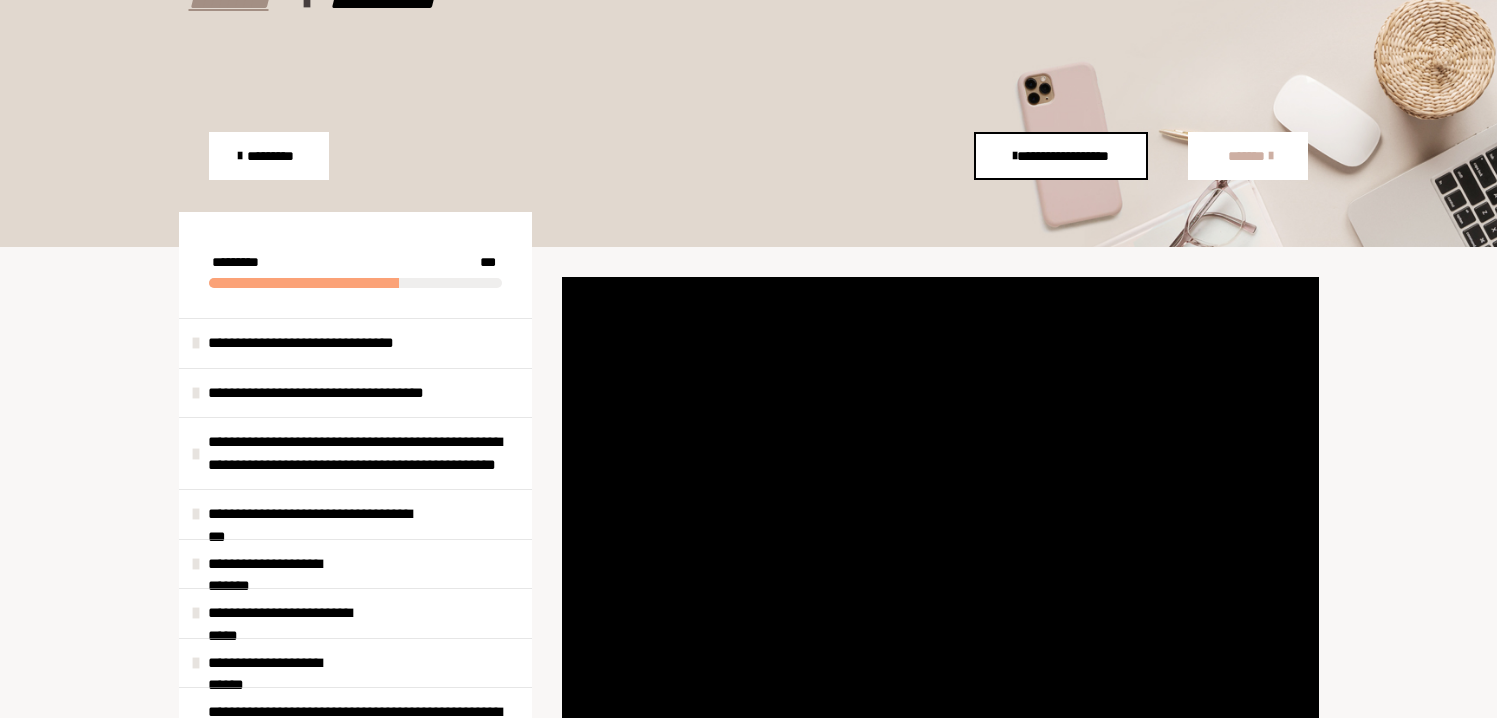 click on "*******" at bounding box center (1247, 156) 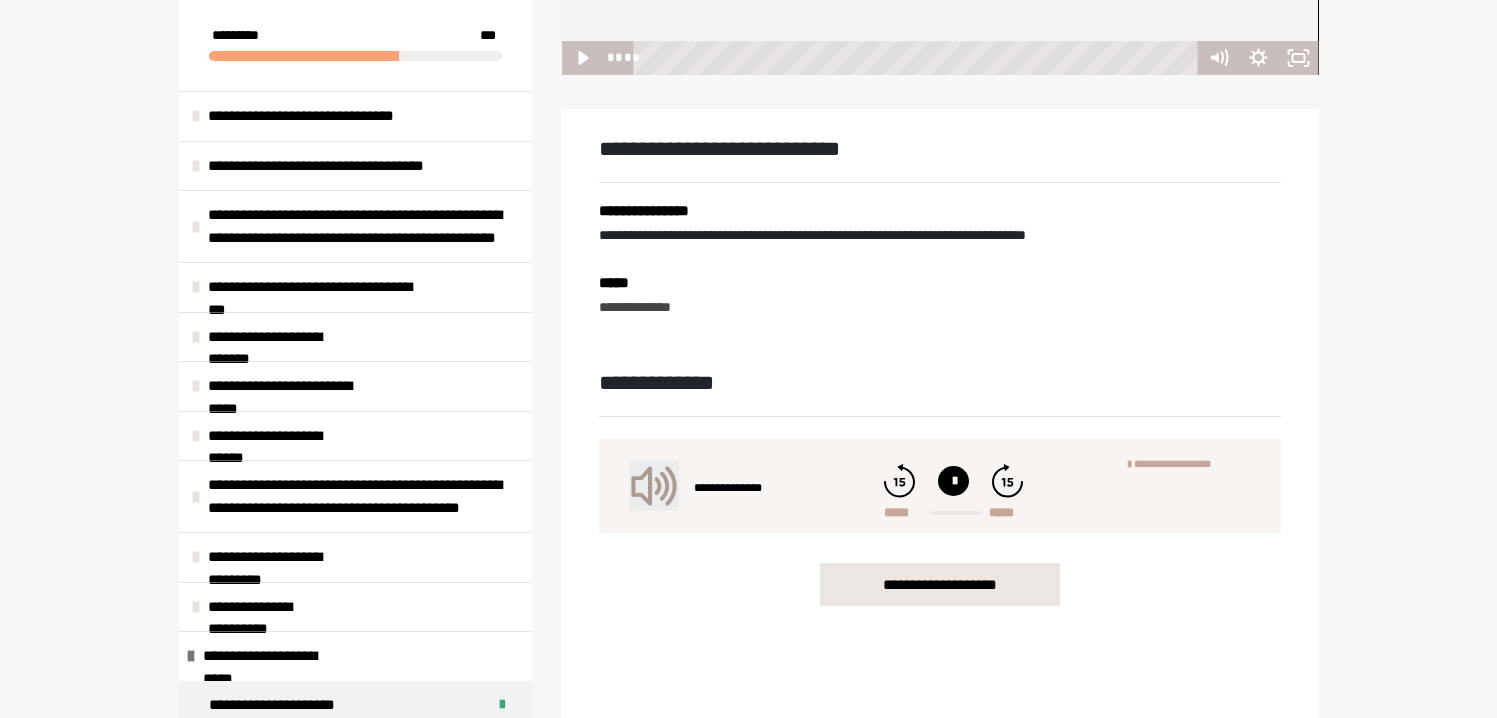 scroll, scrollTop: 681, scrollLeft: 0, axis: vertical 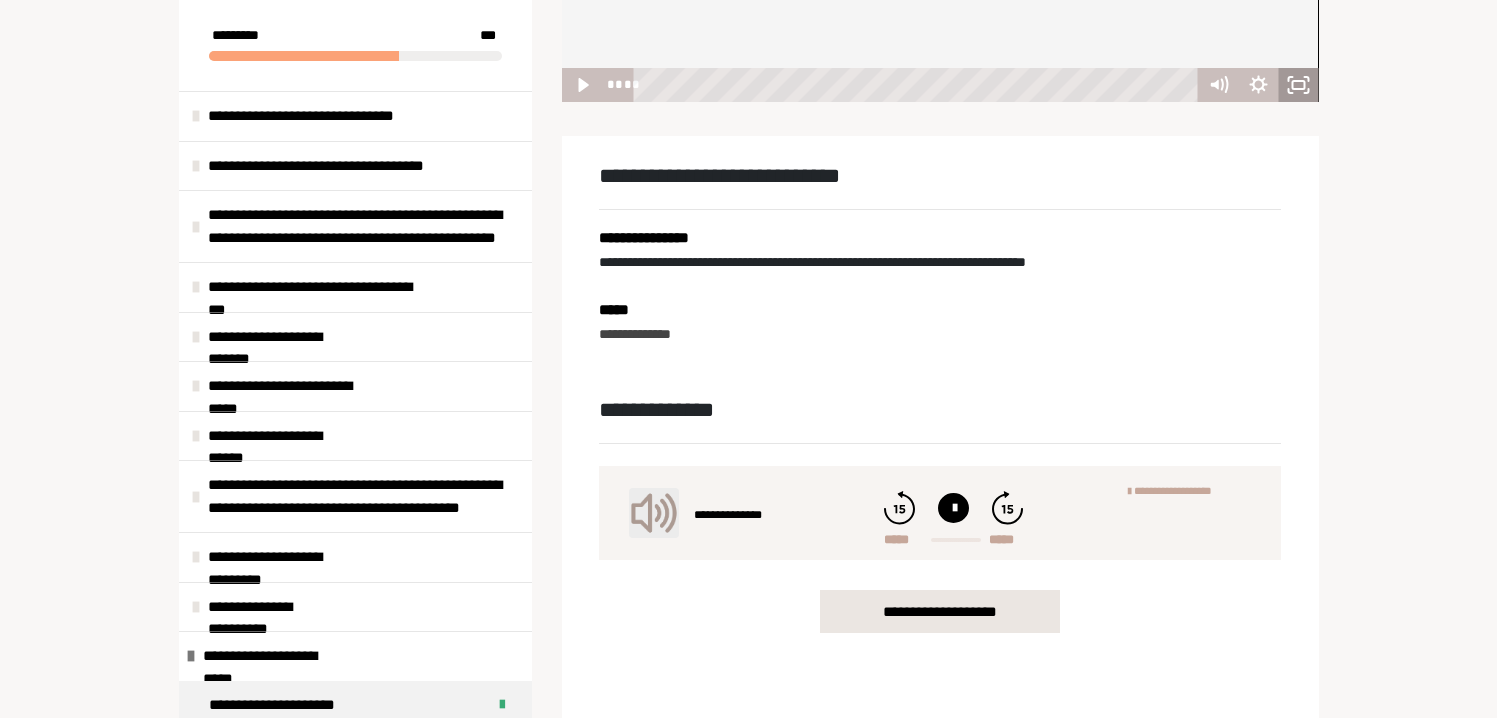 click 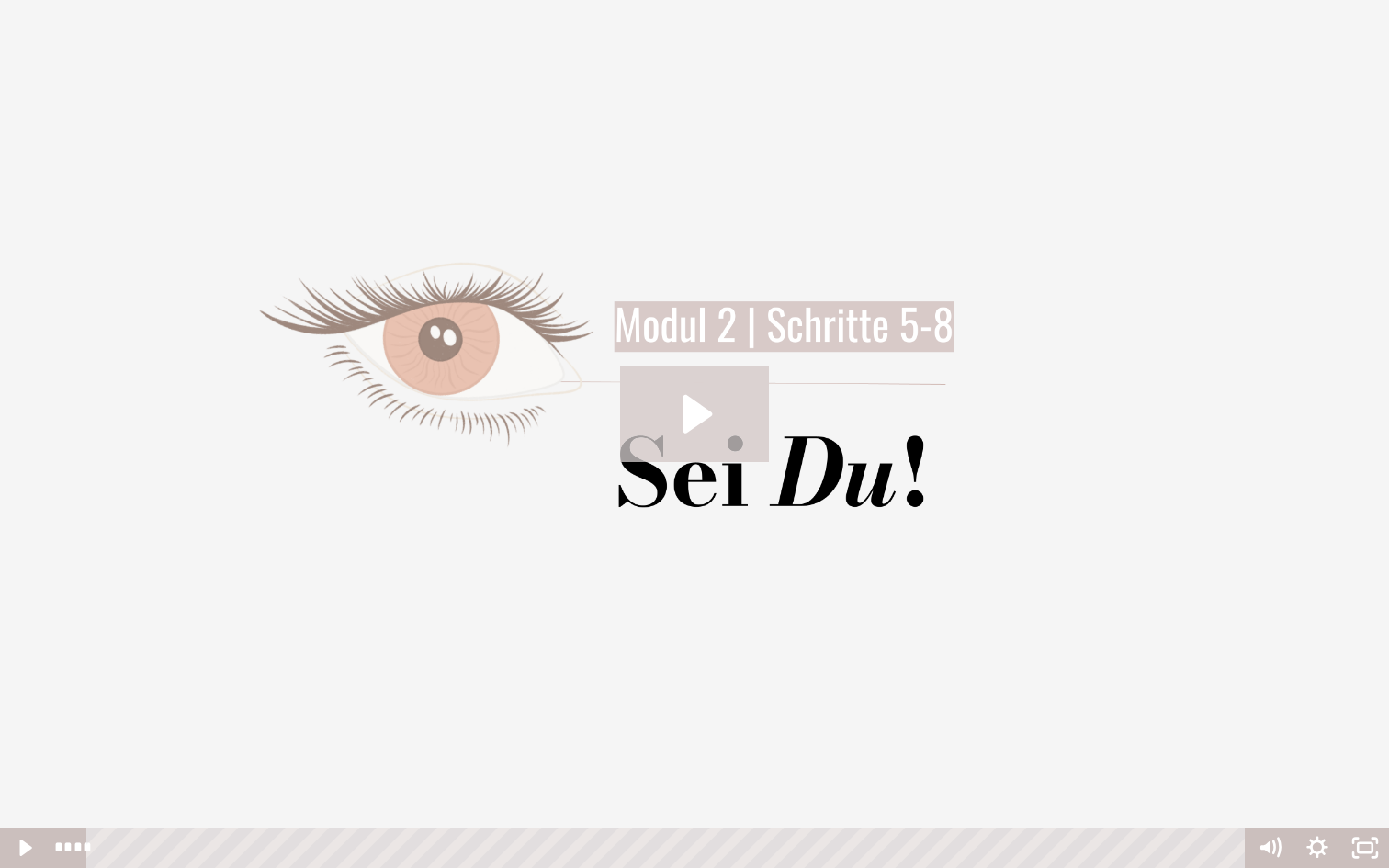 click 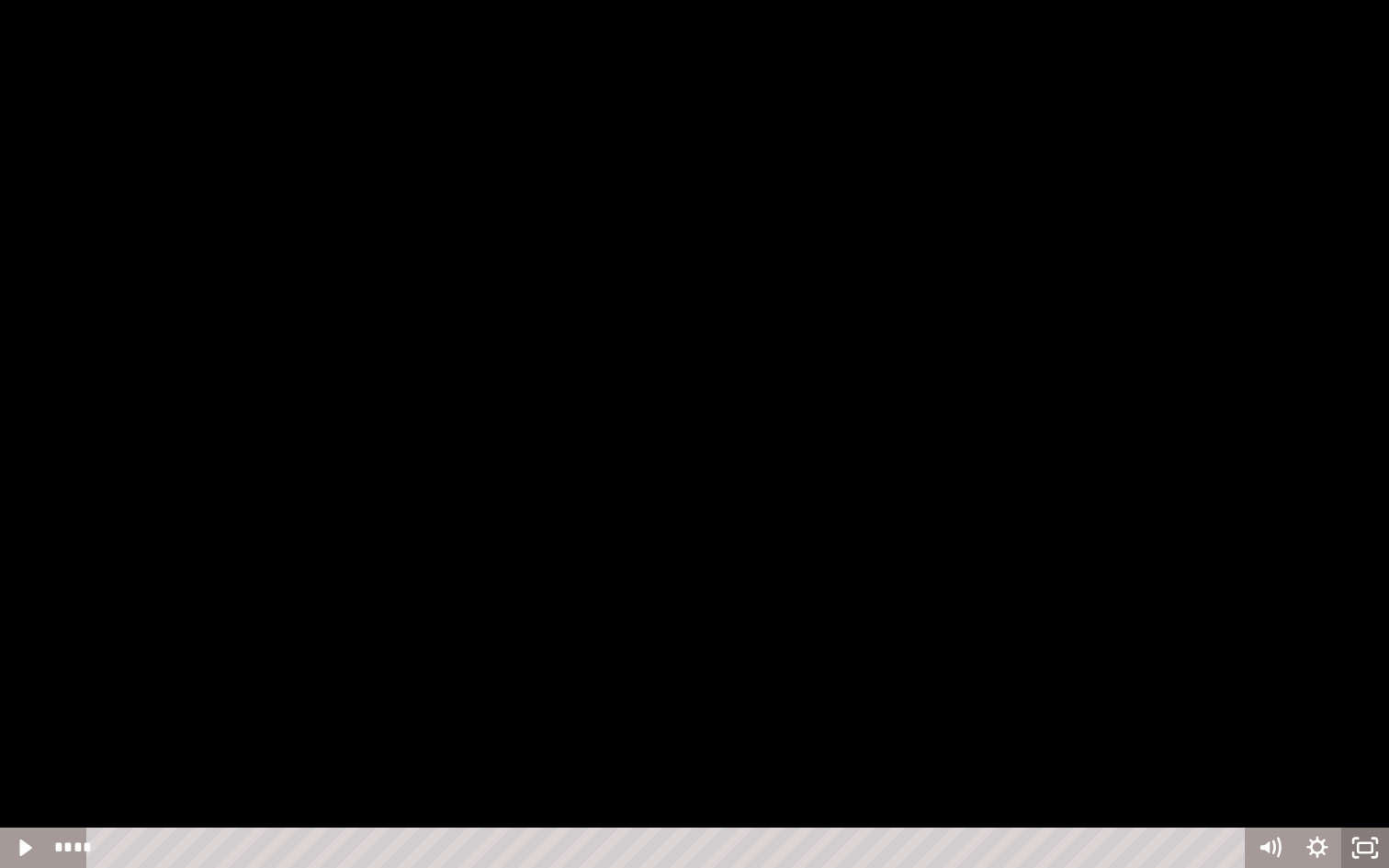 click 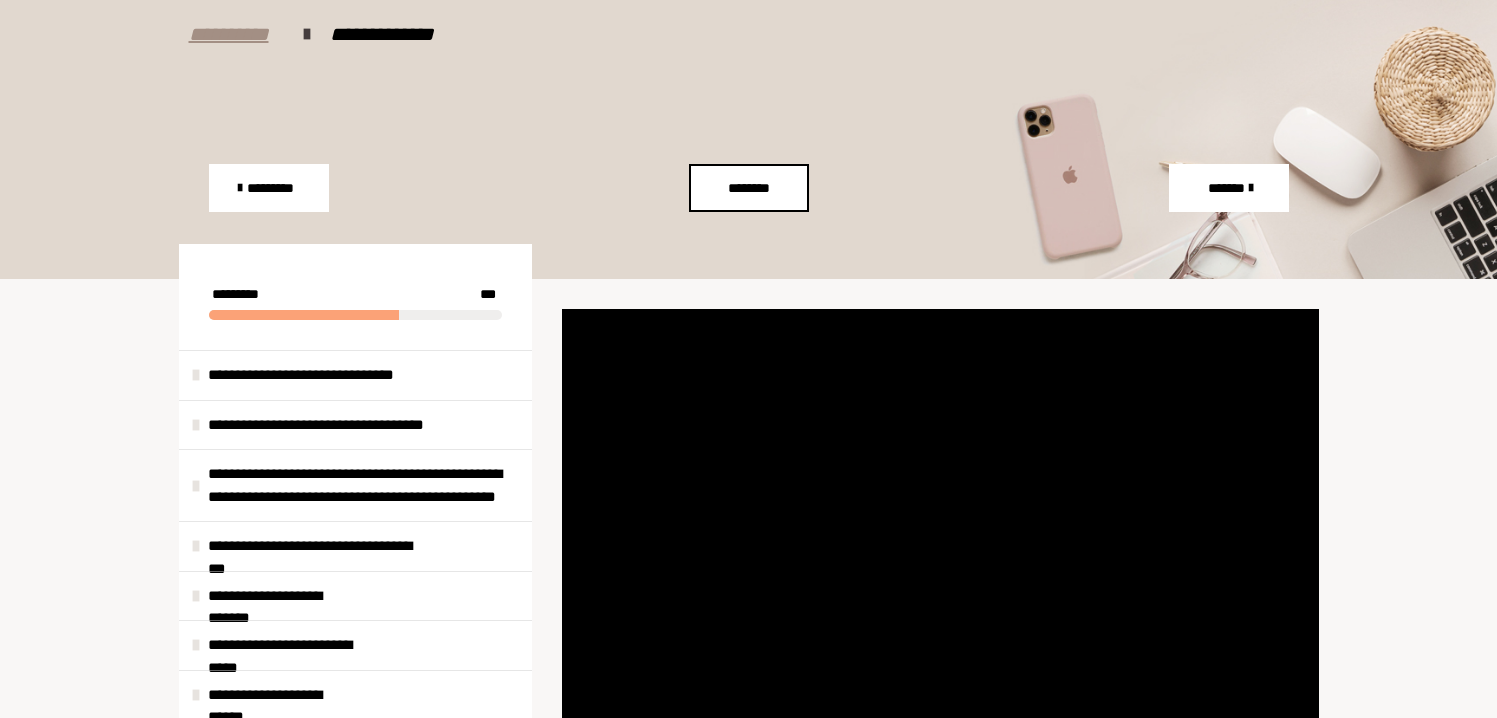 scroll, scrollTop: 0, scrollLeft: 0, axis: both 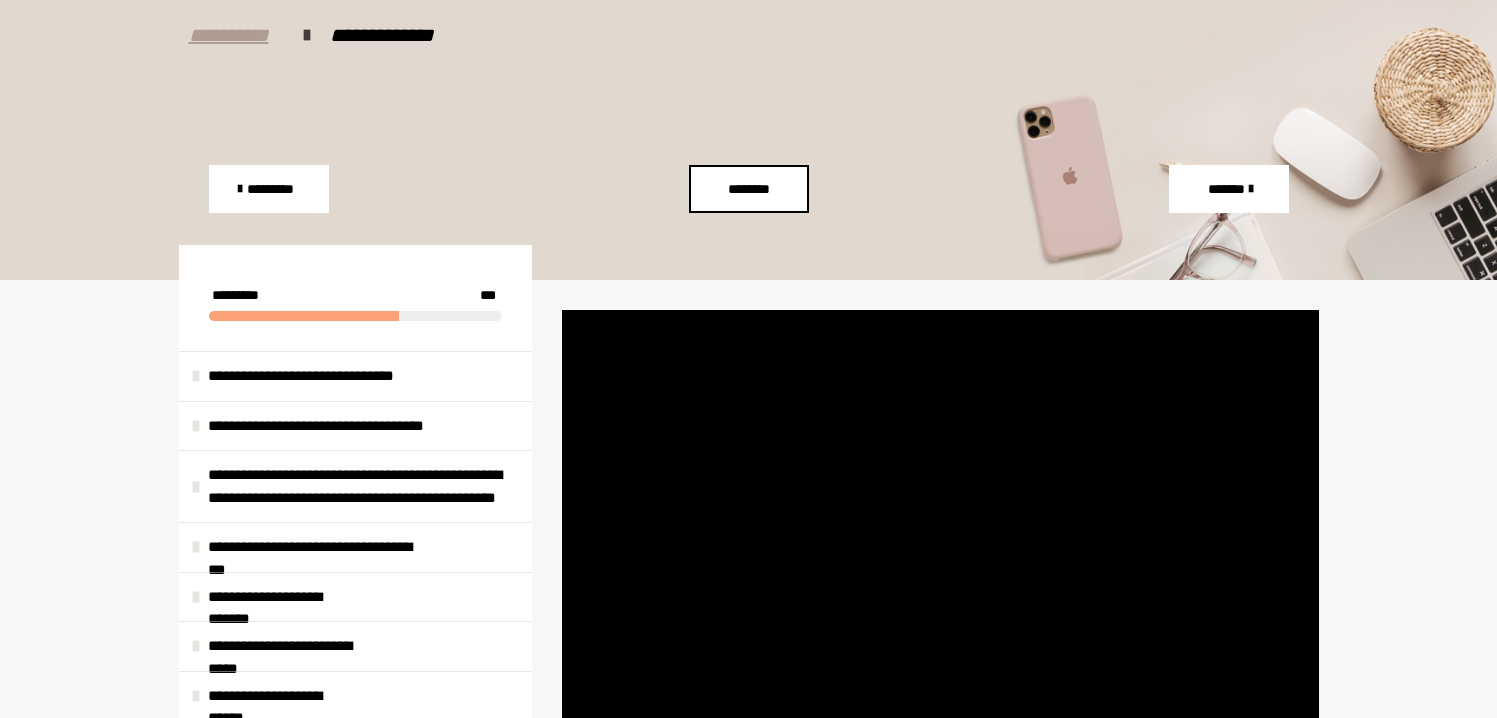 click on "**********" at bounding box center (236, 35) 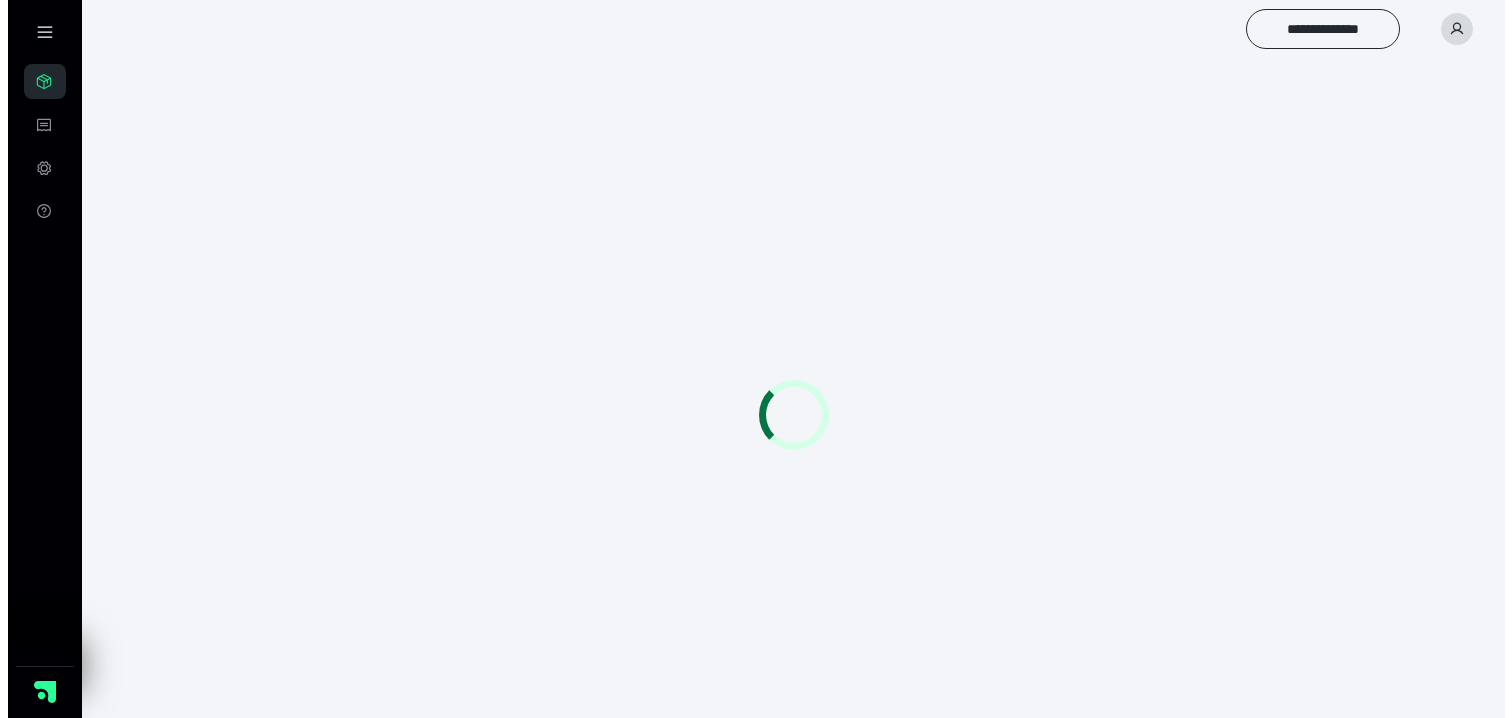 scroll, scrollTop: 0, scrollLeft: 0, axis: both 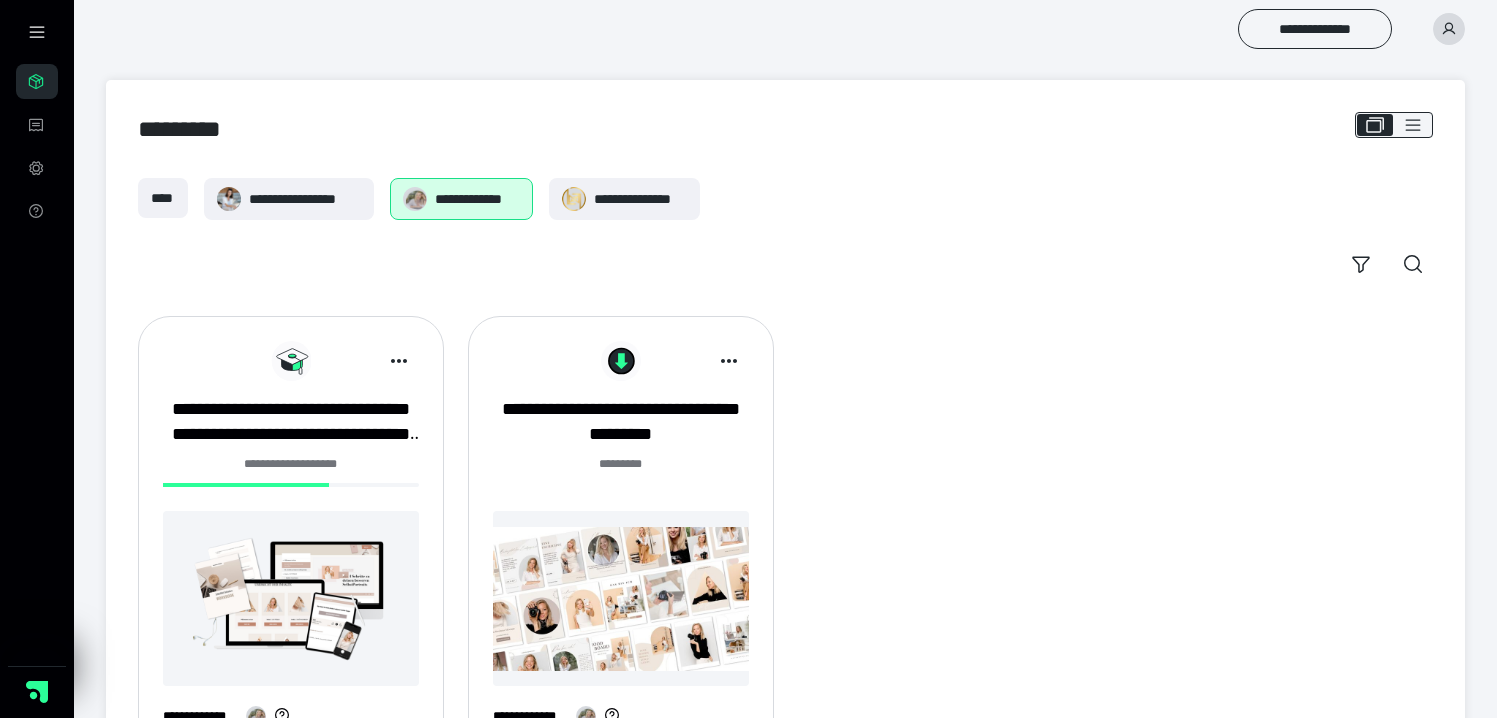 click 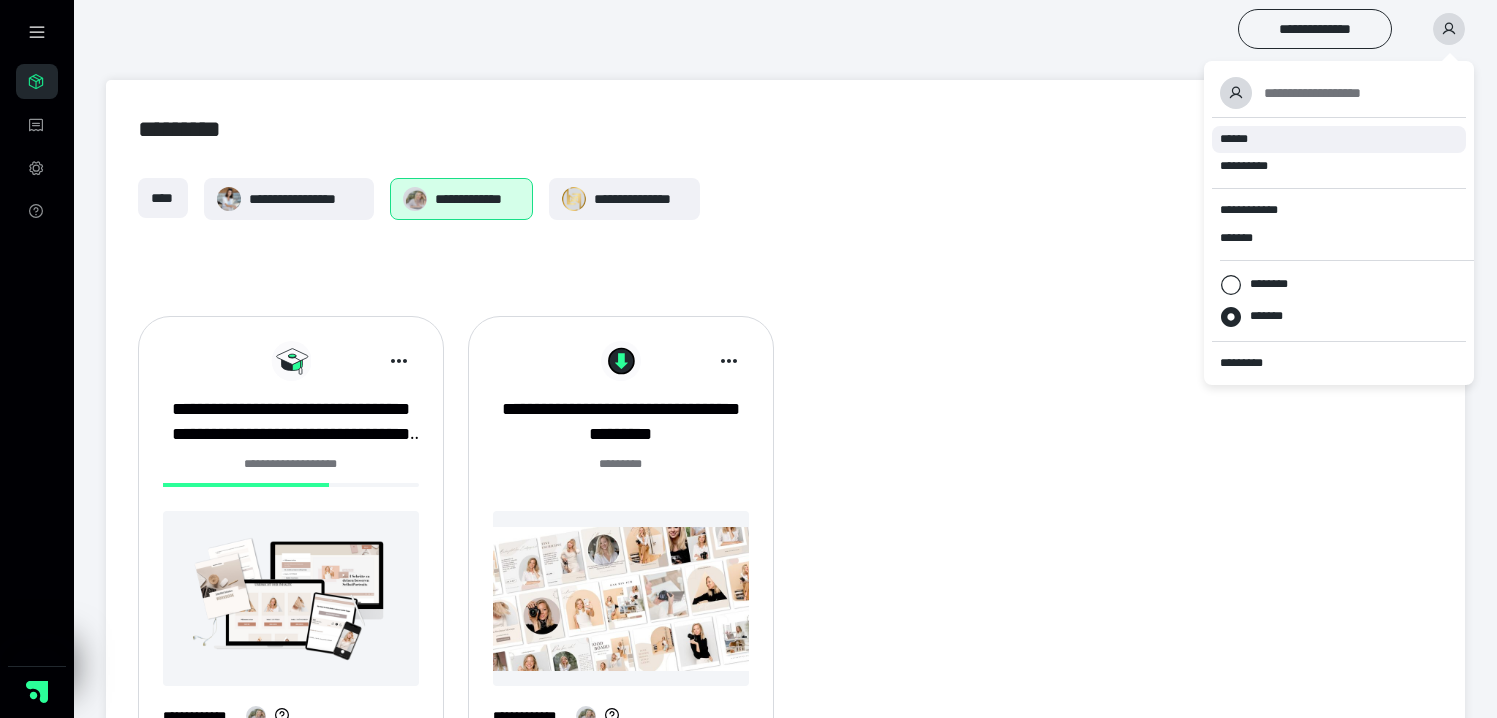 click on "******" at bounding box center [1339, 139] 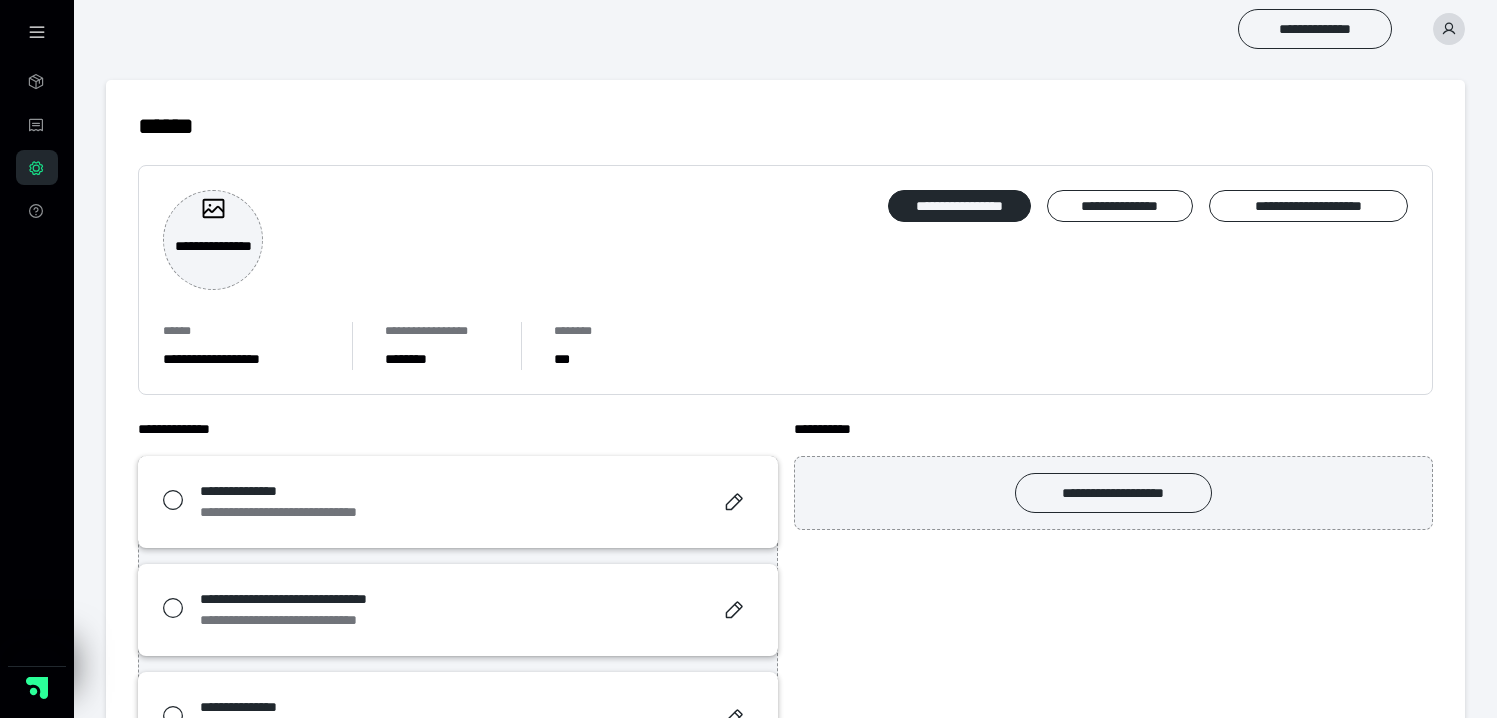 scroll, scrollTop: 0, scrollLeft: 0, axis: both 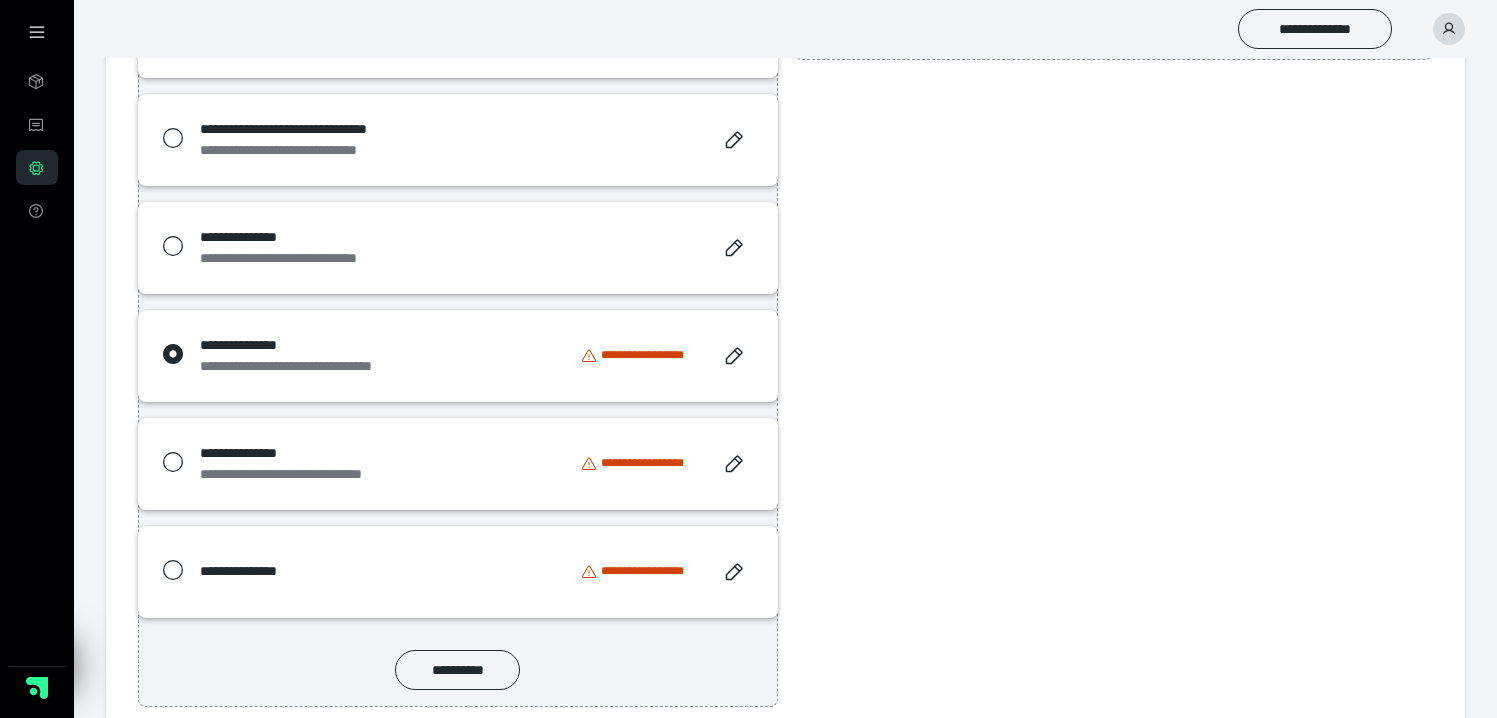 click on "**********" at bounding box center [649, 355] 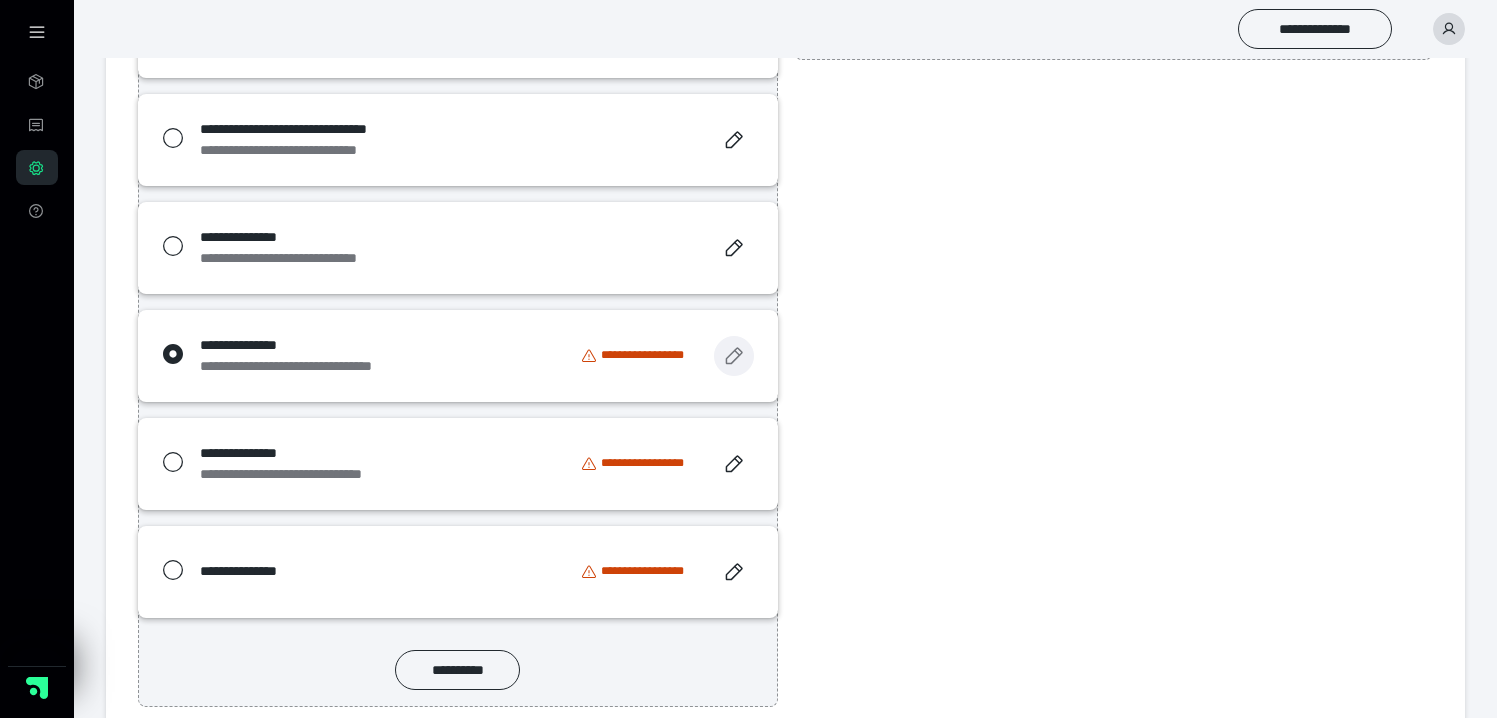 click at bounding box center (734, 356) 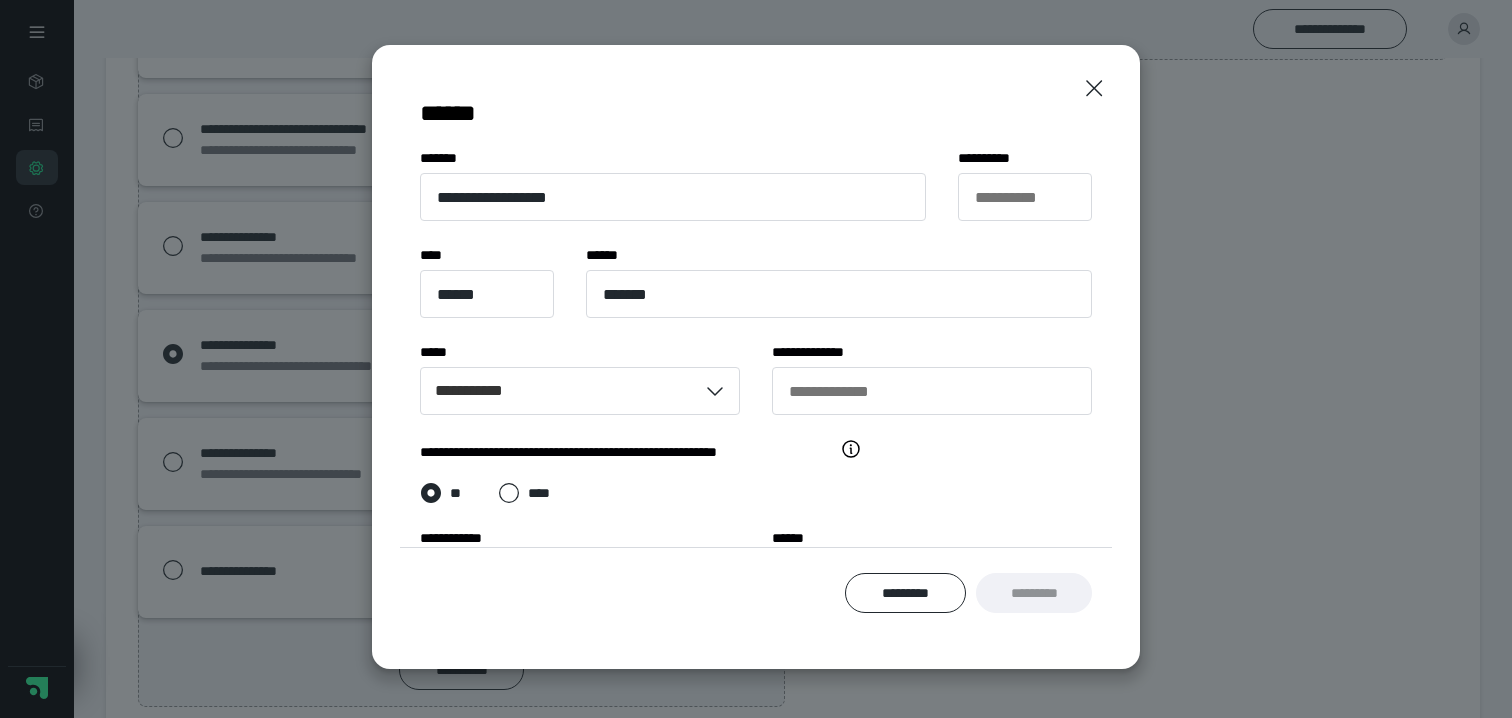 scroll, scrollTop: 248, scrollLeft: 0, axis: vertical 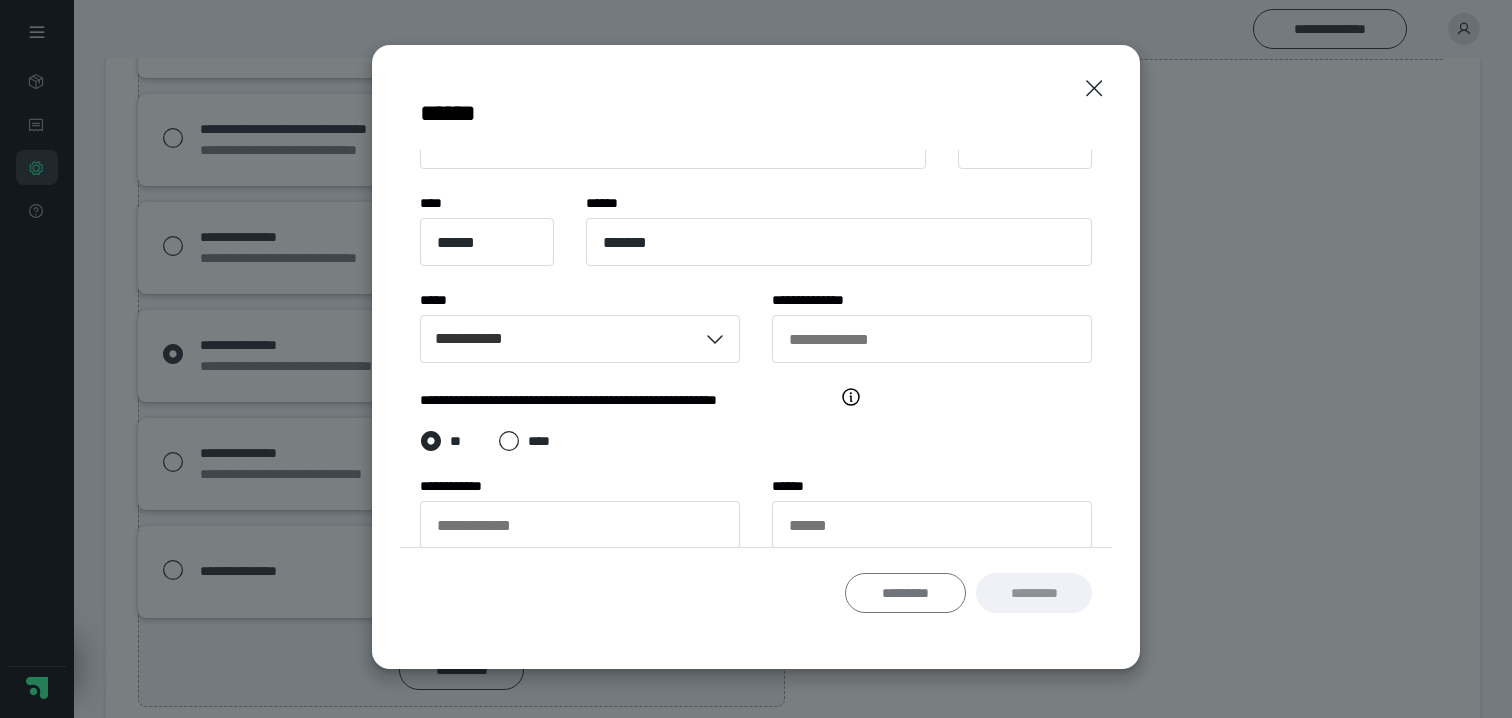 click on "*********" at bounding box center (906, 593) 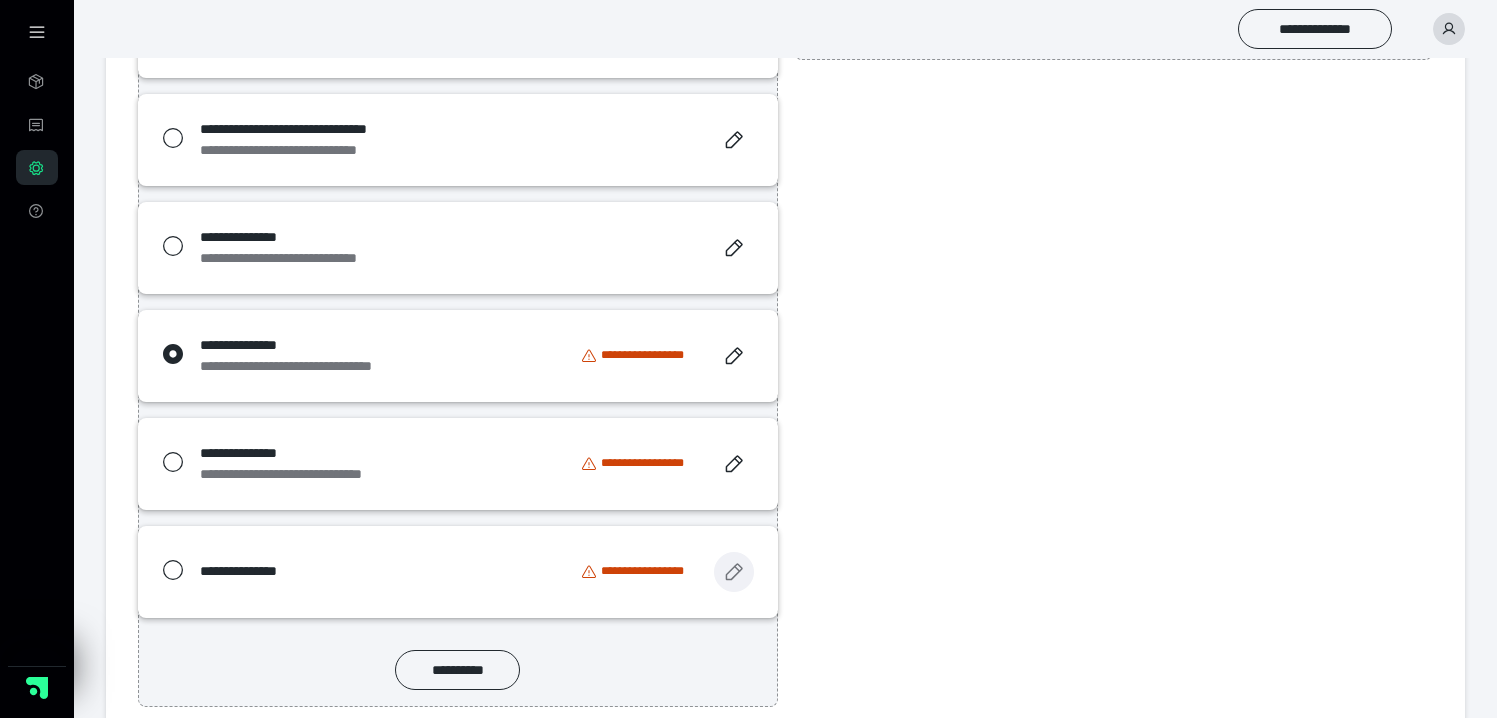 click 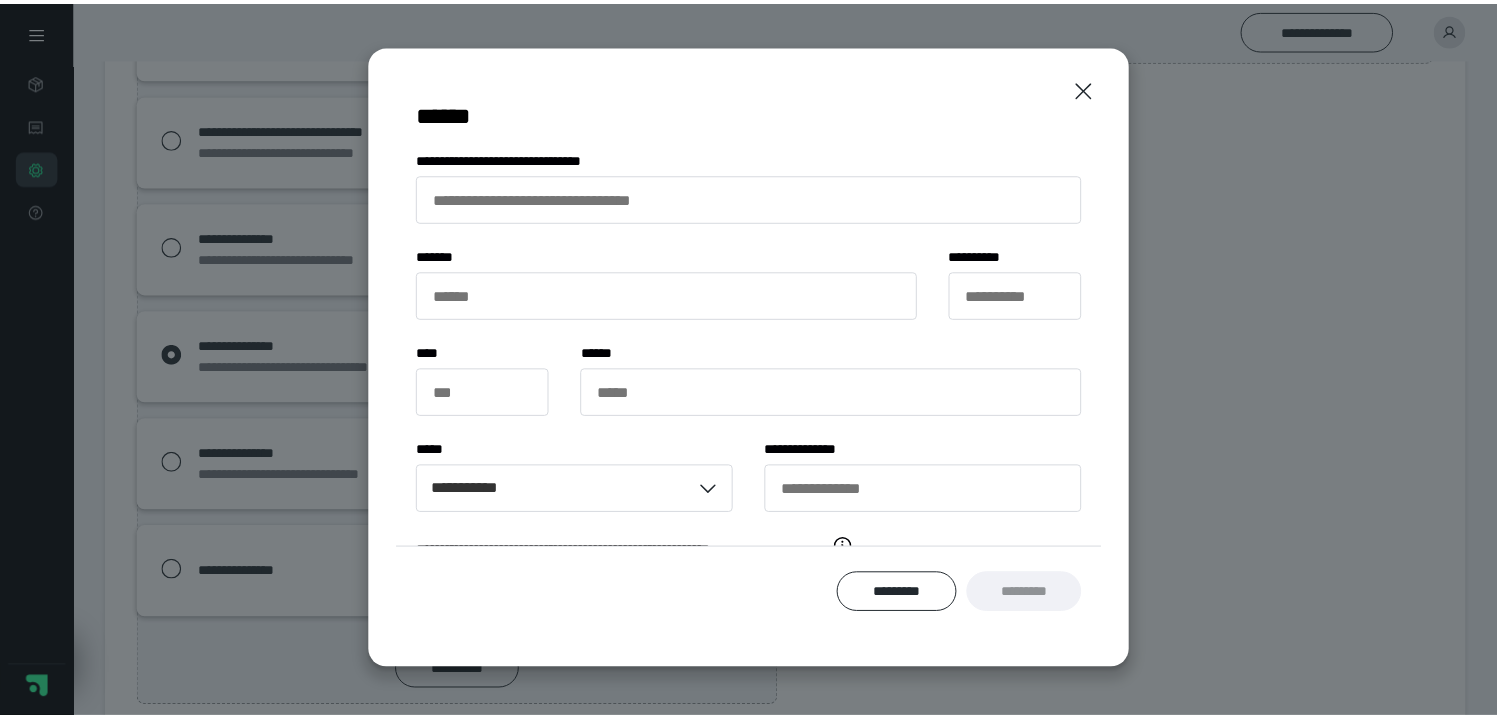 scroll, scrollTop: 0, scrollLeft: 0, axis: both 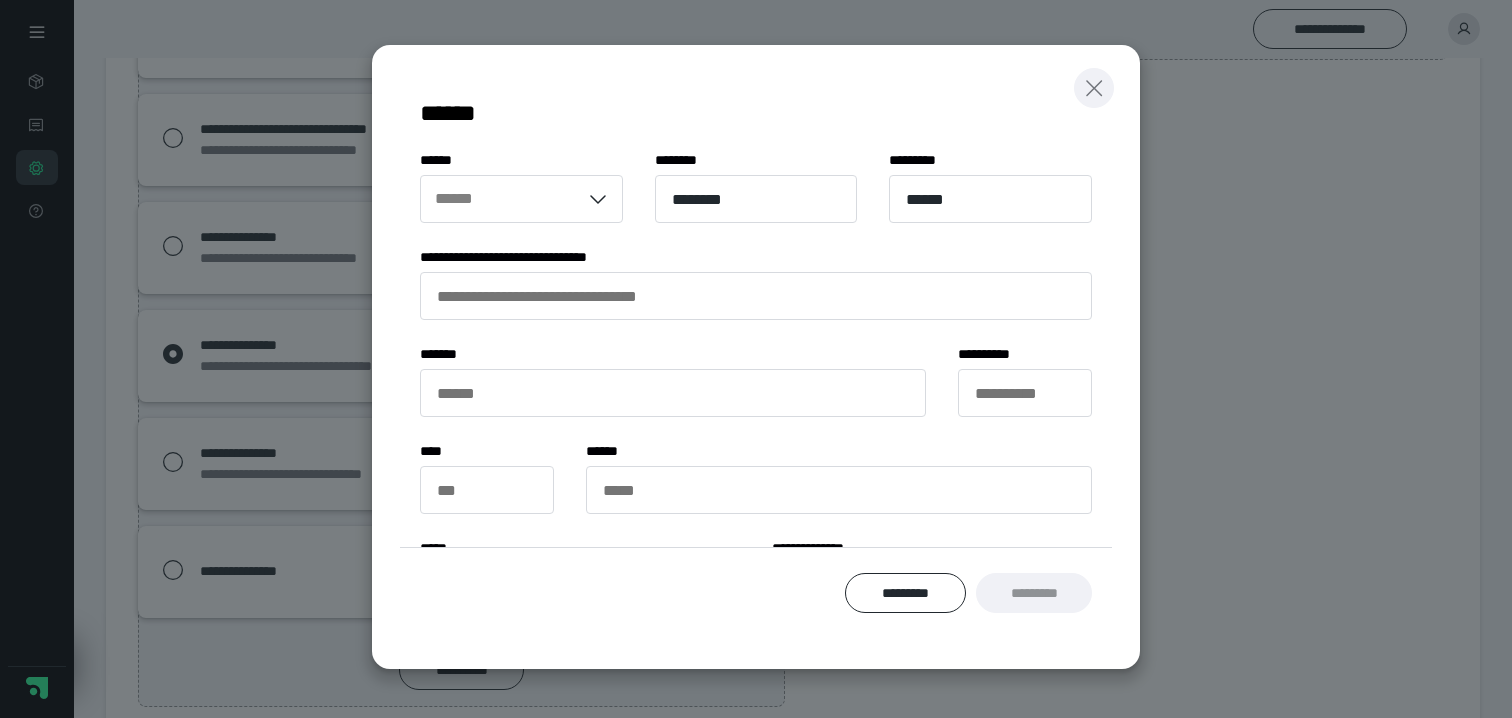 click 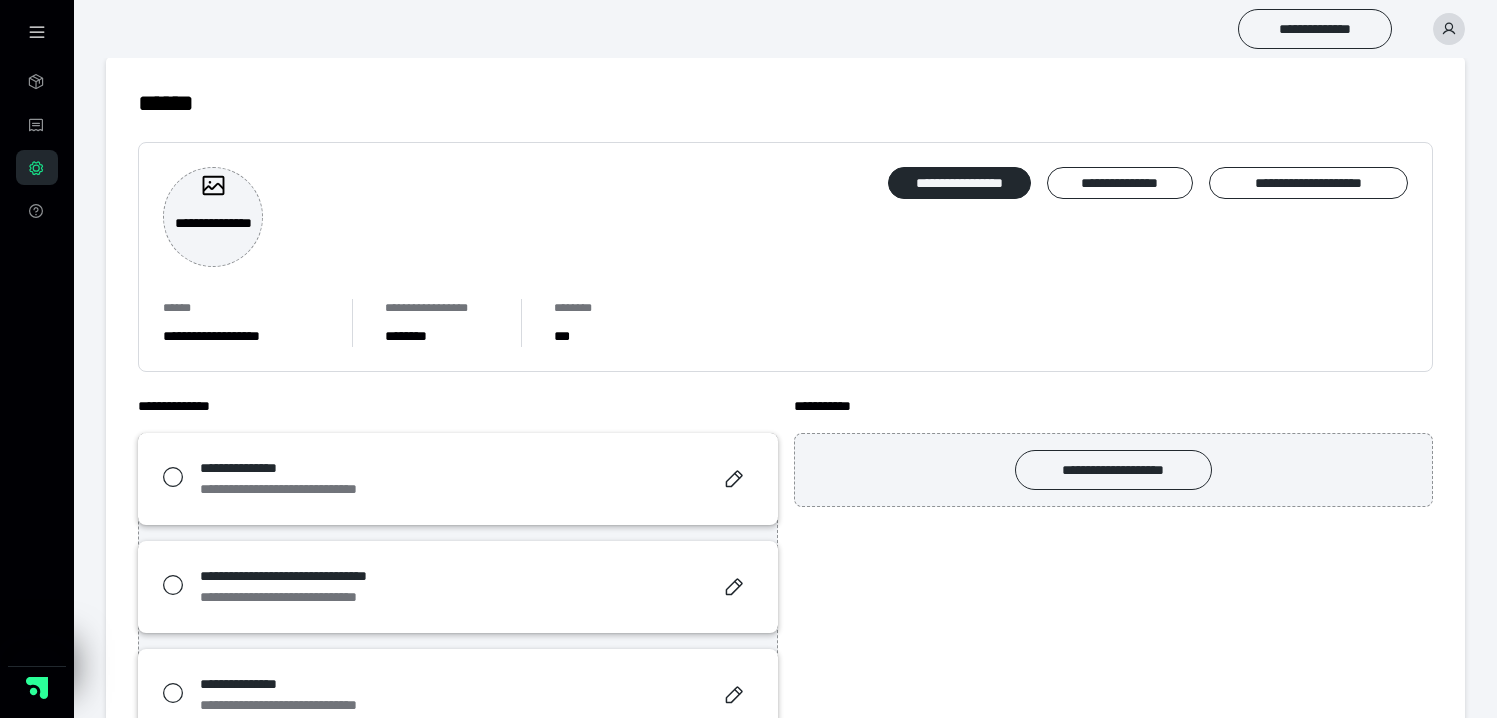 scroll, scrollTop: 0, scrollLeft: 0, axis: both 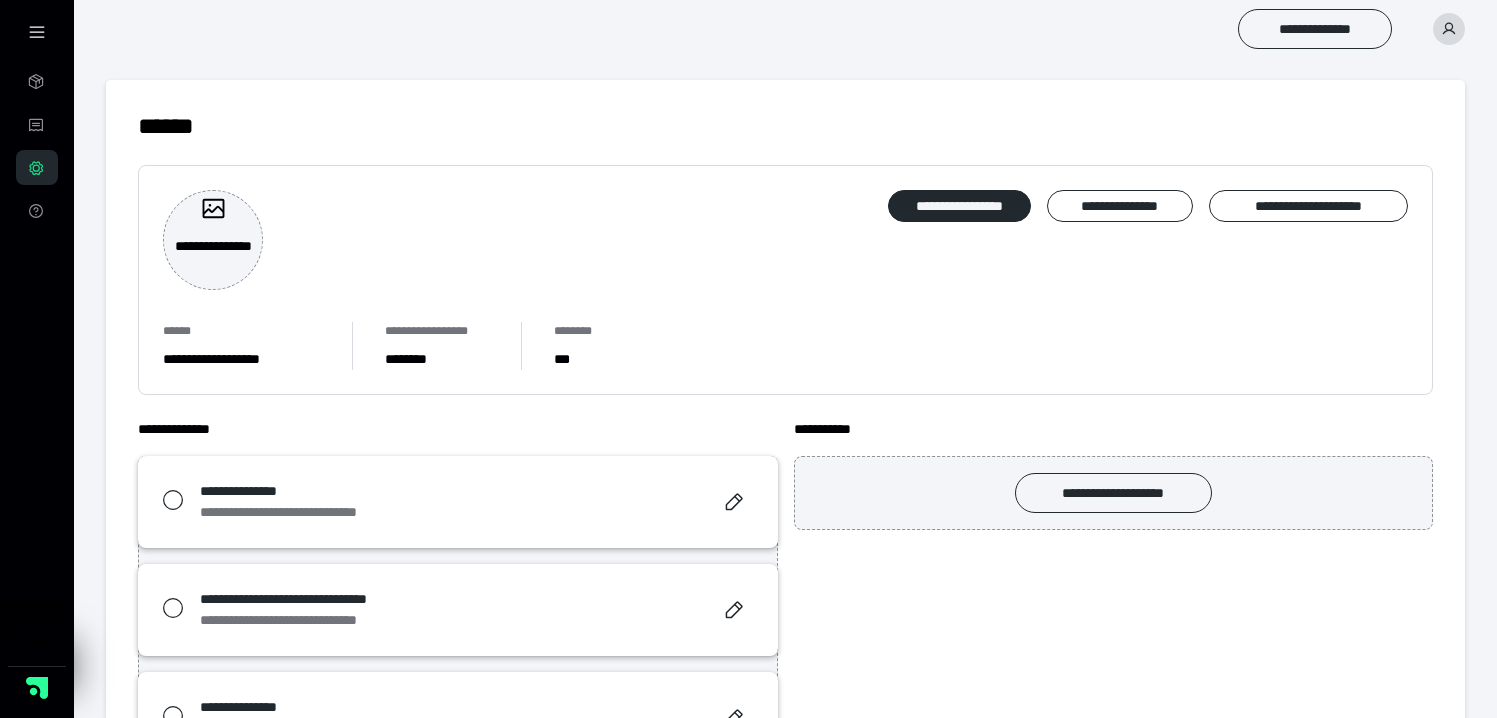 click on "**********" at bounding box center [458, 502] 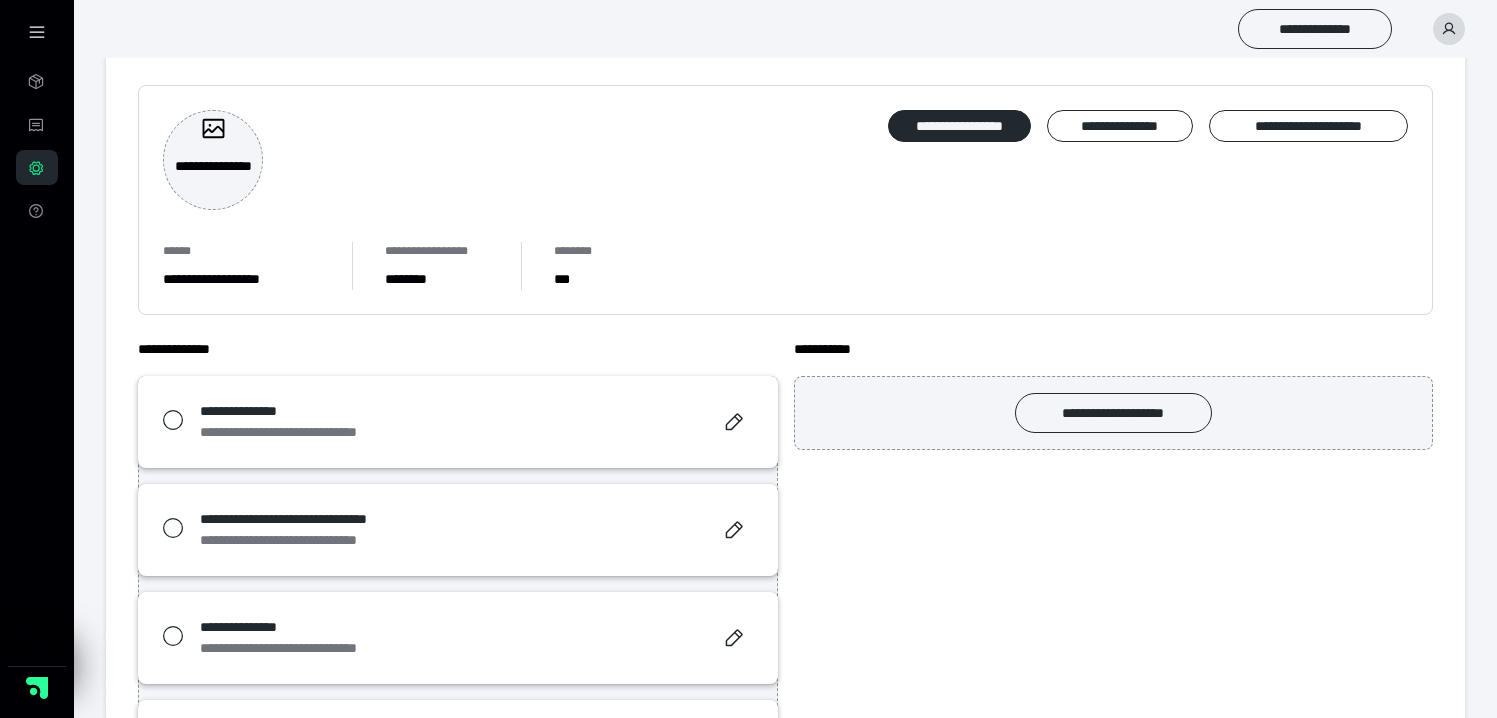 scroll, scrollTop: 7, scrollLeft: 0, axis: vertical 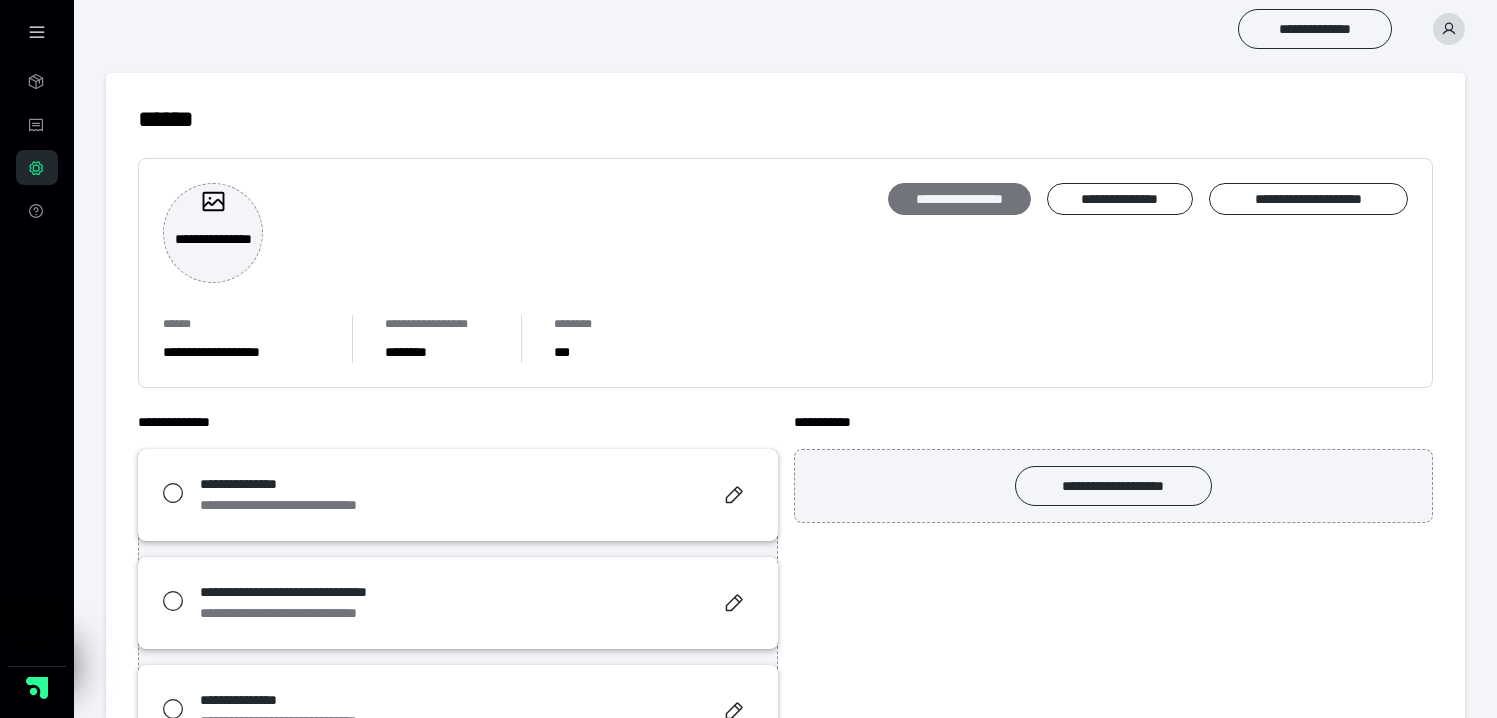 click on "**********" at bounding box center [959, 199] 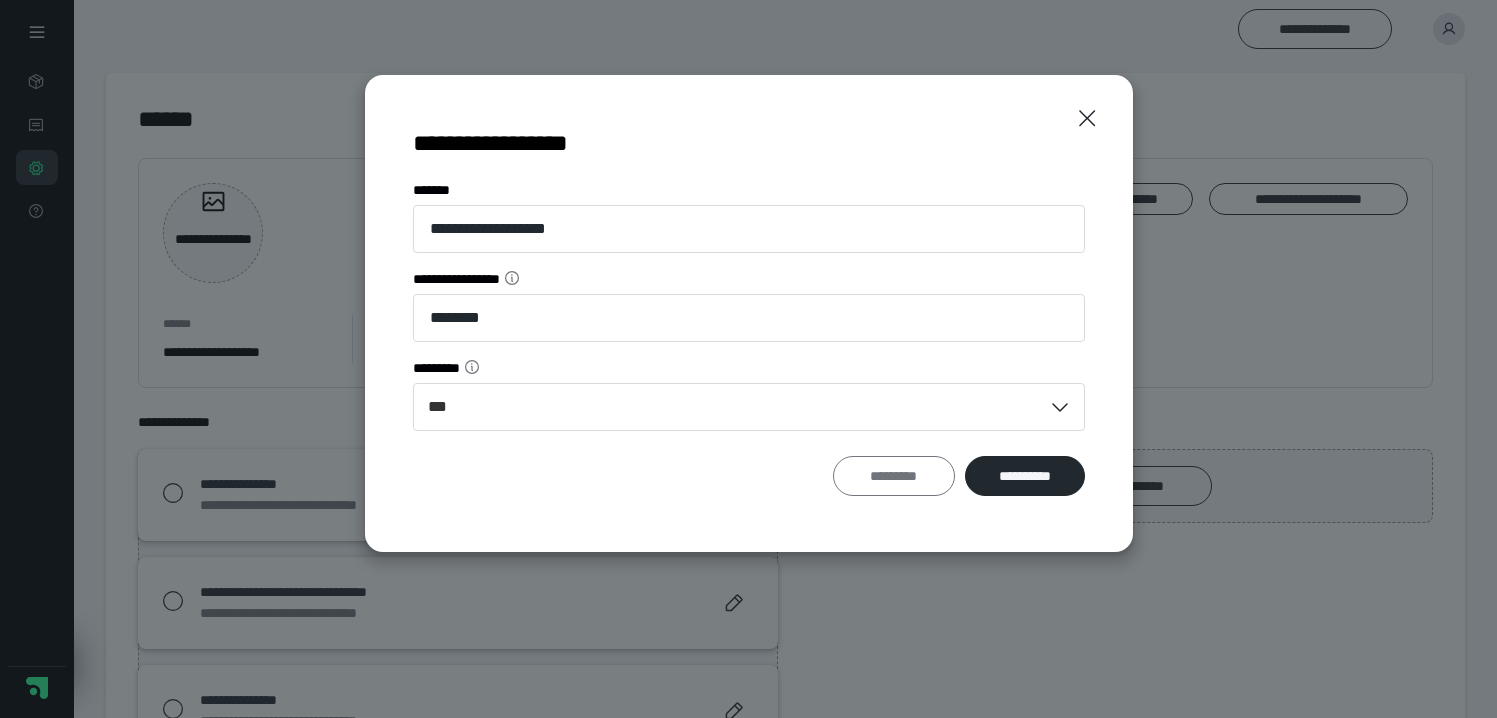 click on "*********" at bounding box center (894, 476) 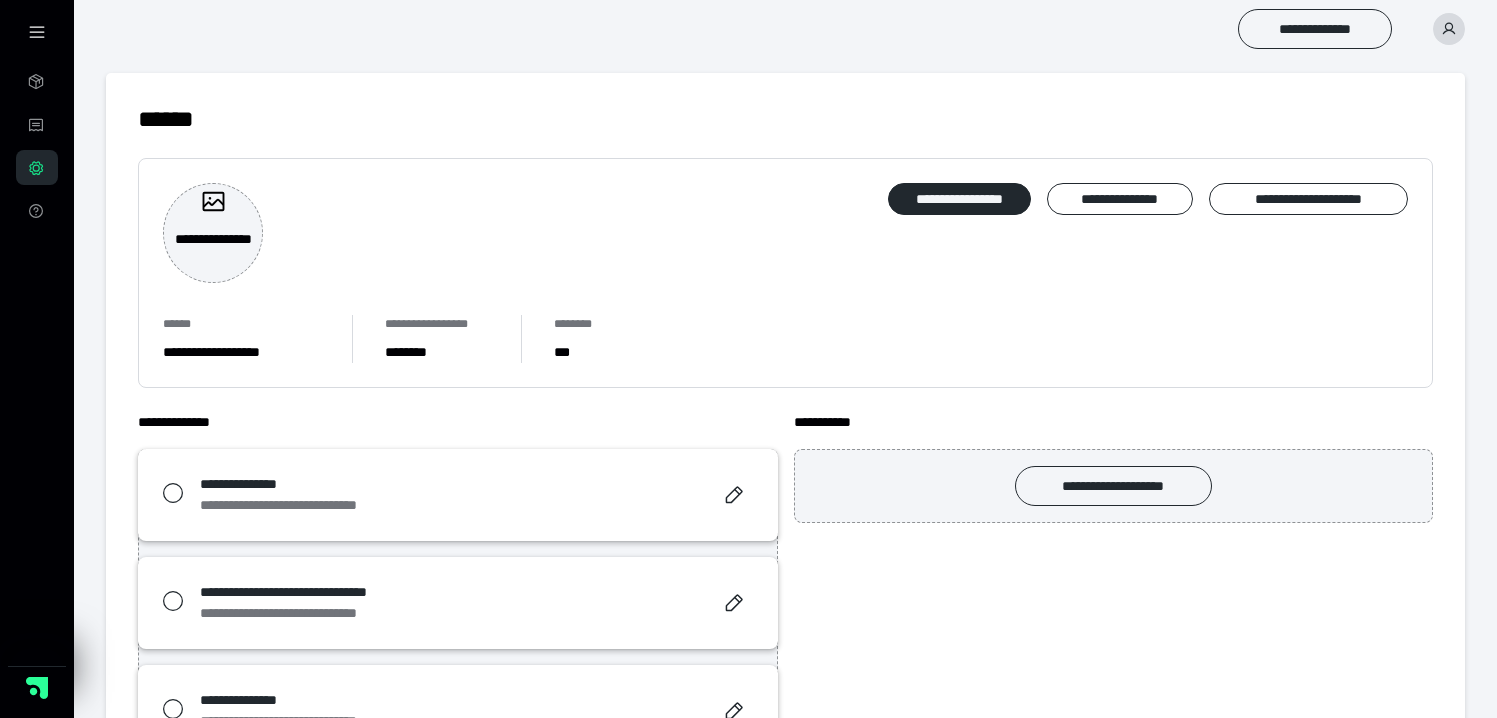 click on "**********" at bounding box center [458, 495] 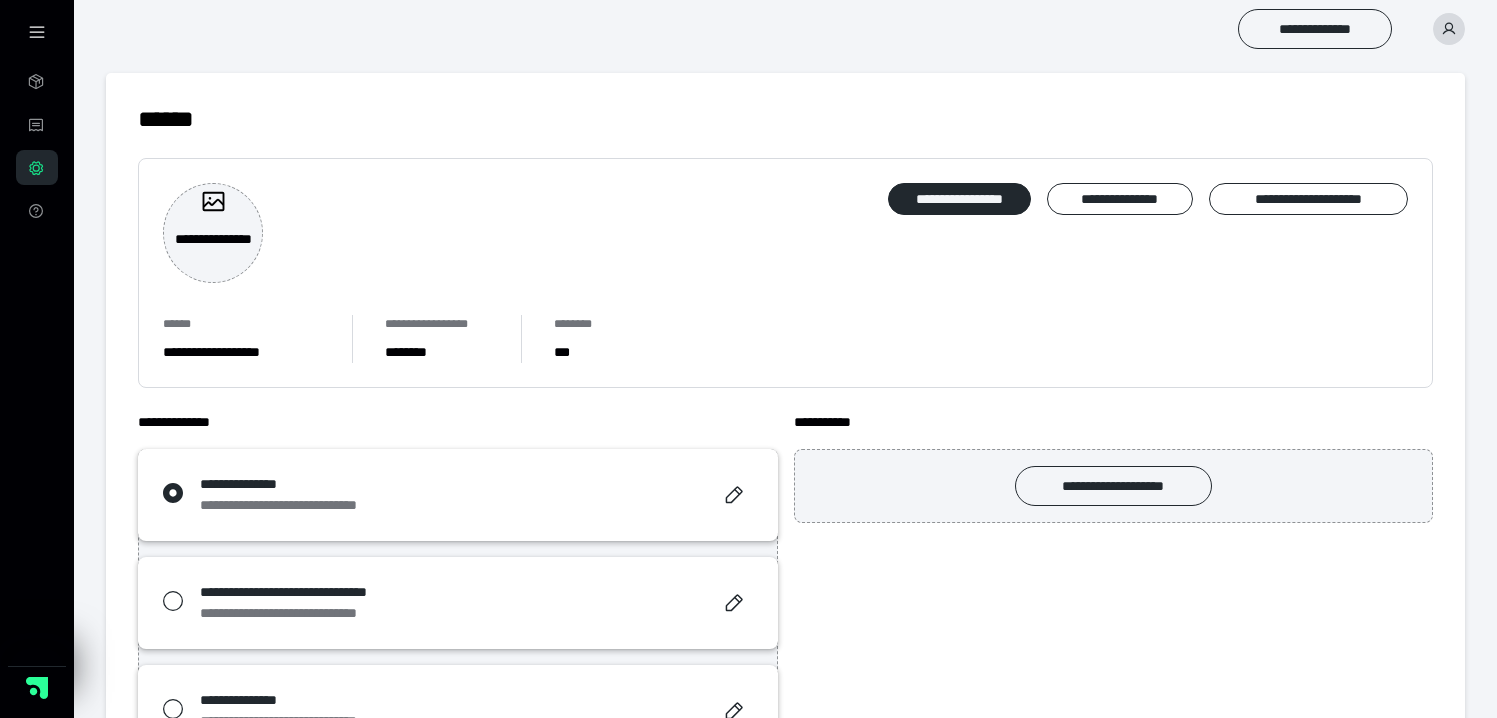 click 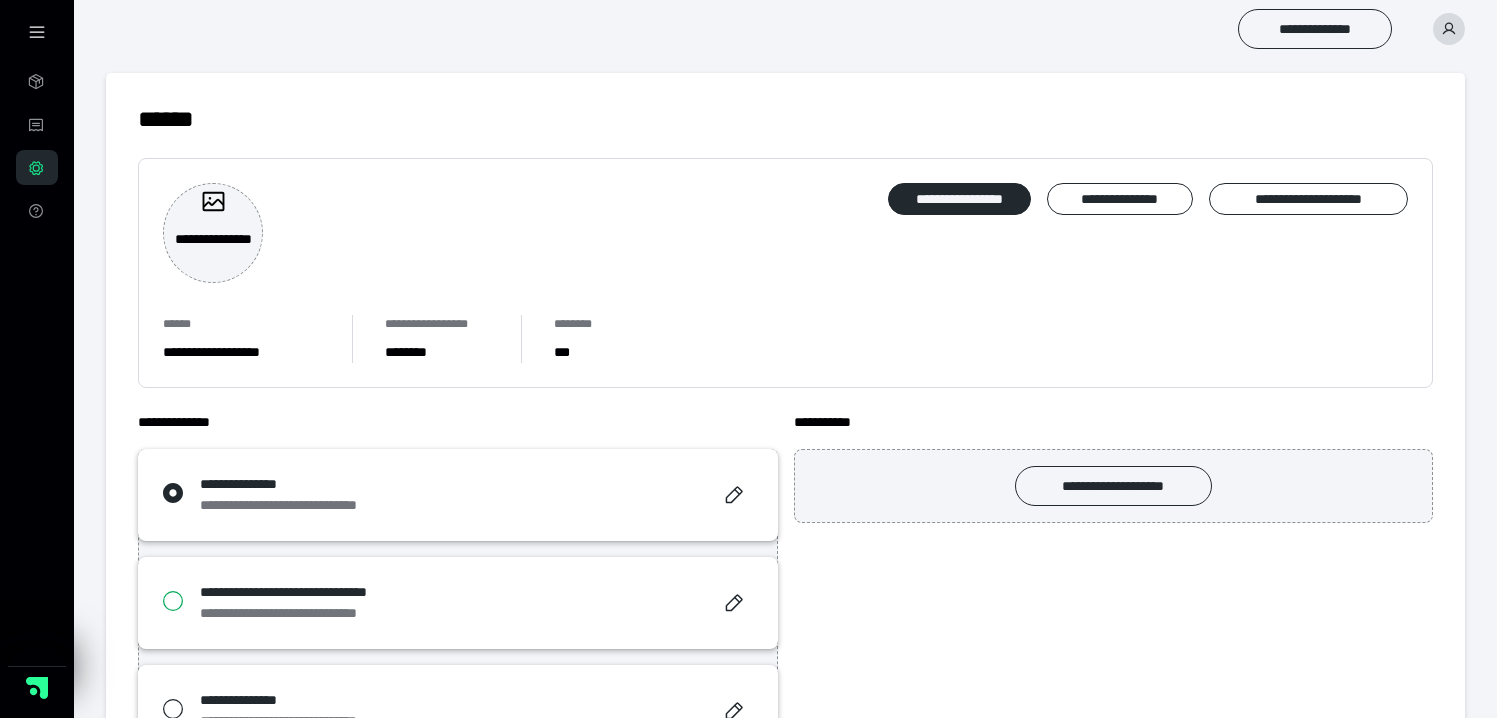 click at bounding box center (167, 603) 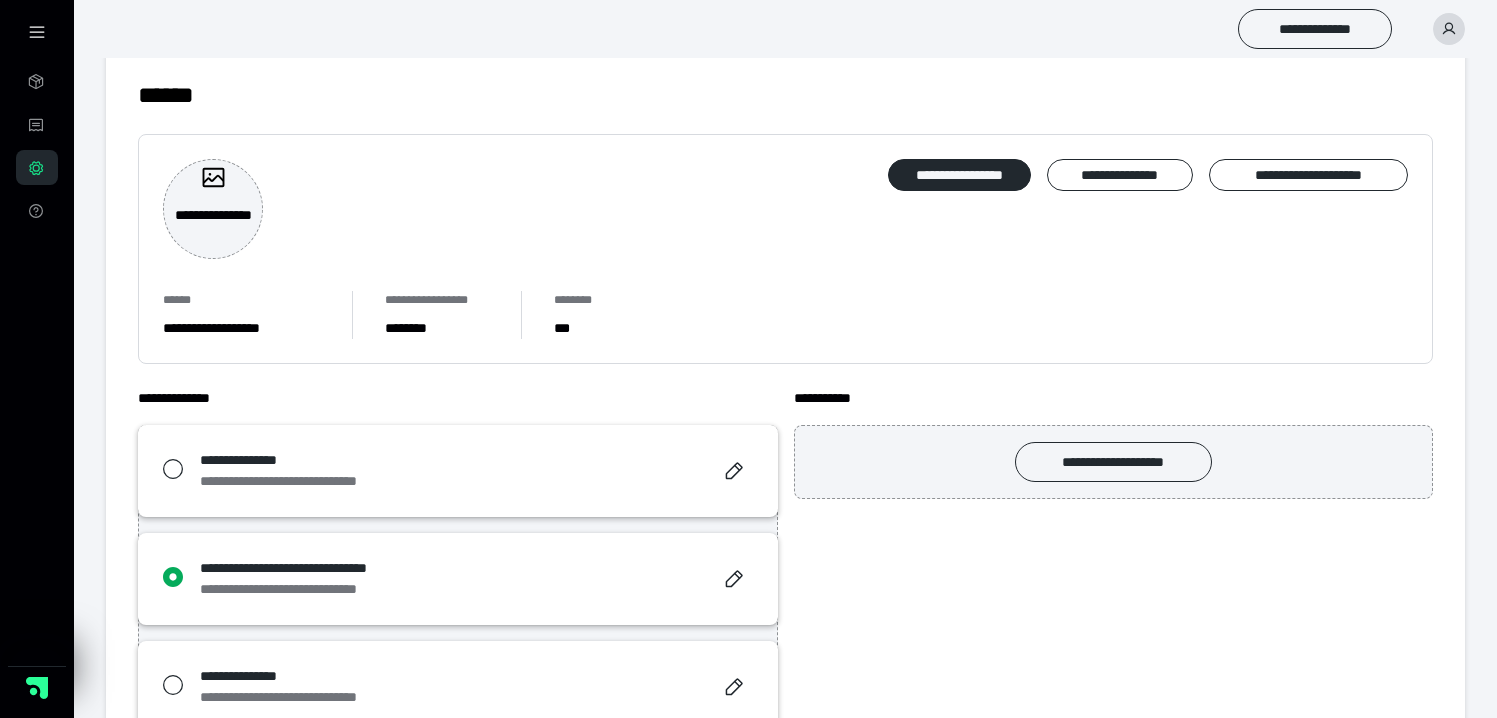 scroll, scrollTop: 111, scrollLeft: 0, axis: vertical 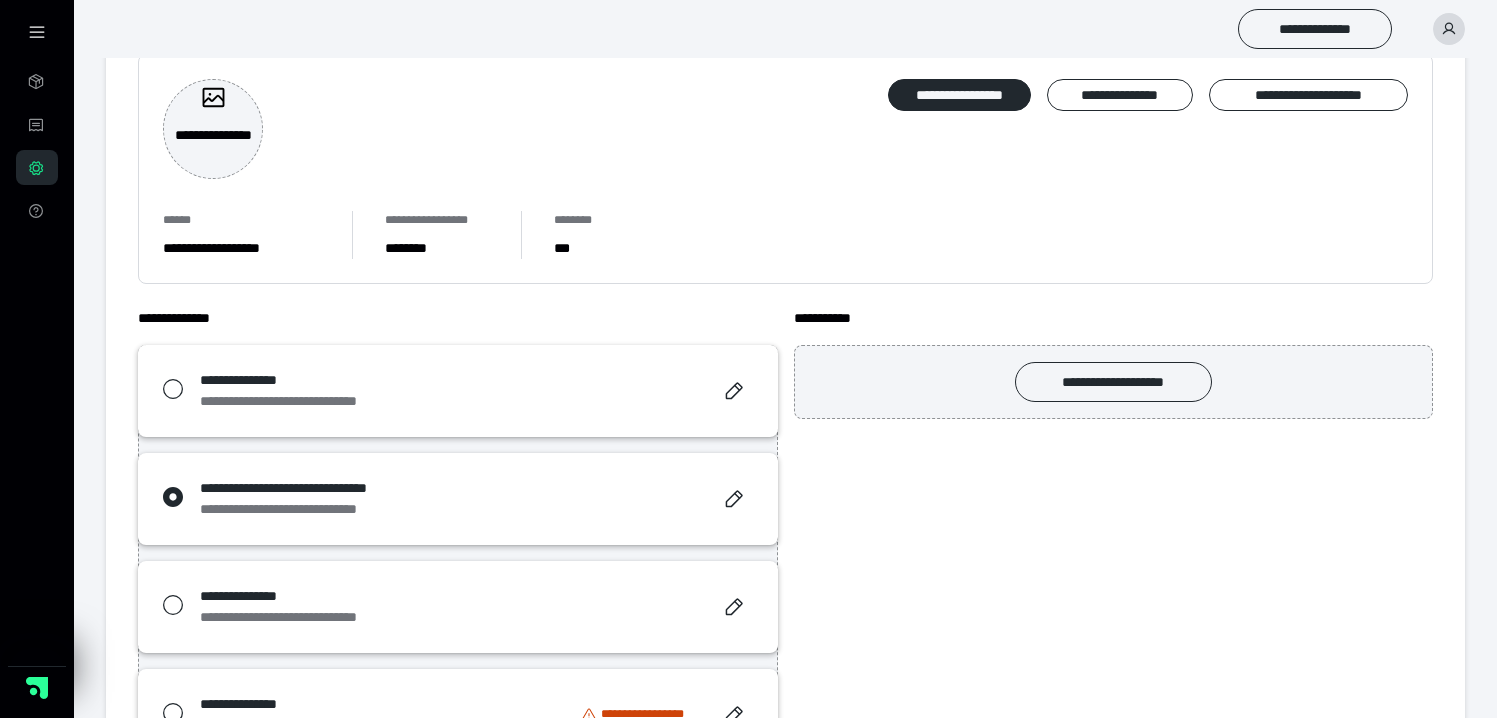 click 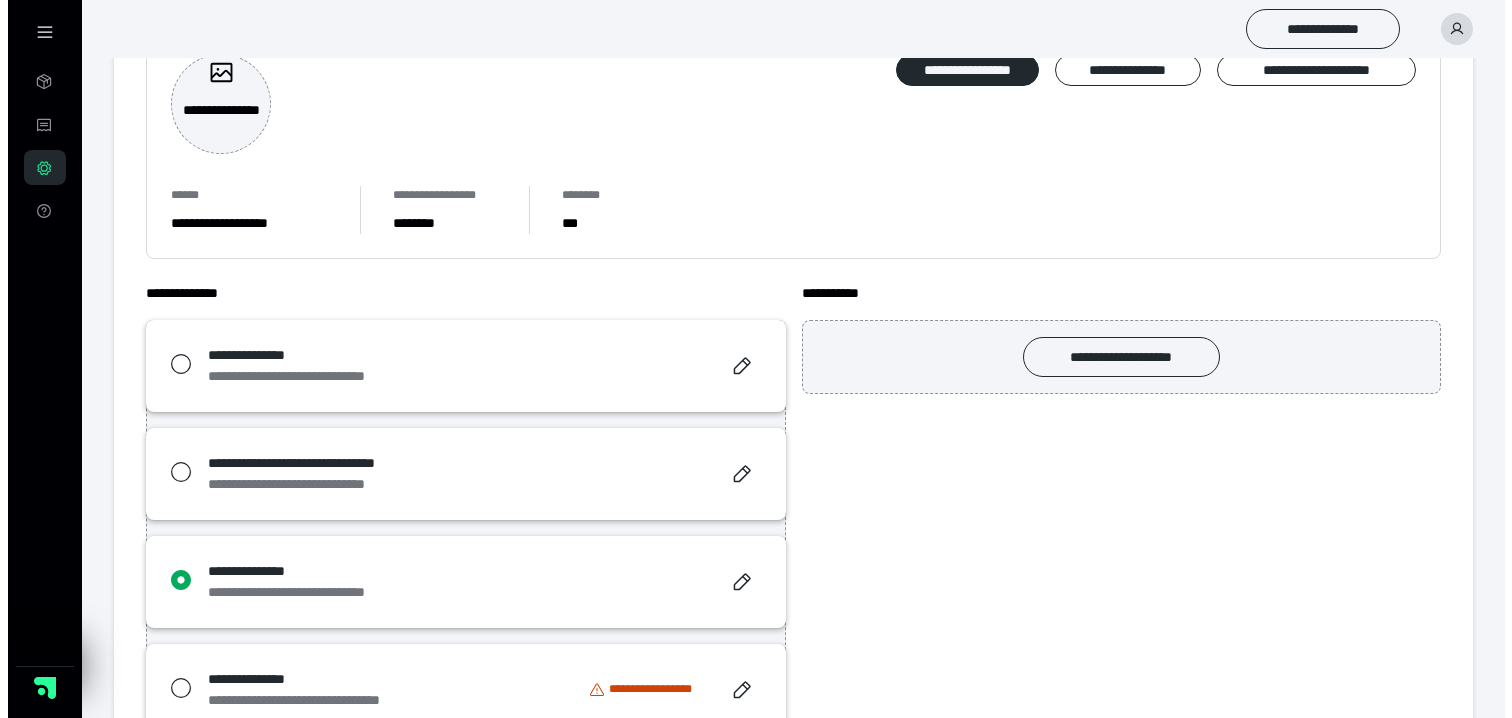 scroll, scrollTop: 456, scrollLeft: 0, axis: vertical 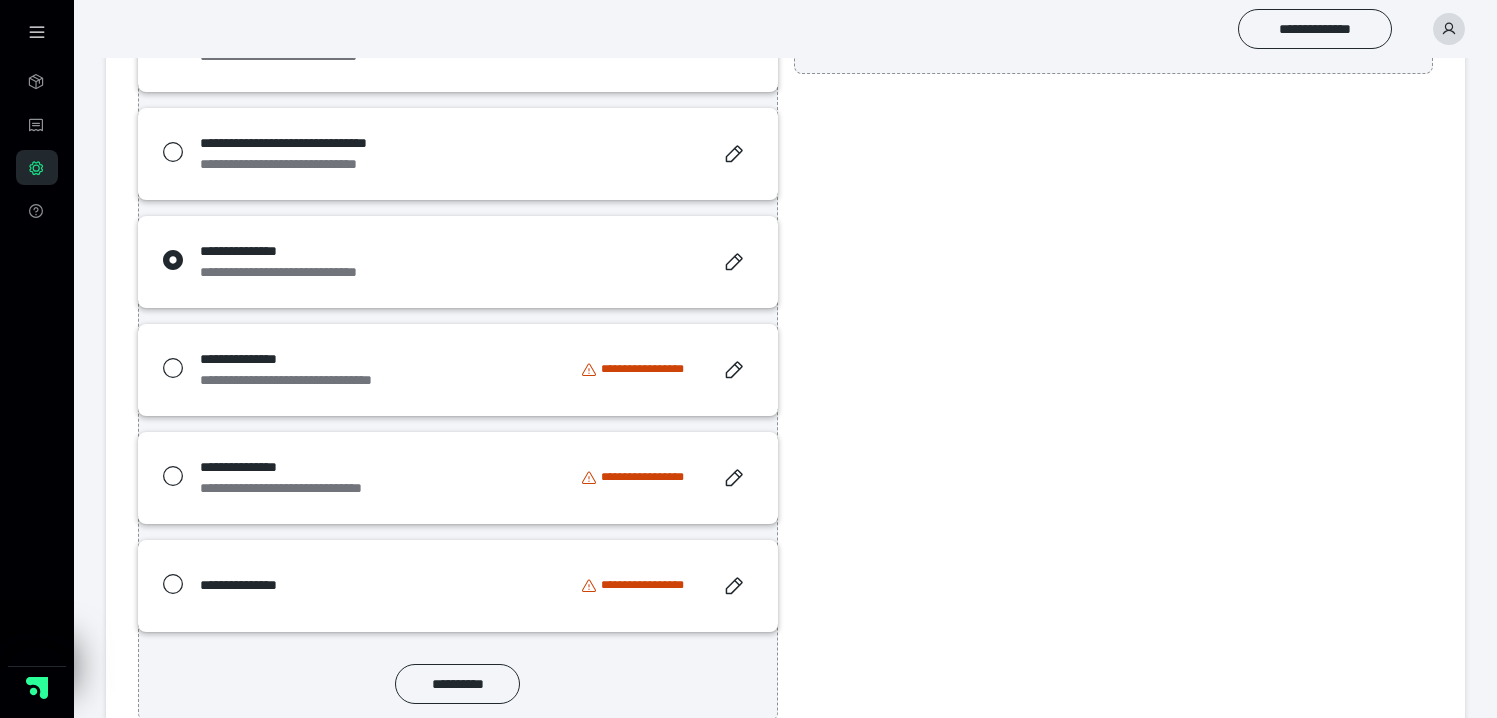click 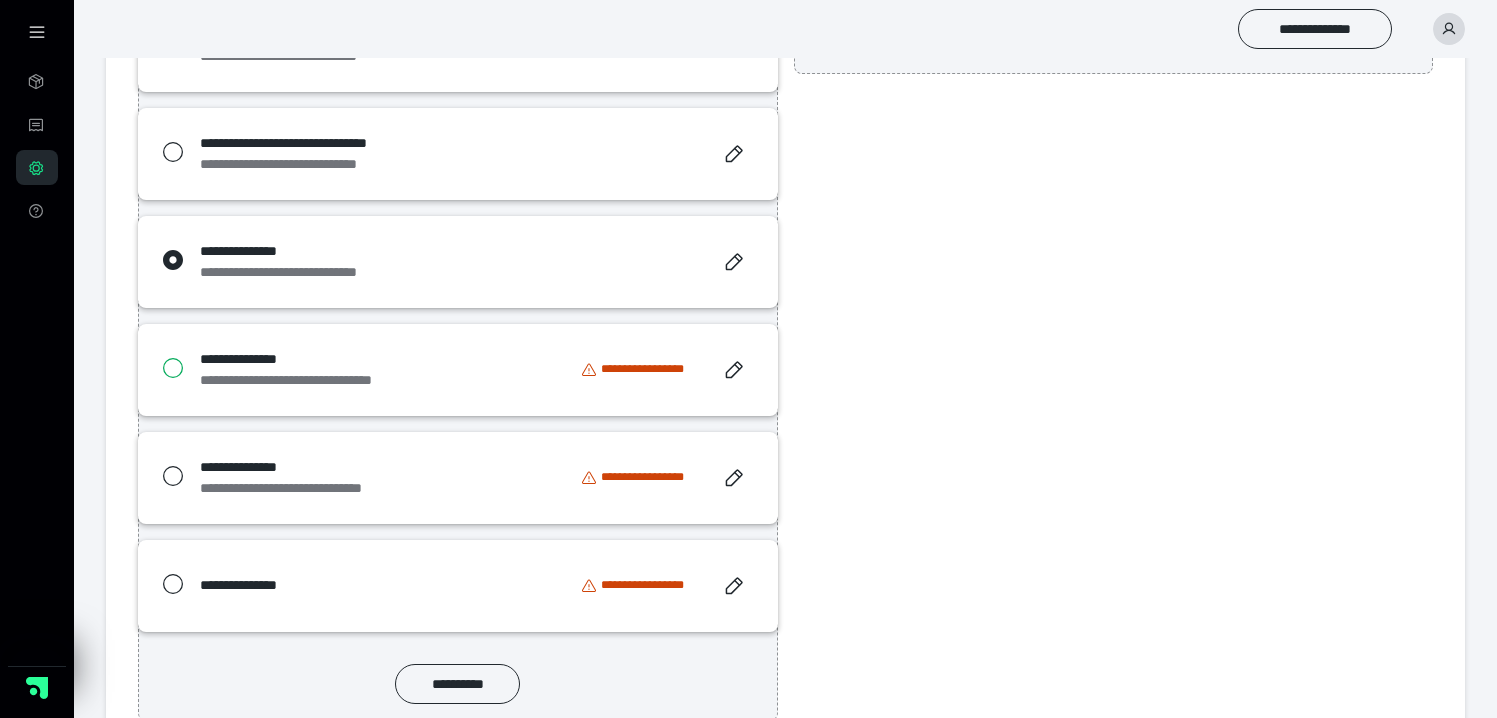 click at bounding box center (167, 370) 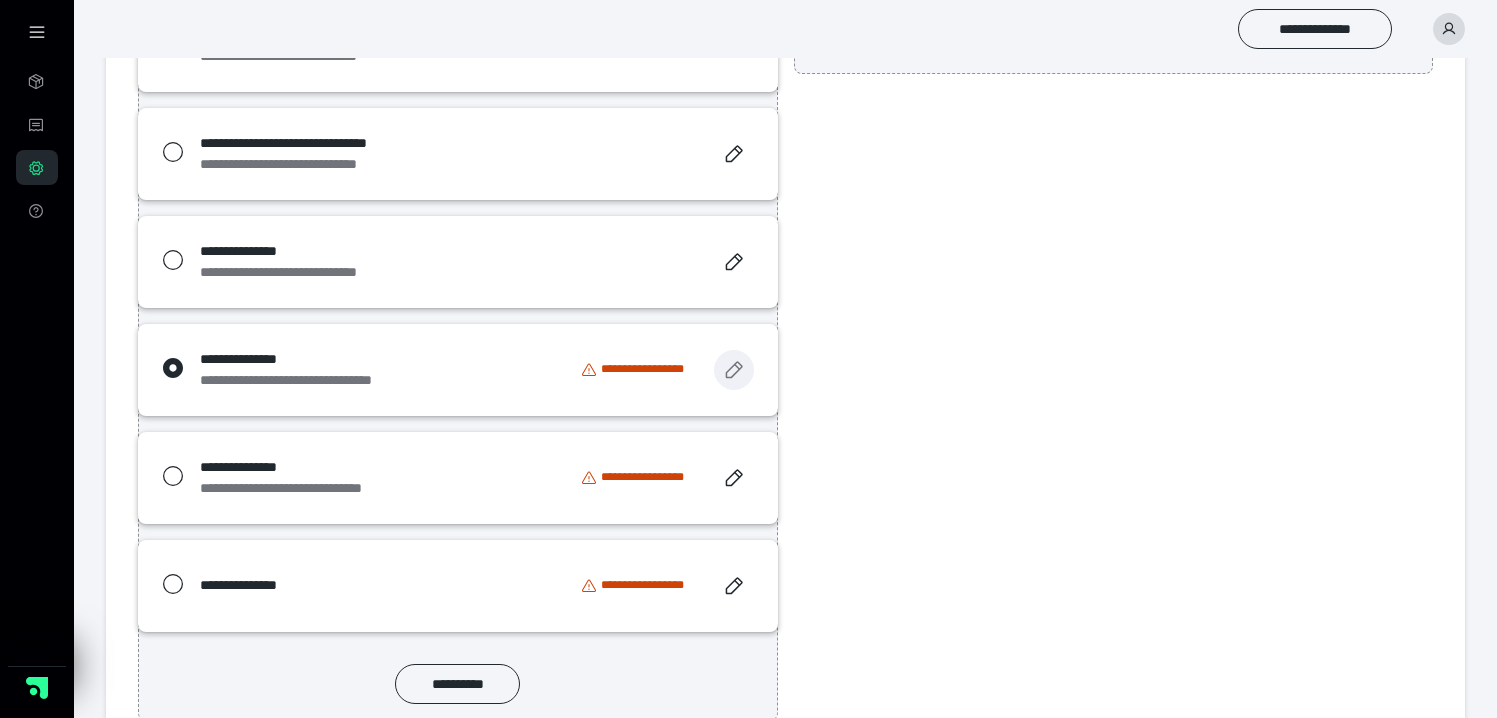 click at bounding box center [734, 370] 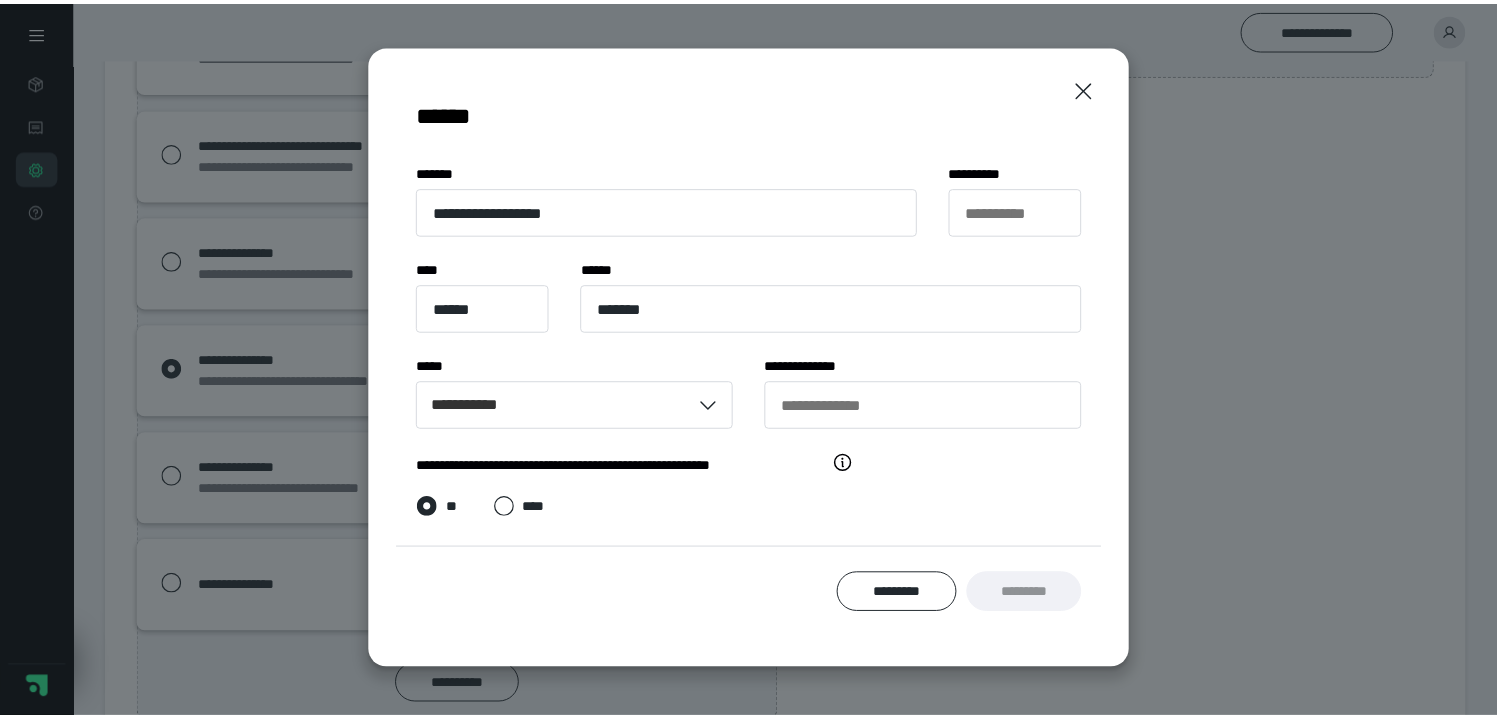 scroll, scrollTop: 248, scrollLeft: 0, axis: vertical 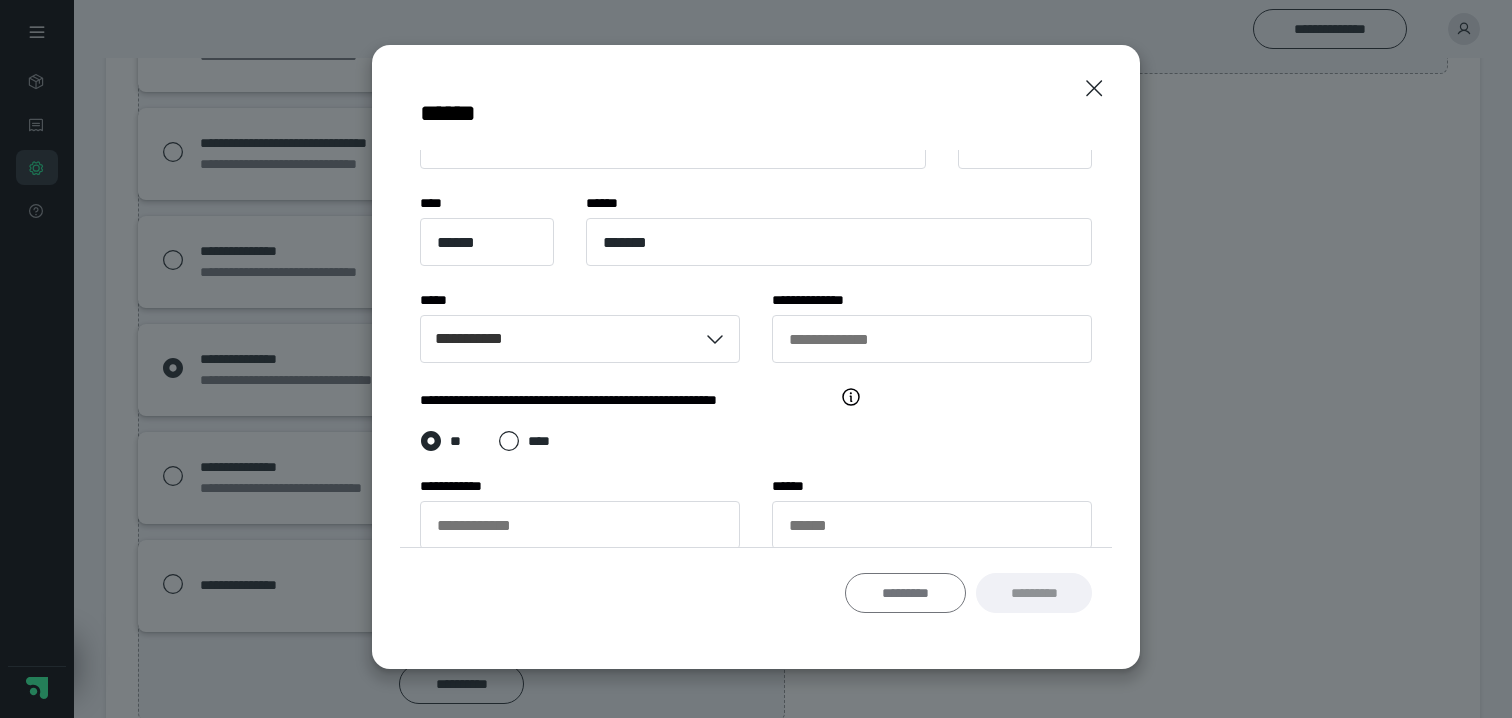 click on "*********" at bounding box center [906, 593] 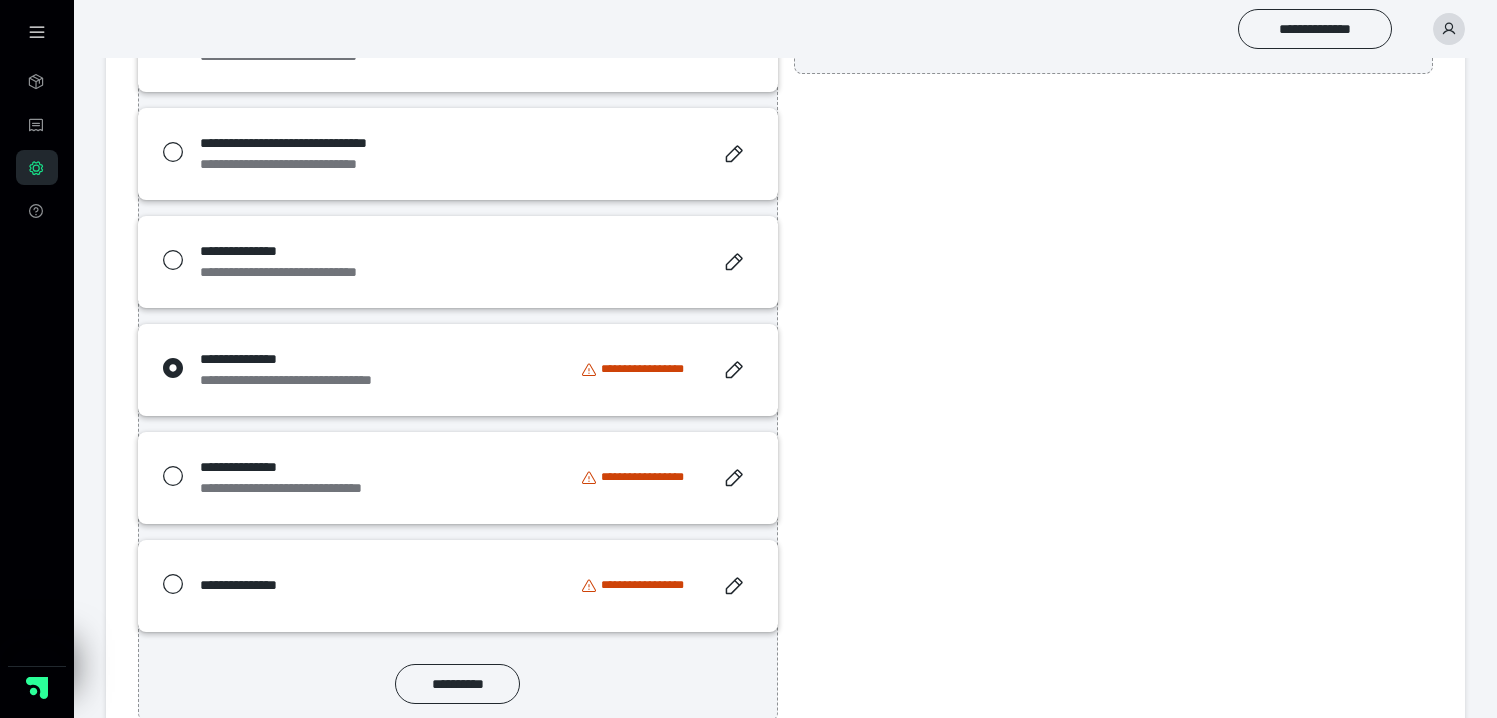 click on "**********" at bounding box center (320, 359) 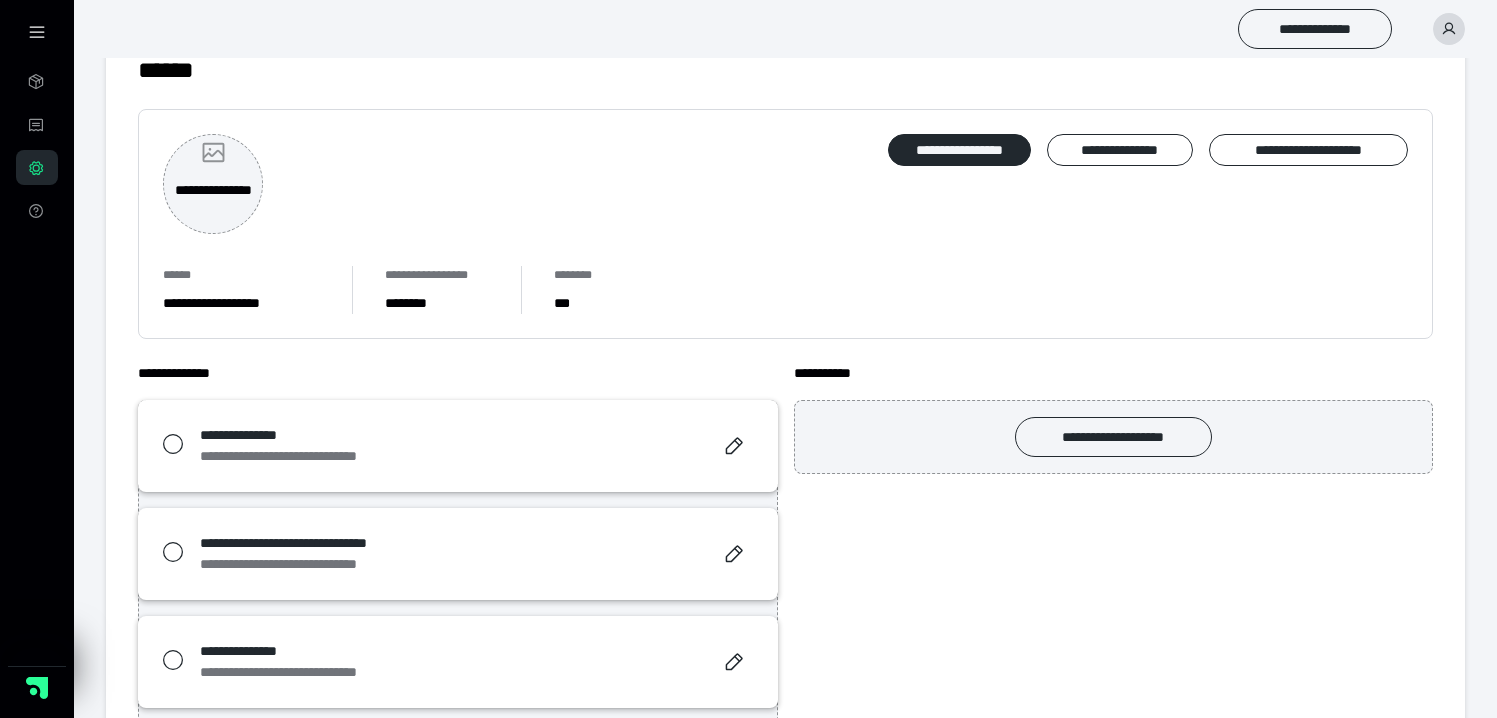 click on "**********" at bounding box center (213, 201) 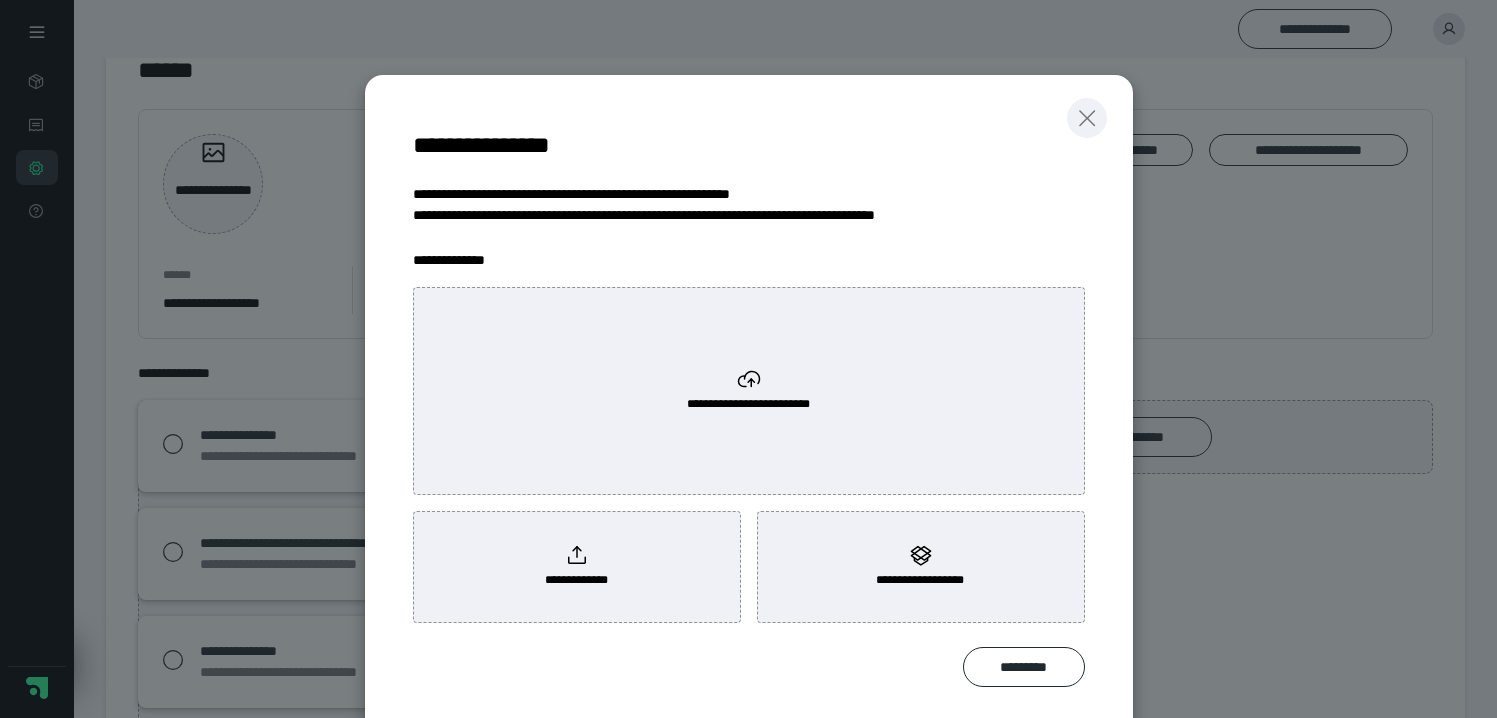 click 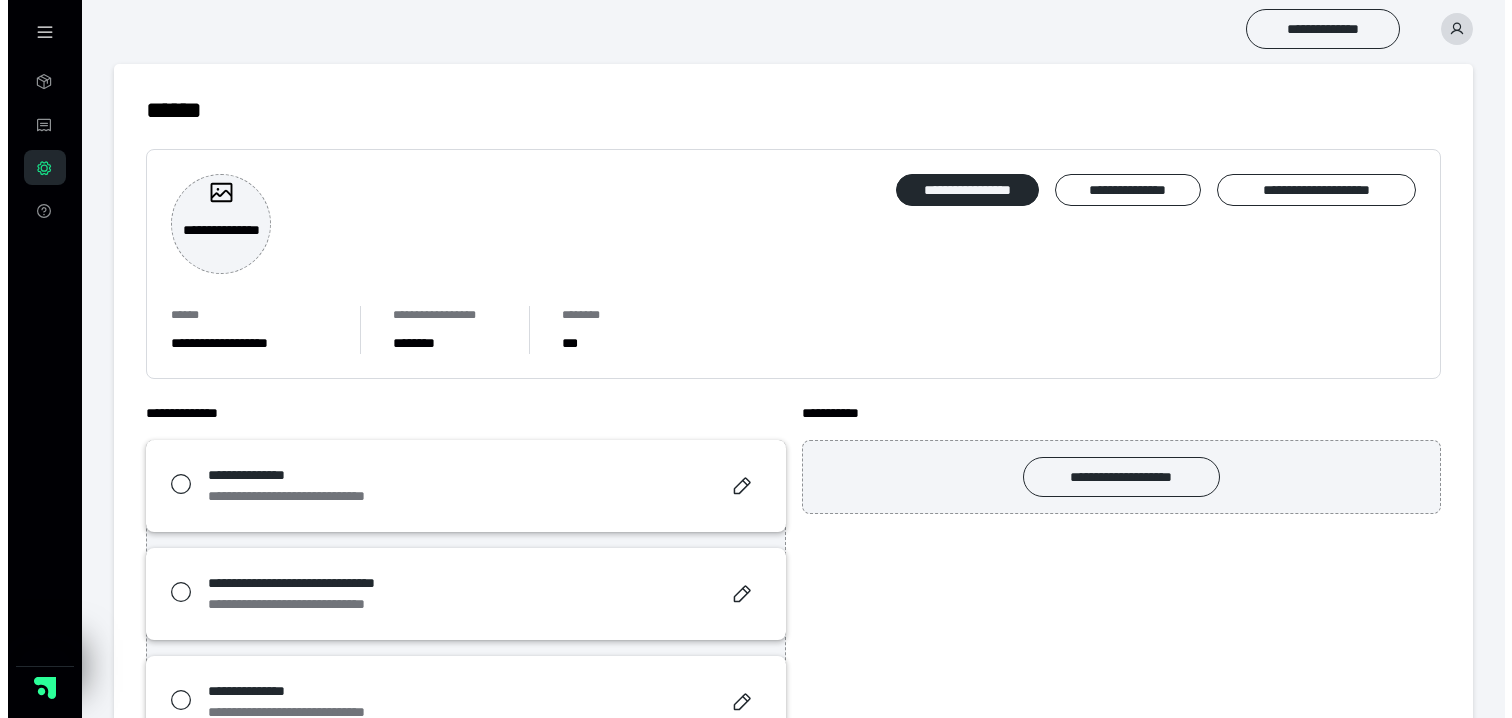 scroll, scrollTop: 0, scrollLeft: 0, axis: both 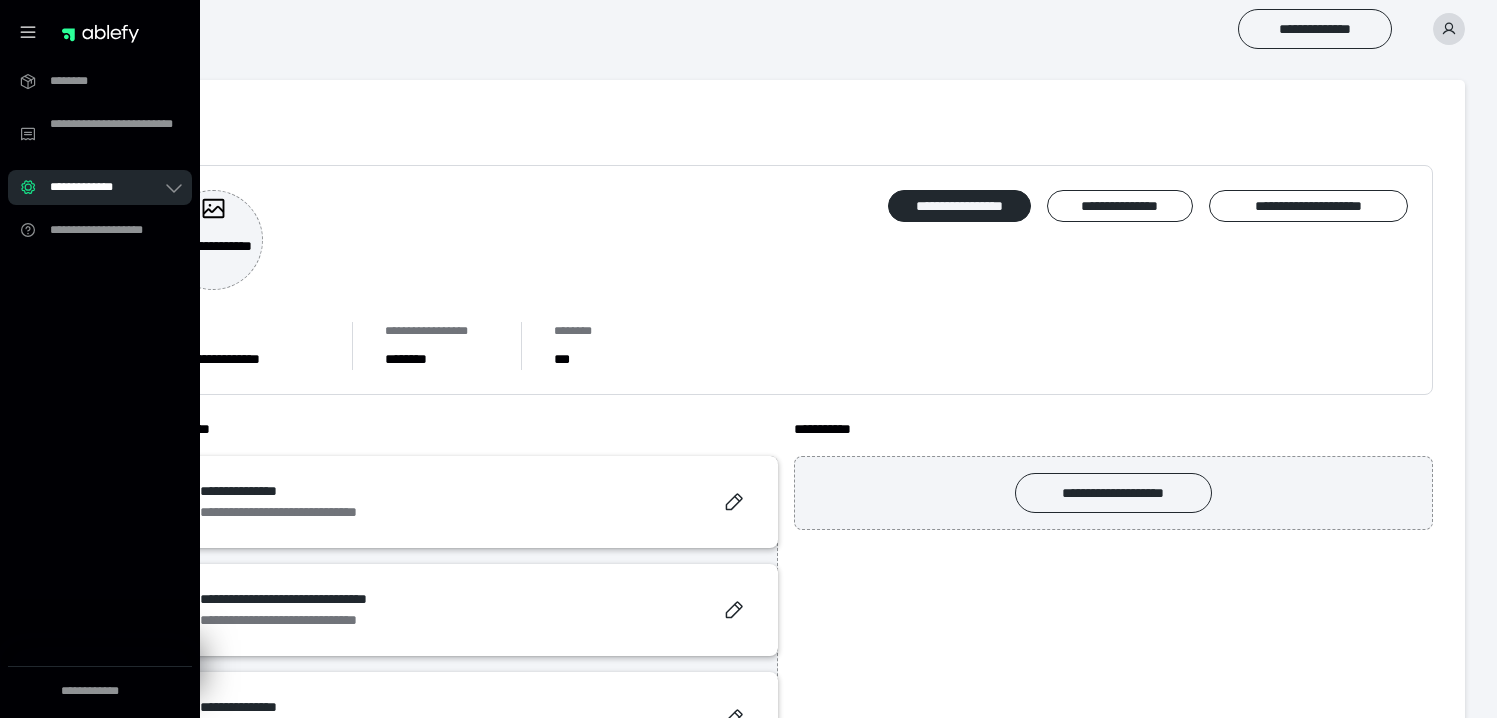 click 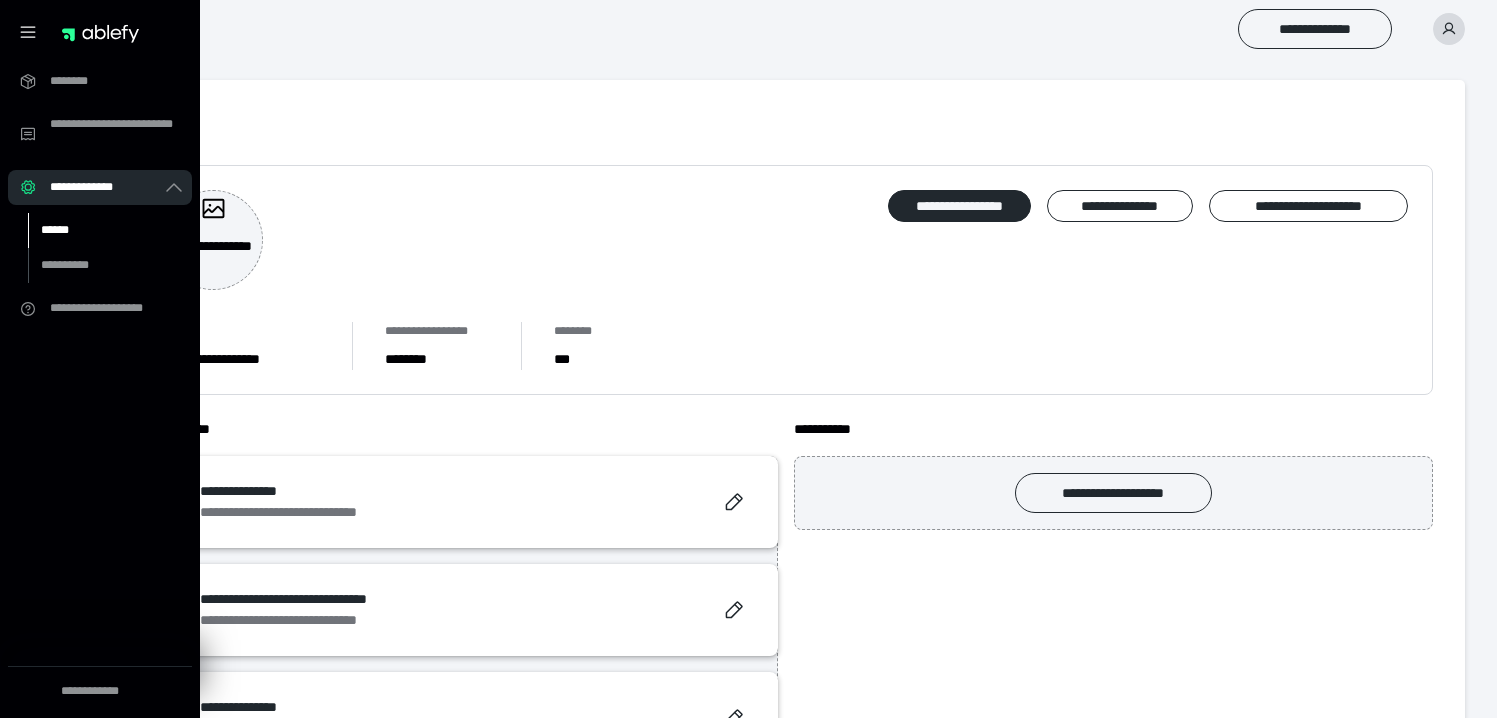 click on "******" at bounding box center (97, 230) 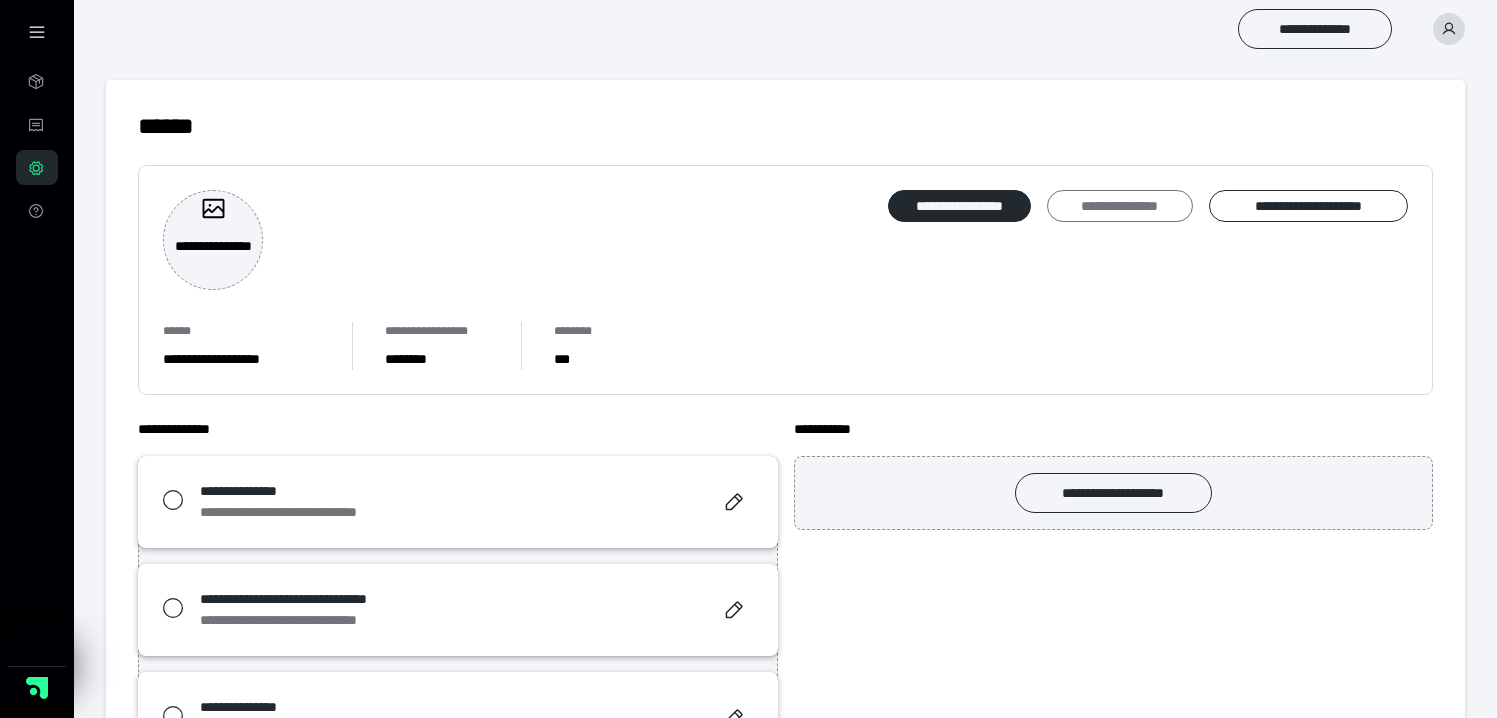 click on "**********" at bounding box center (1119, 206) 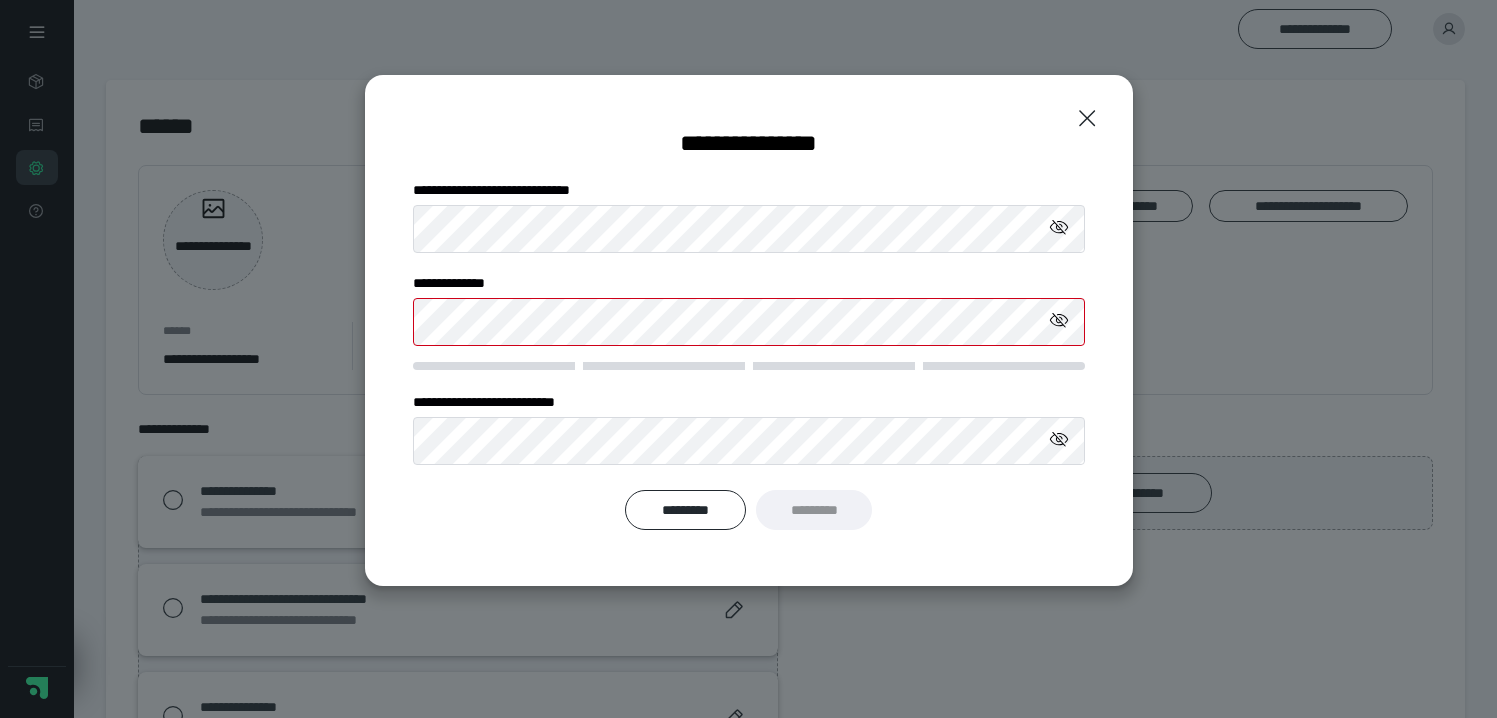 click at bounding box center (494, 366) 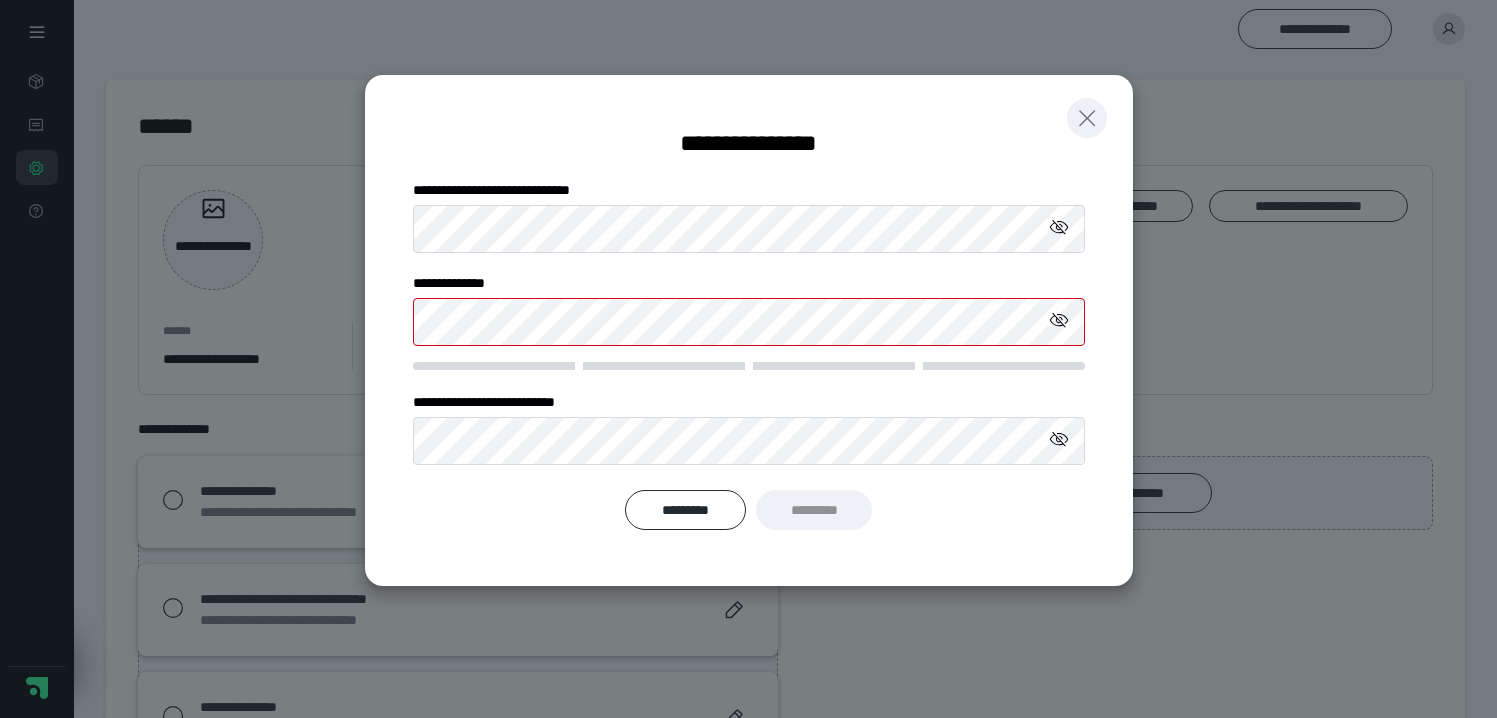 drag, startPoint x: 1083, startPoint y: 109, endPoint x: 957, endPoint y: 153, distance: 133.46161 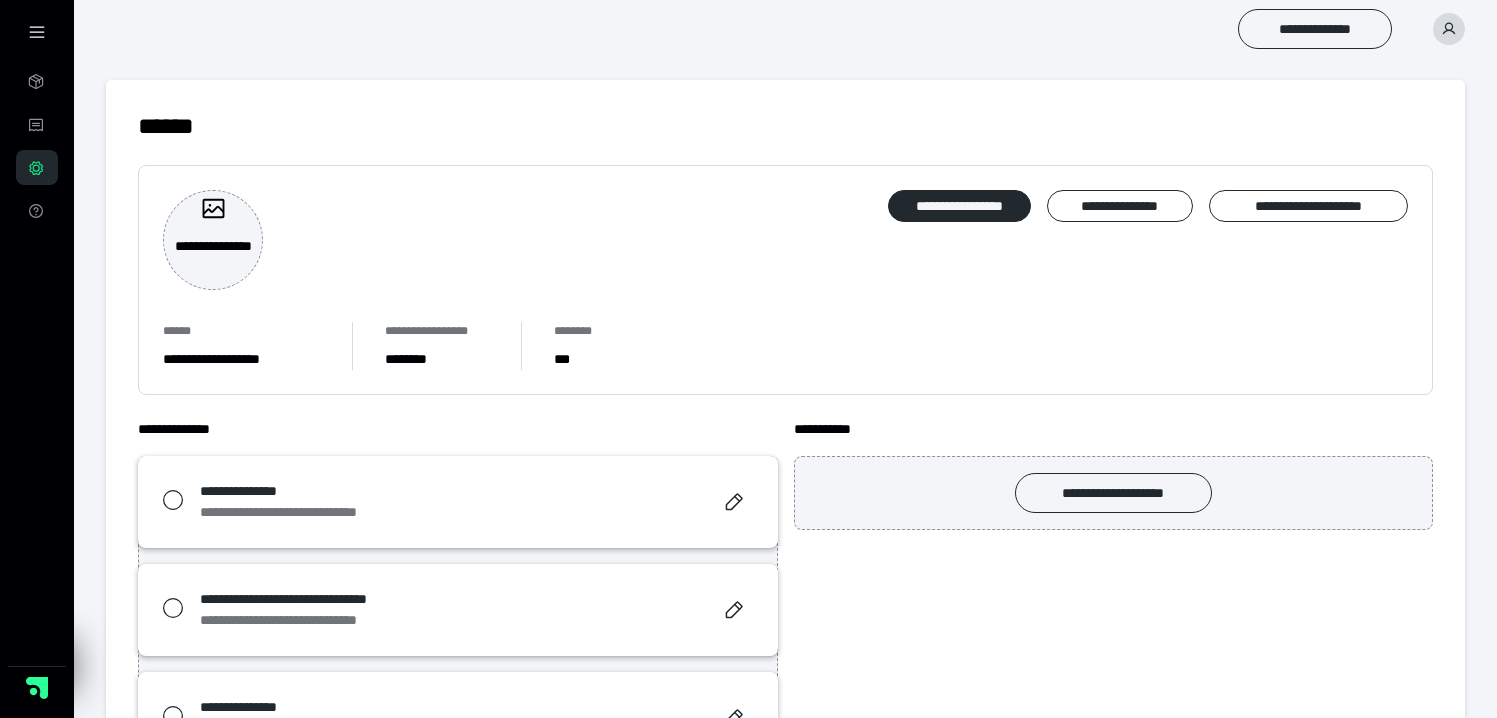 click on "**********" at bounding box center (785, 29) 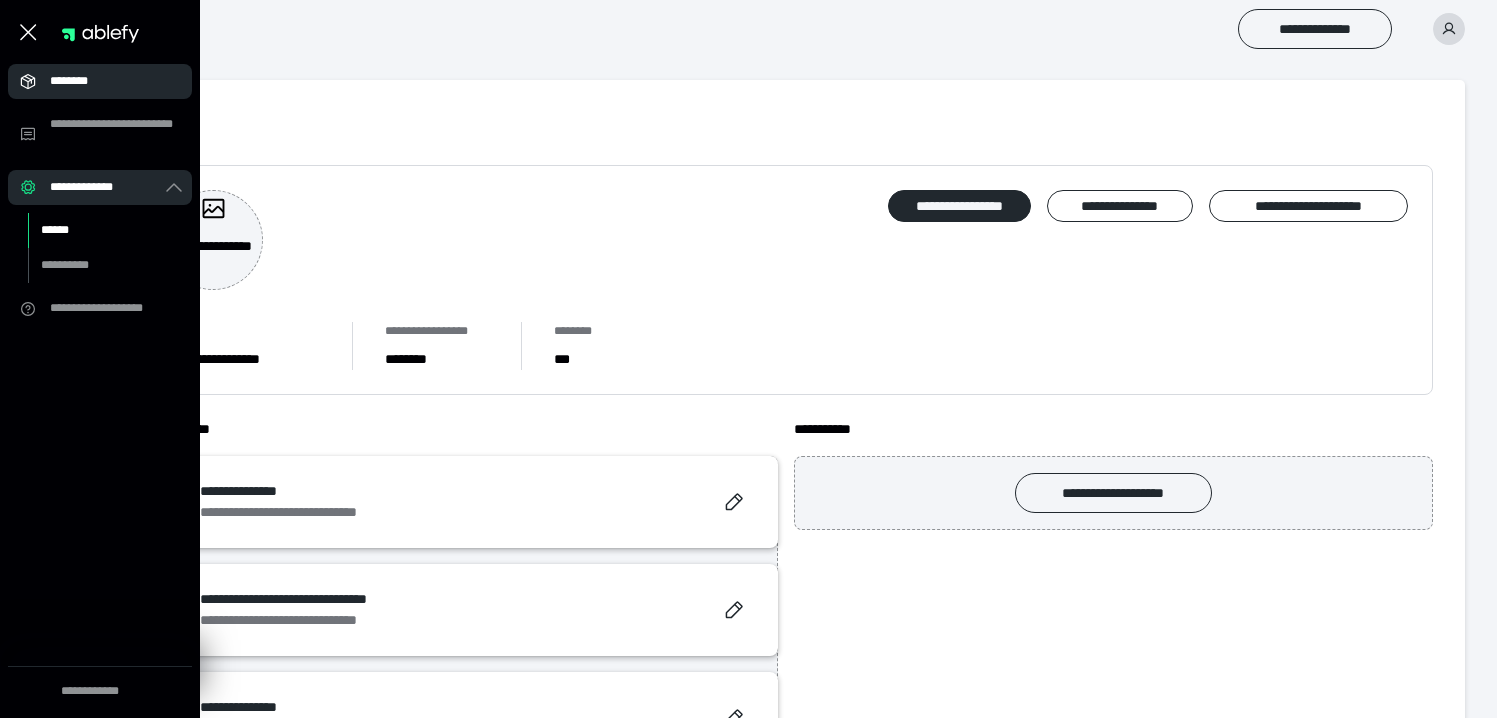 click on "********" at bounding box center [100, 81] 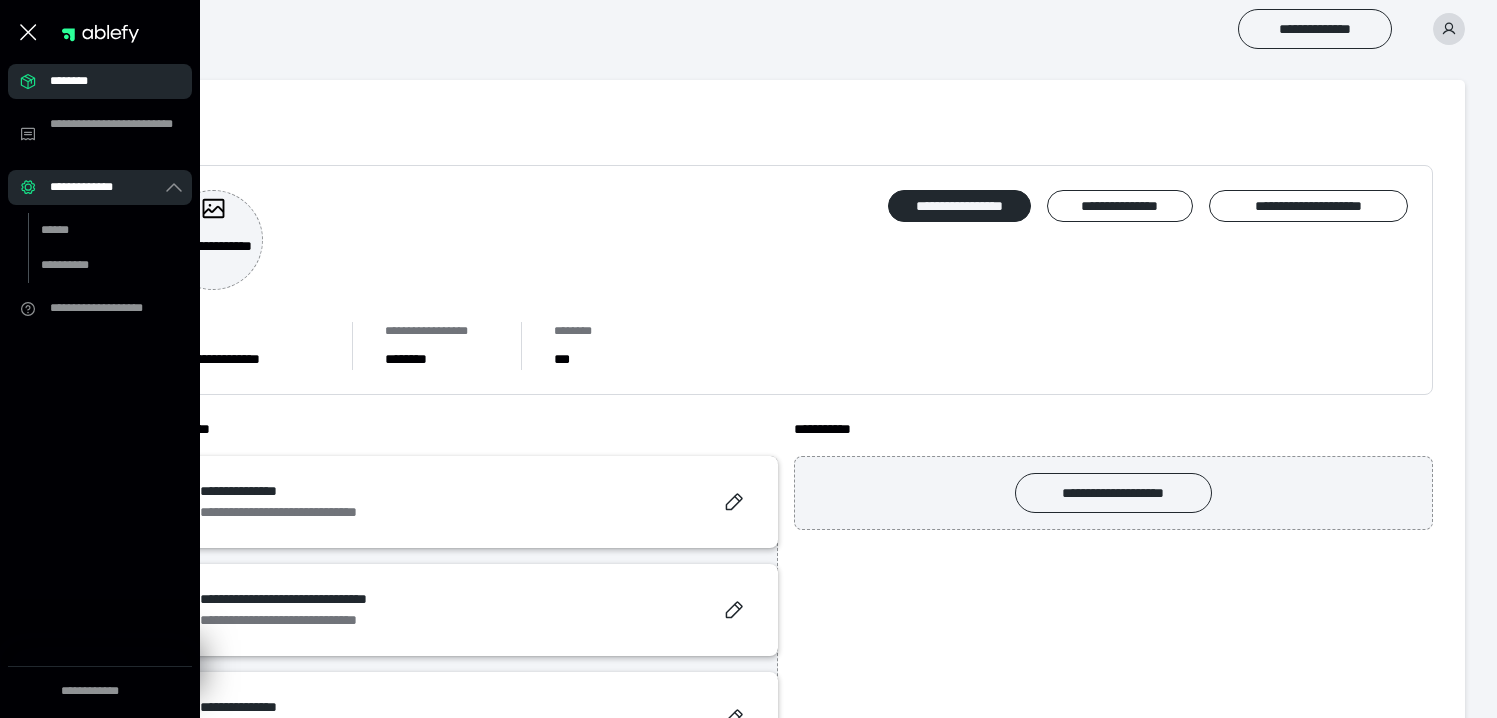 click on "********" at bounding box center (106, 81) 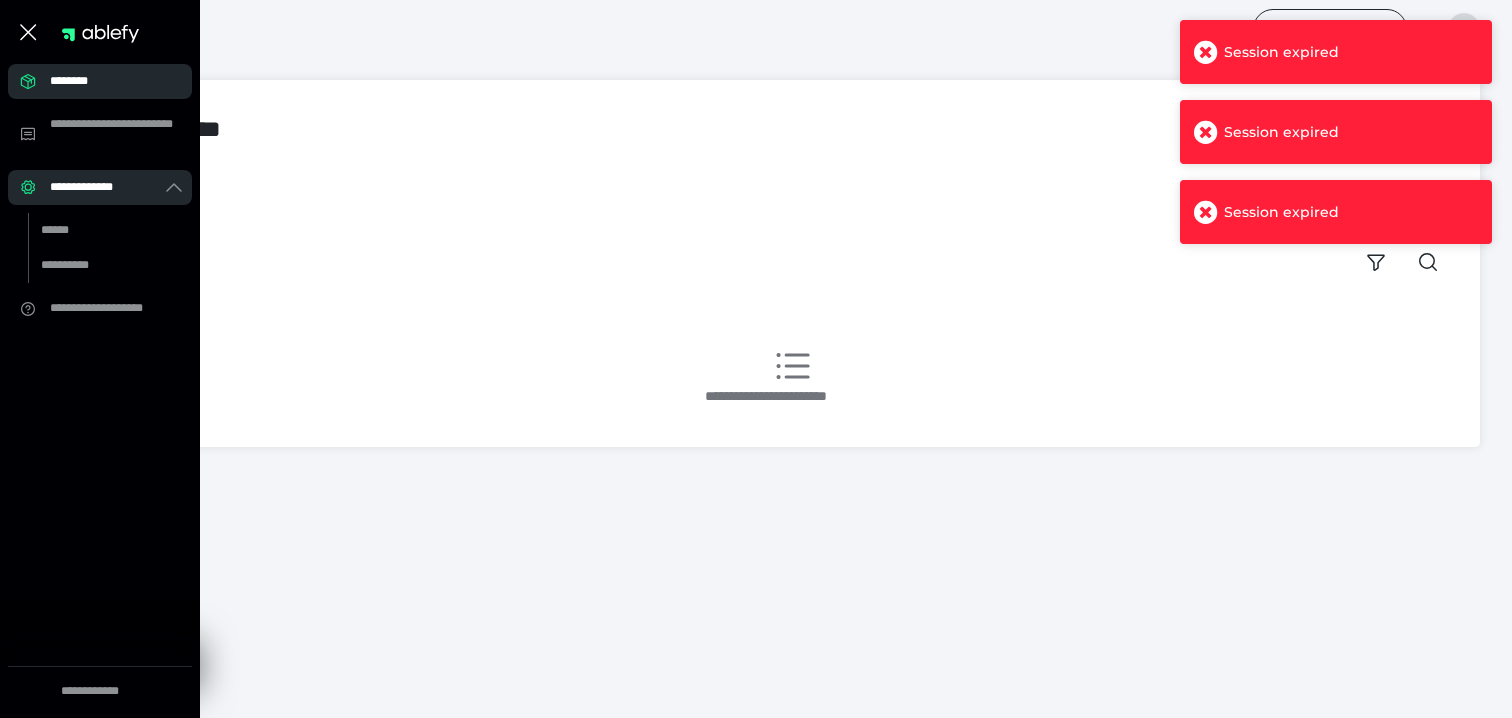 click on "**********" at bounding box center (793, 263) 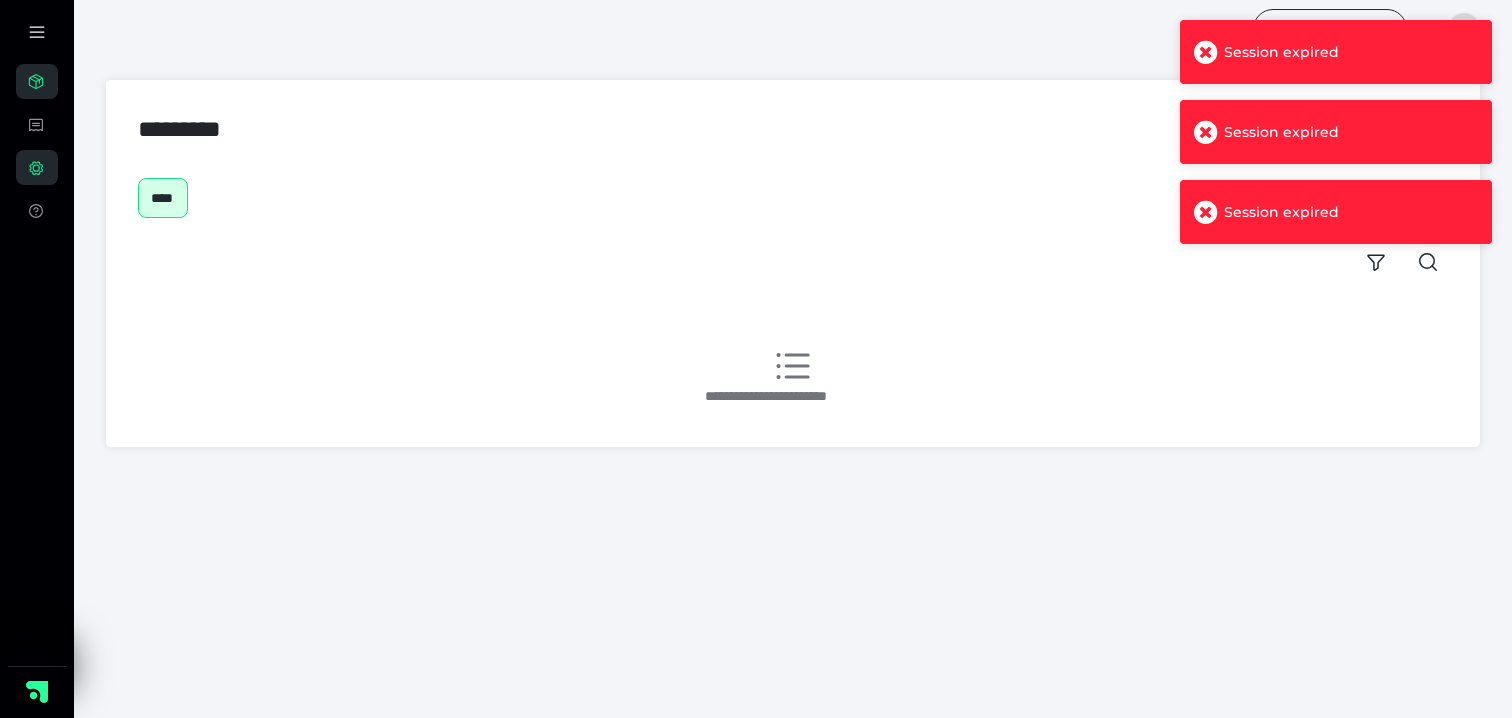 click at bounding box center (1206, 52) 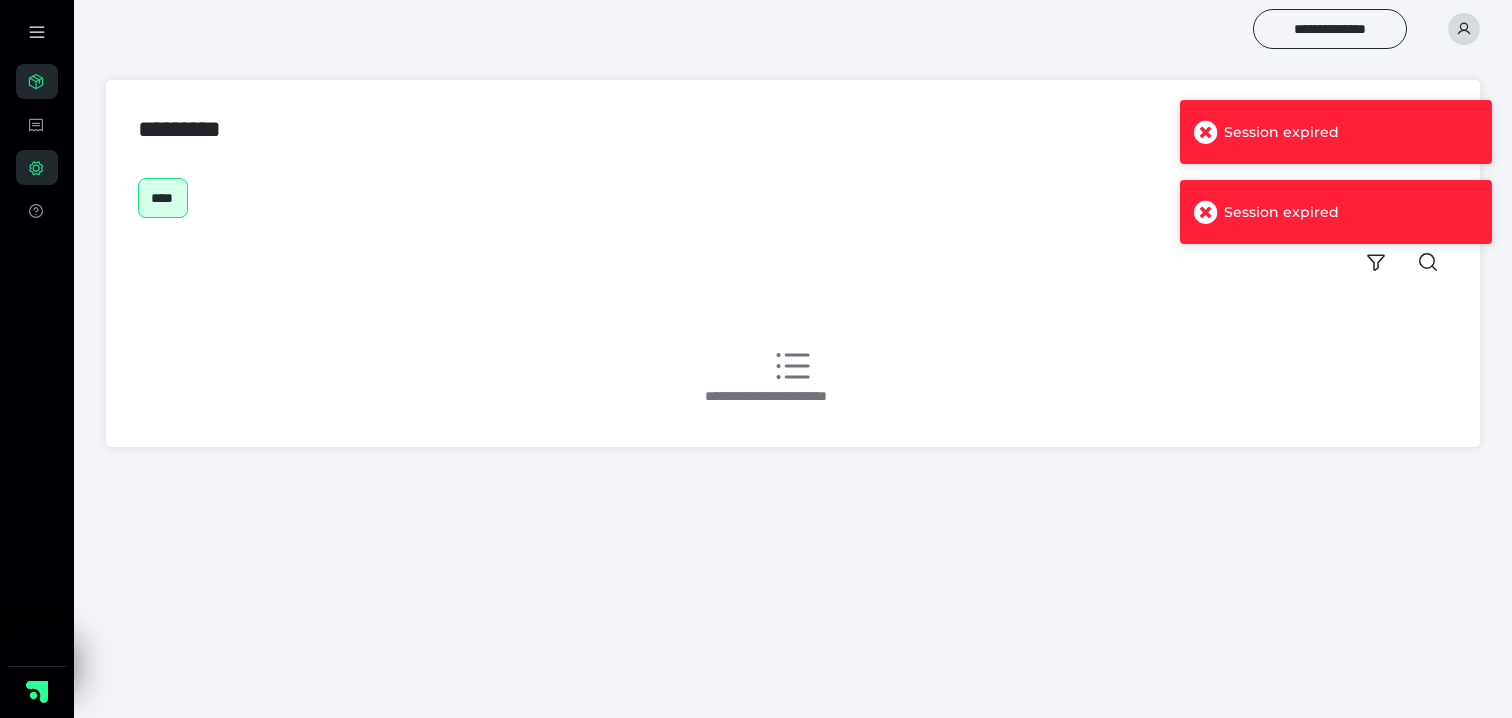 click on "Session expired Session expired Session expired" at bounding box center (1336, 140) 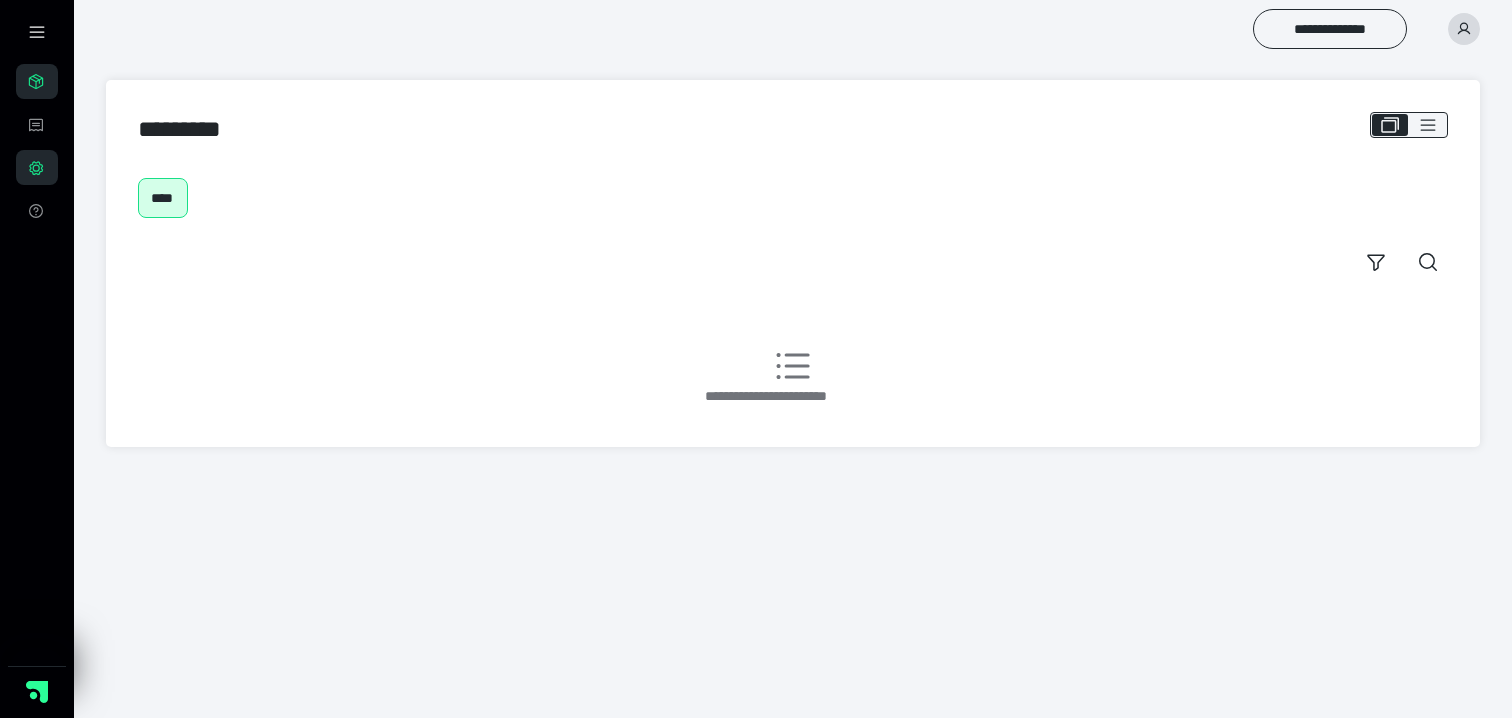 click on "Session expired Session expired" at bounding box center (1336, 20) 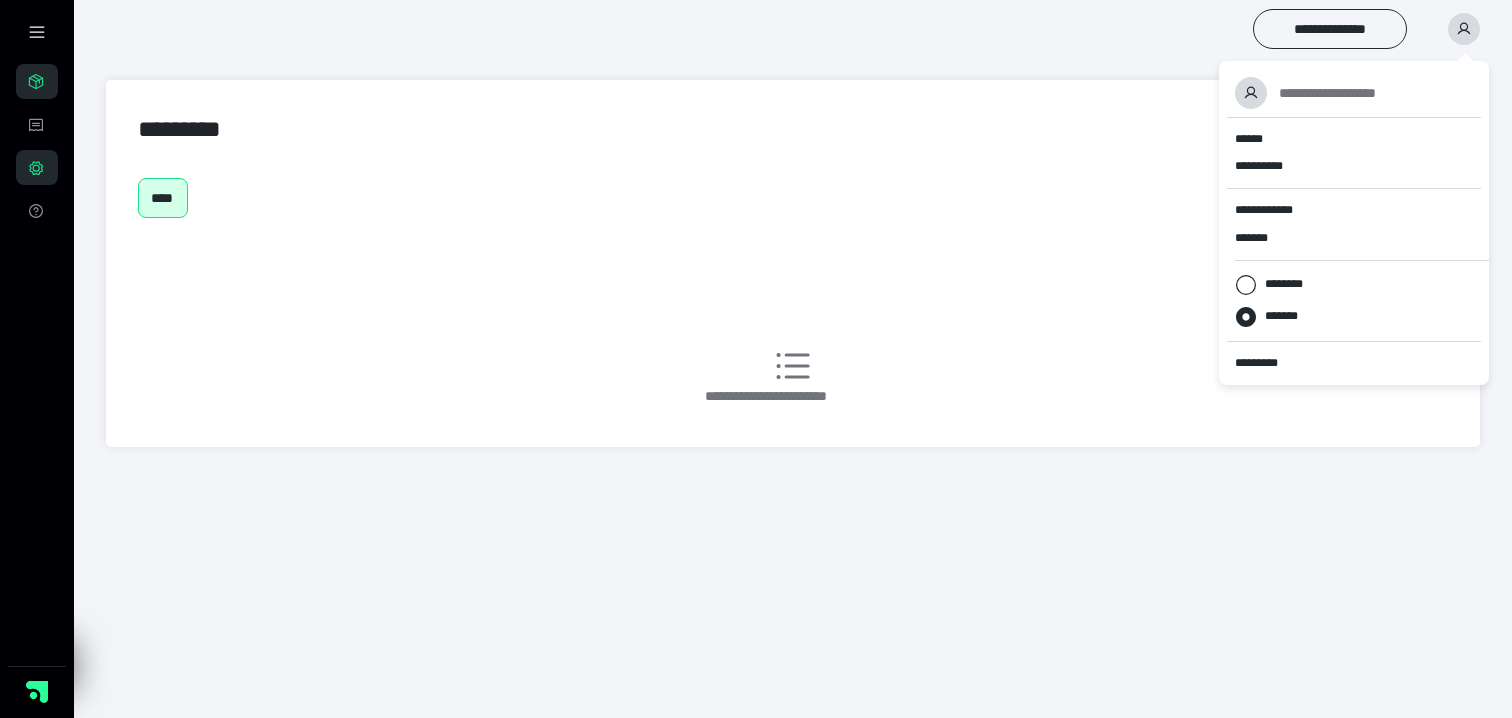 click on "**********" at bounding box center [1327, 93] 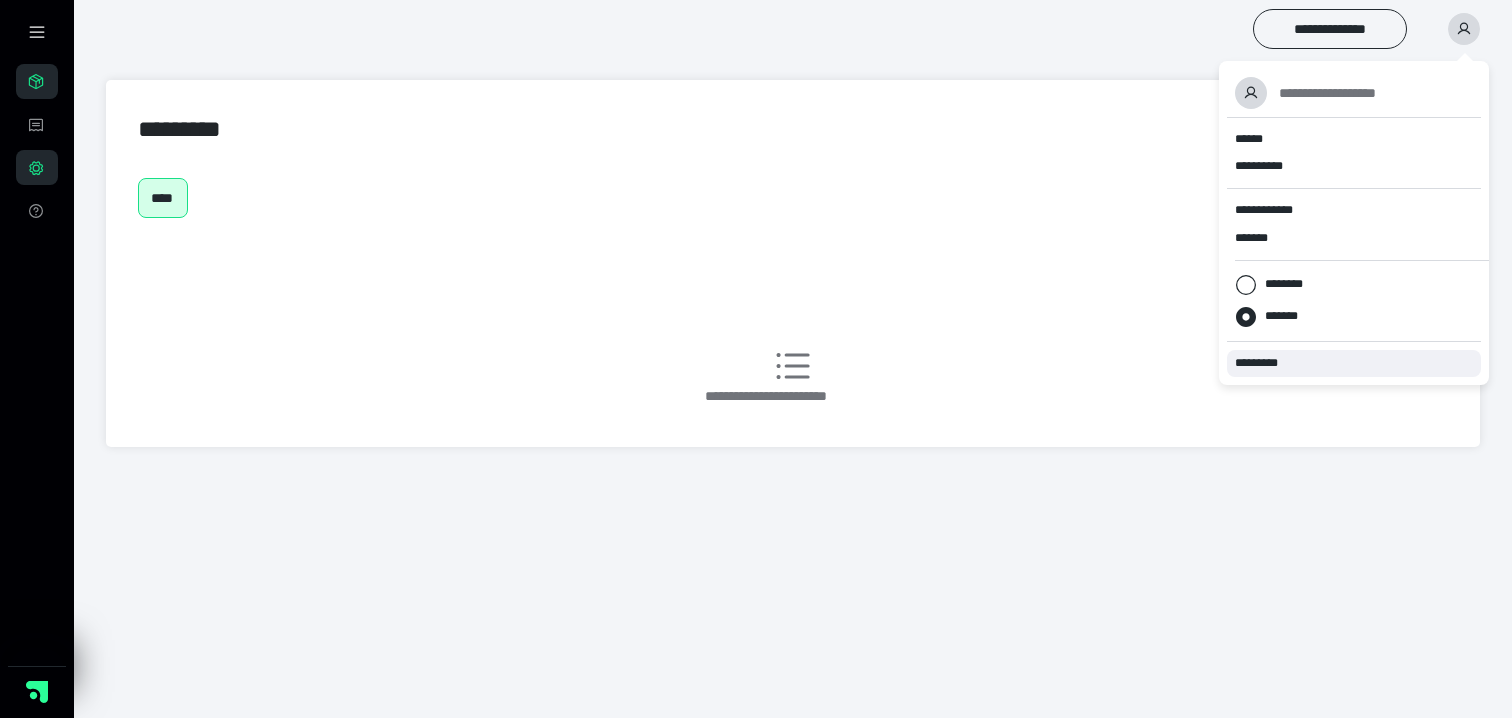 click on "*********" at bounding box center (1265, 363) 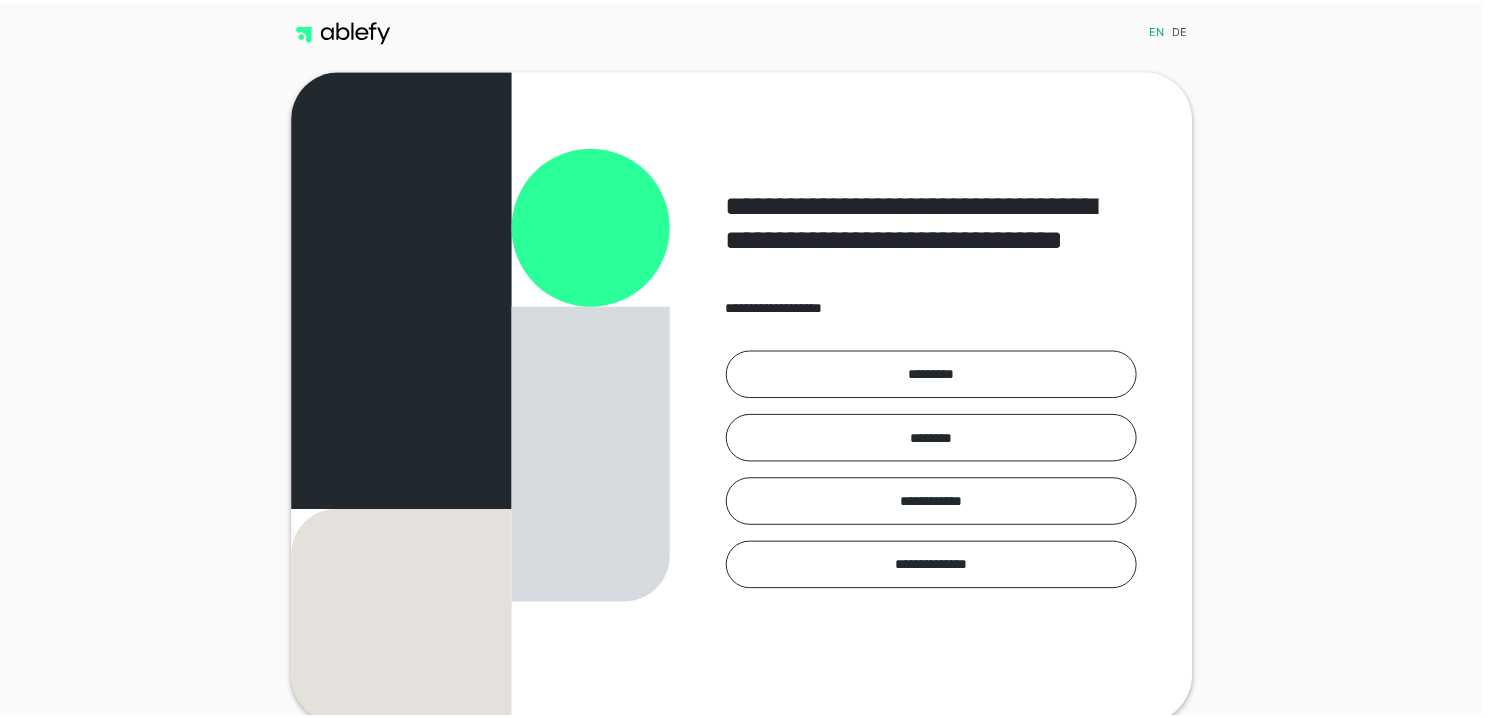 scroll, scrollTop: 0, scrollLeft: 0, axis: both 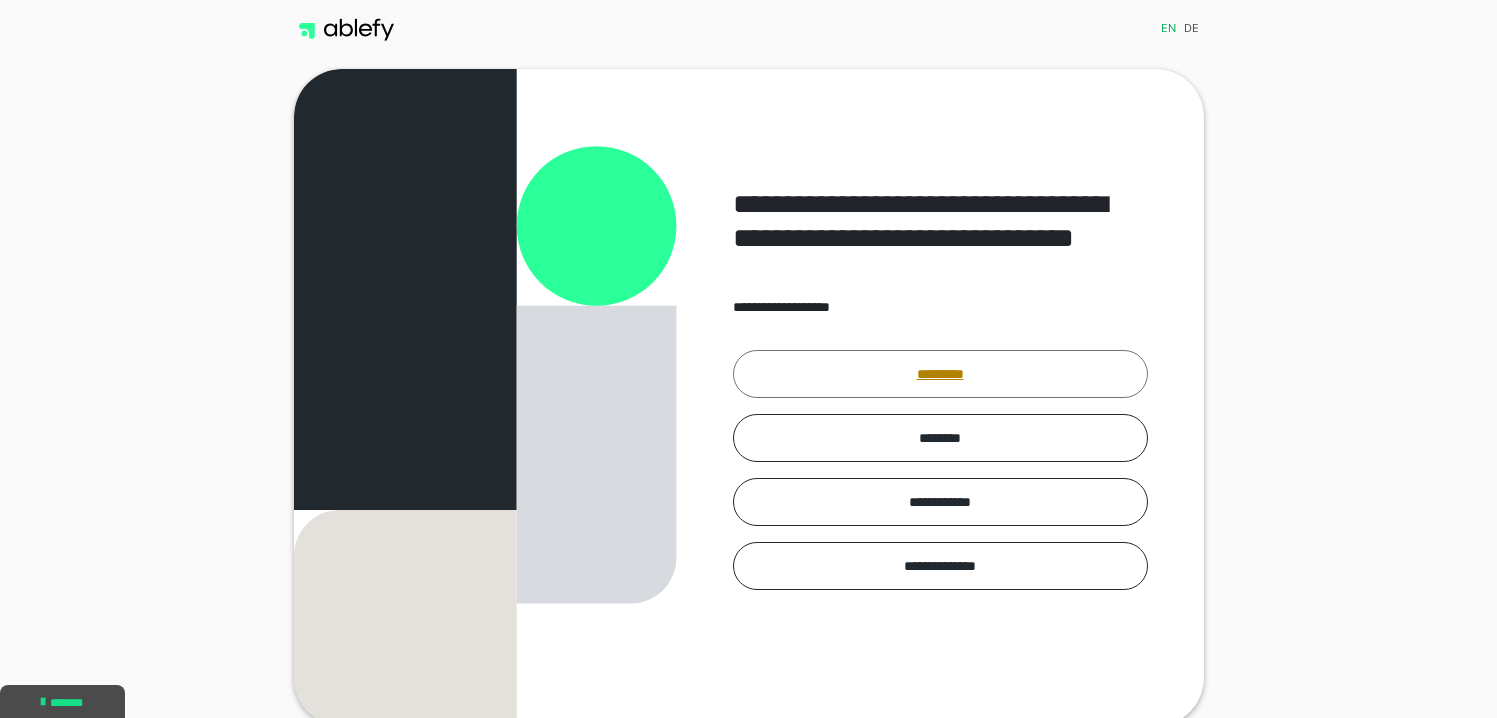 click on "*********" at bounding box center [940, 374] 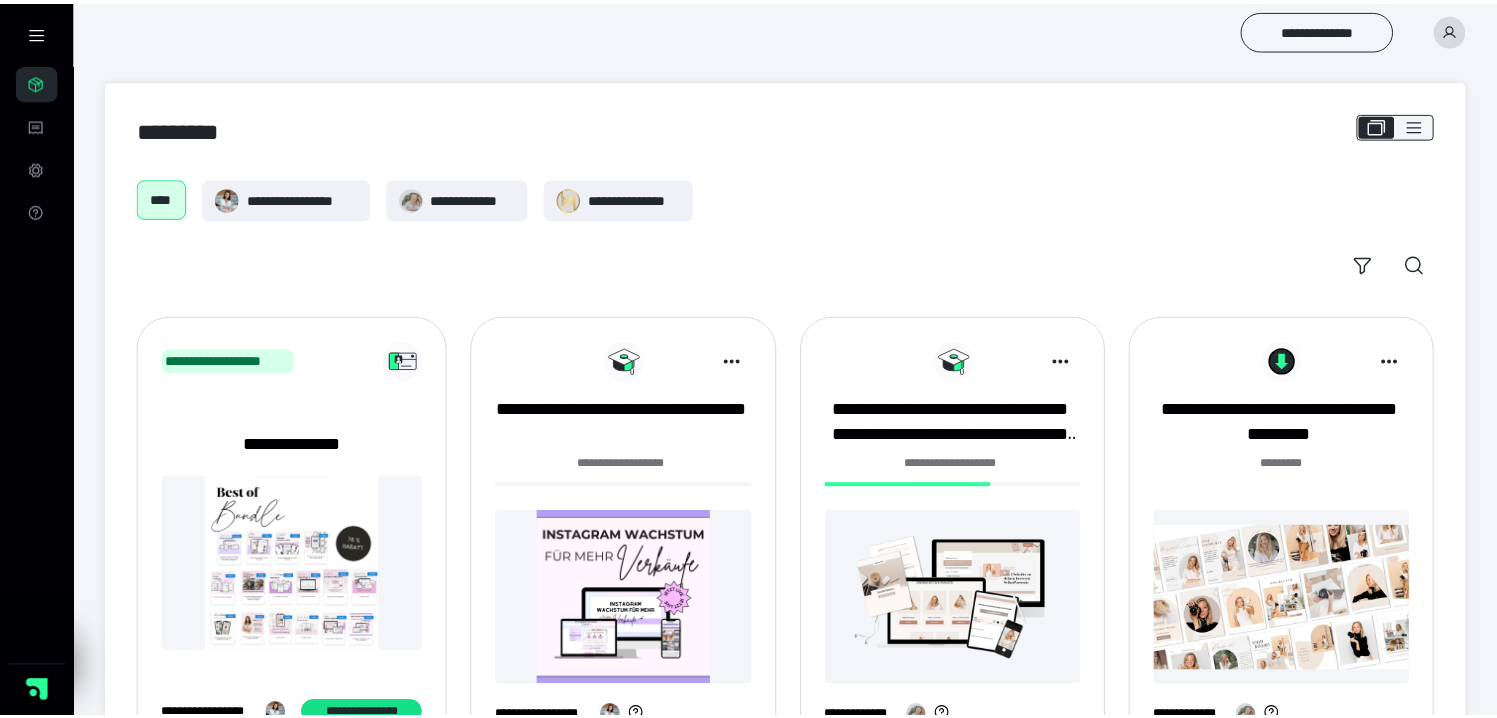 scroll, scrollTop: 0, scrollLeft: 0, axis: both 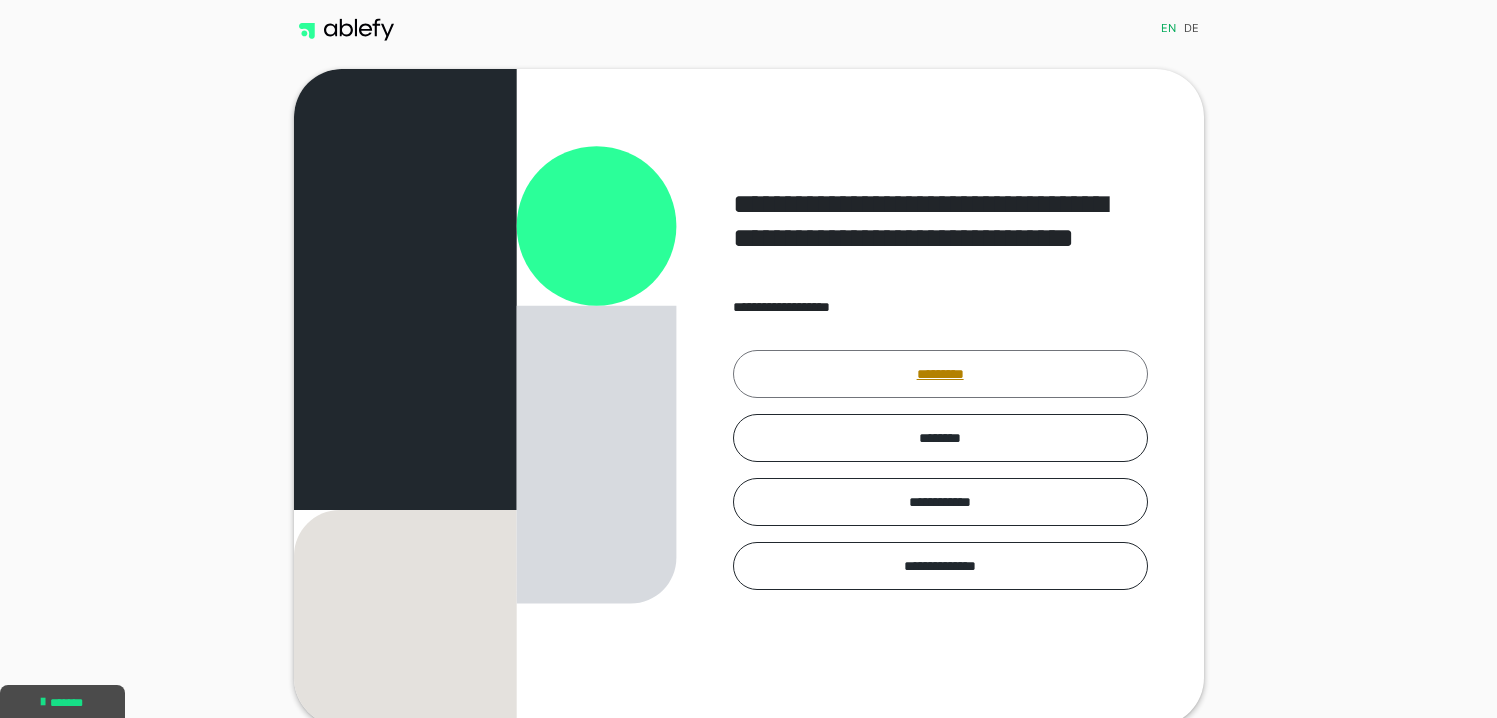 click on "*********" at bounding box center [940, 374] 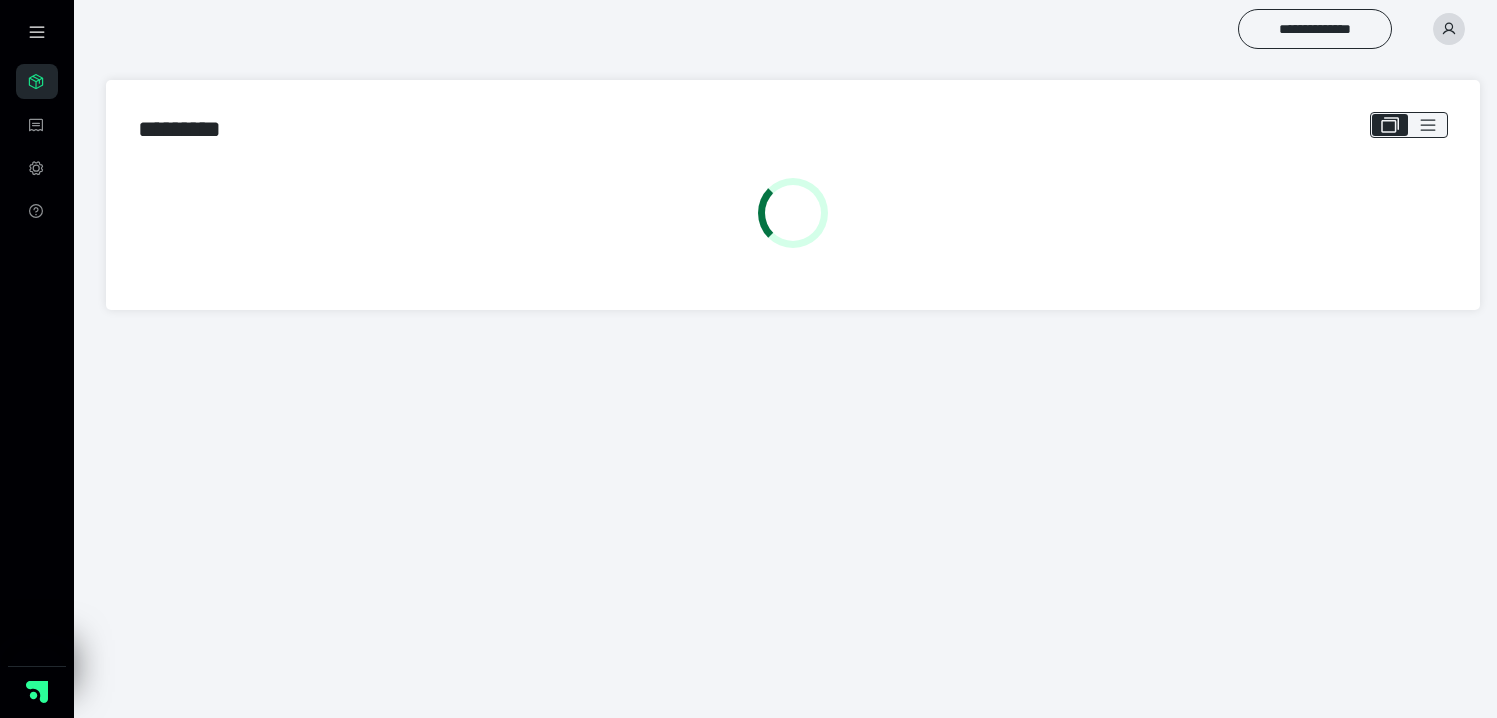 scroll, scrollTop: 0, scrollLeft: 0, axis: both 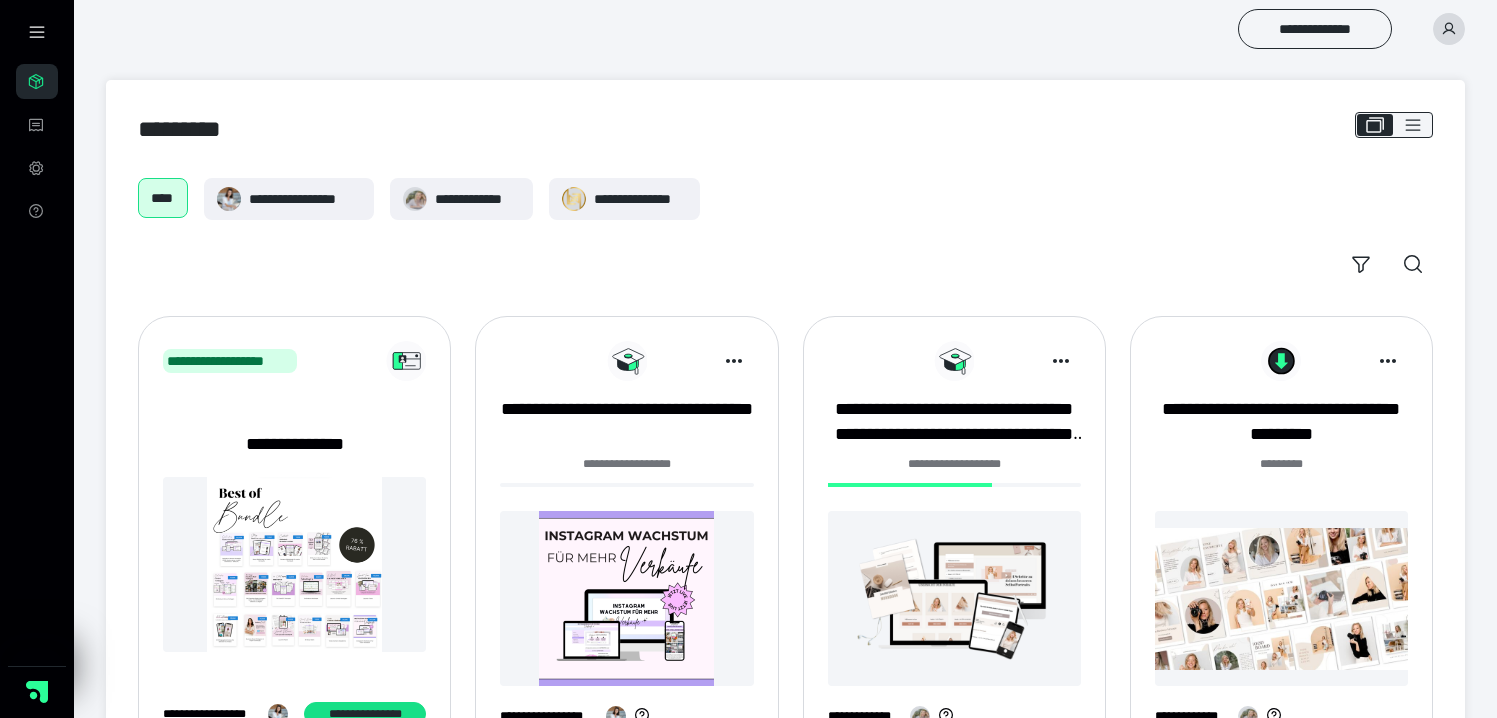 click on "**********" at bounding box center (785, 199) 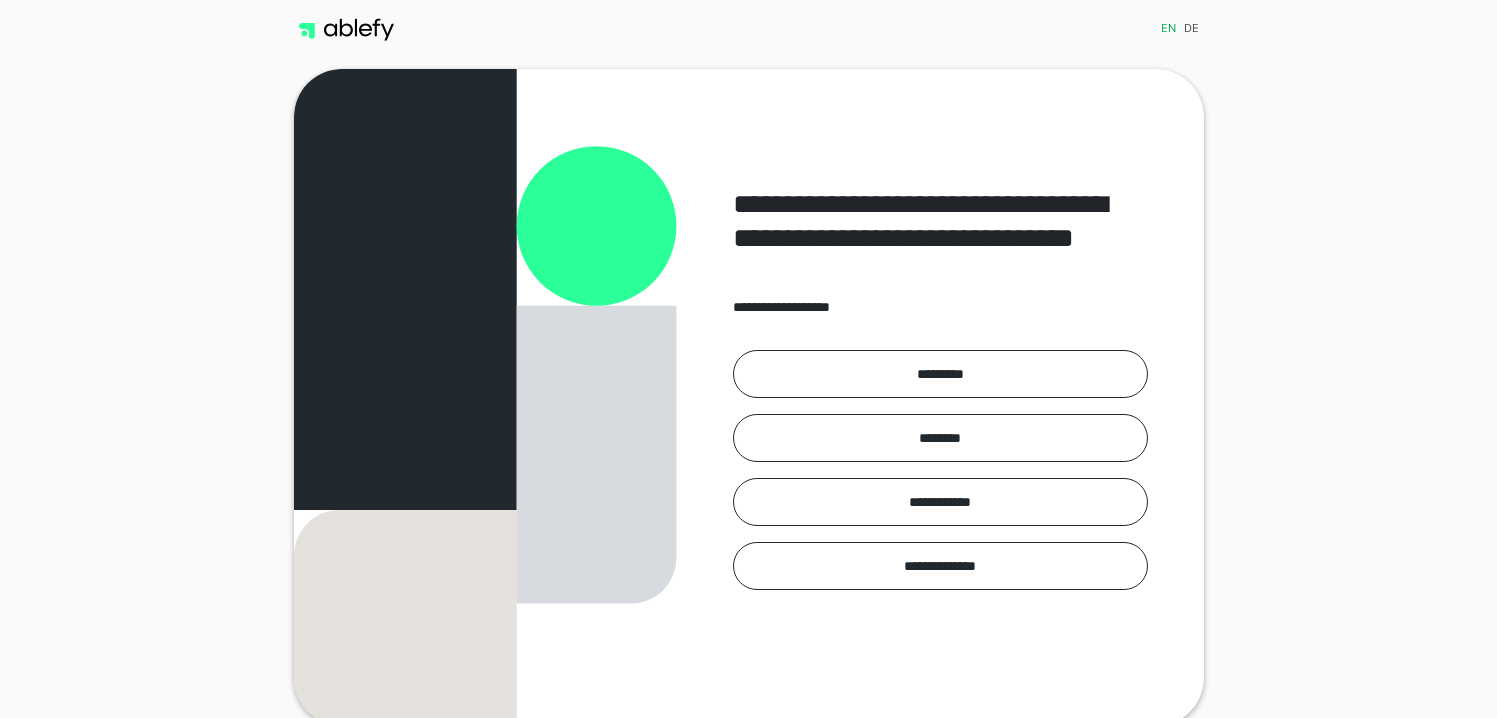 scroll, scrollTop: 0, scrollLeft: 0, axis: both 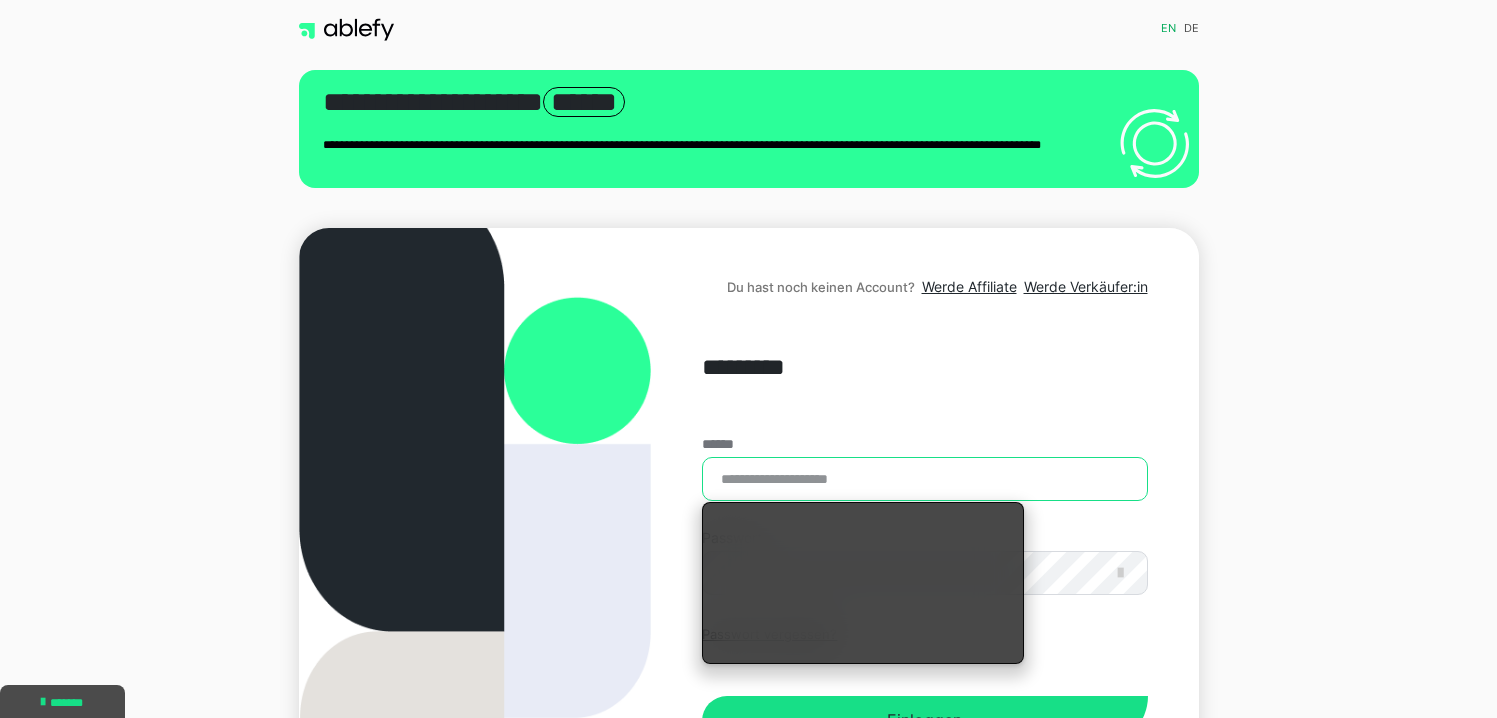 type on "**********" 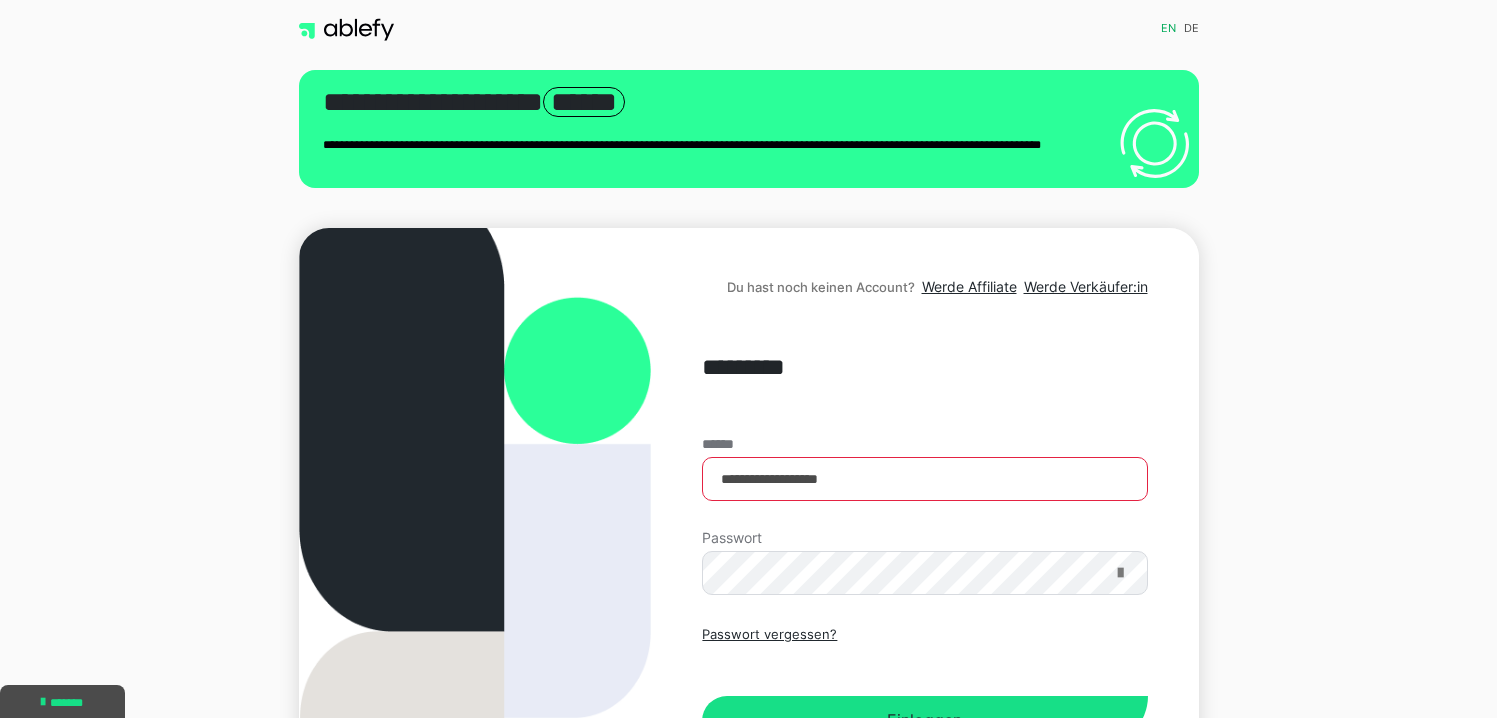 click at bounding box center (1120, 573) 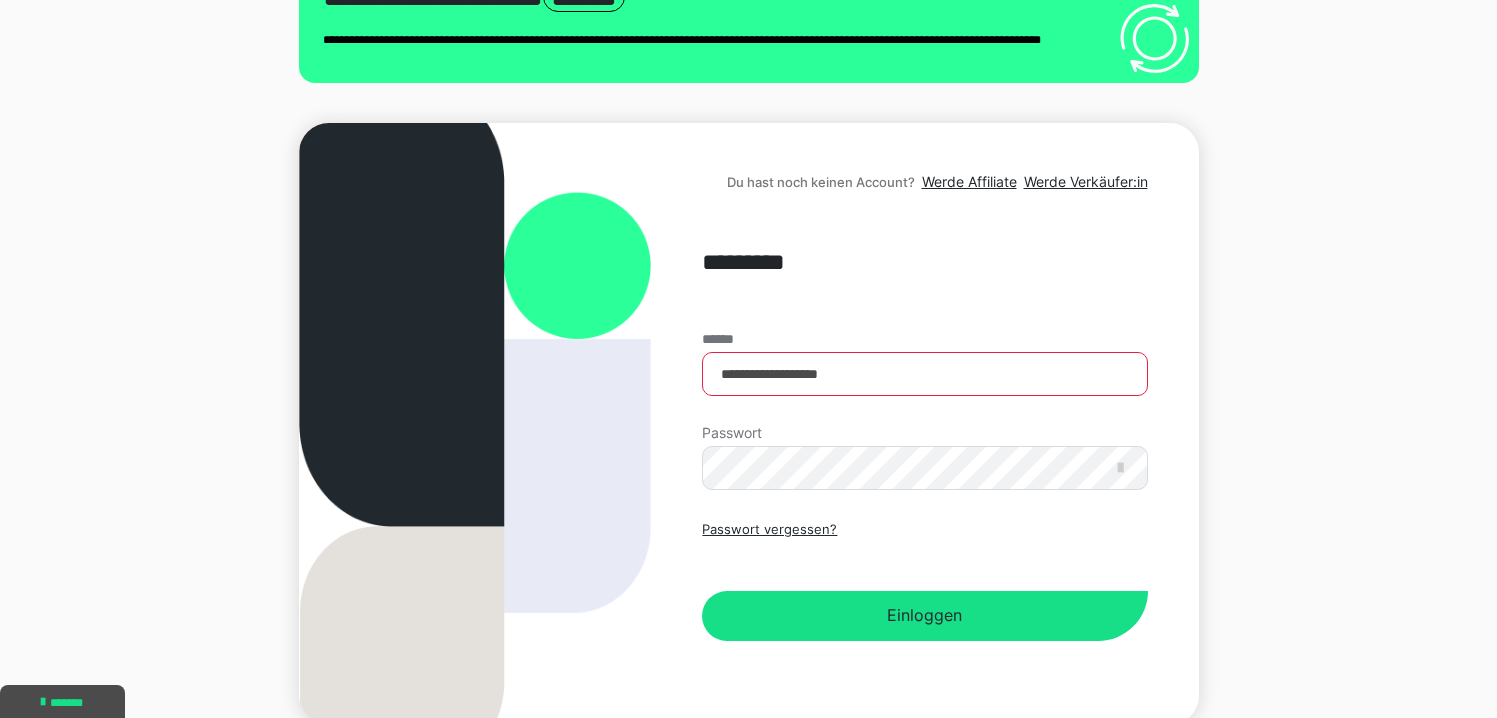 scroll, scrollTop: 173, scrollLeft: 0, axis: vertical 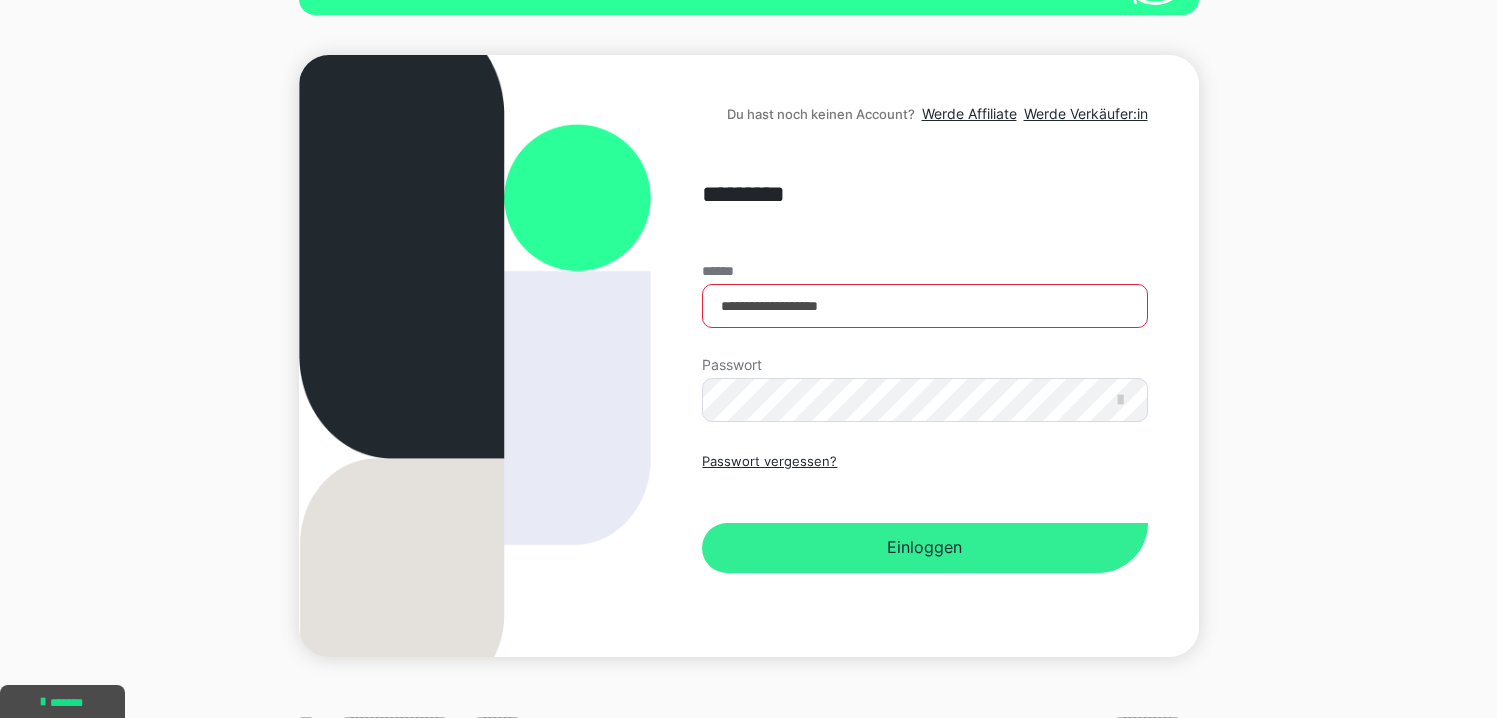 click on "Einloggen" at bounding box center [924, 548] 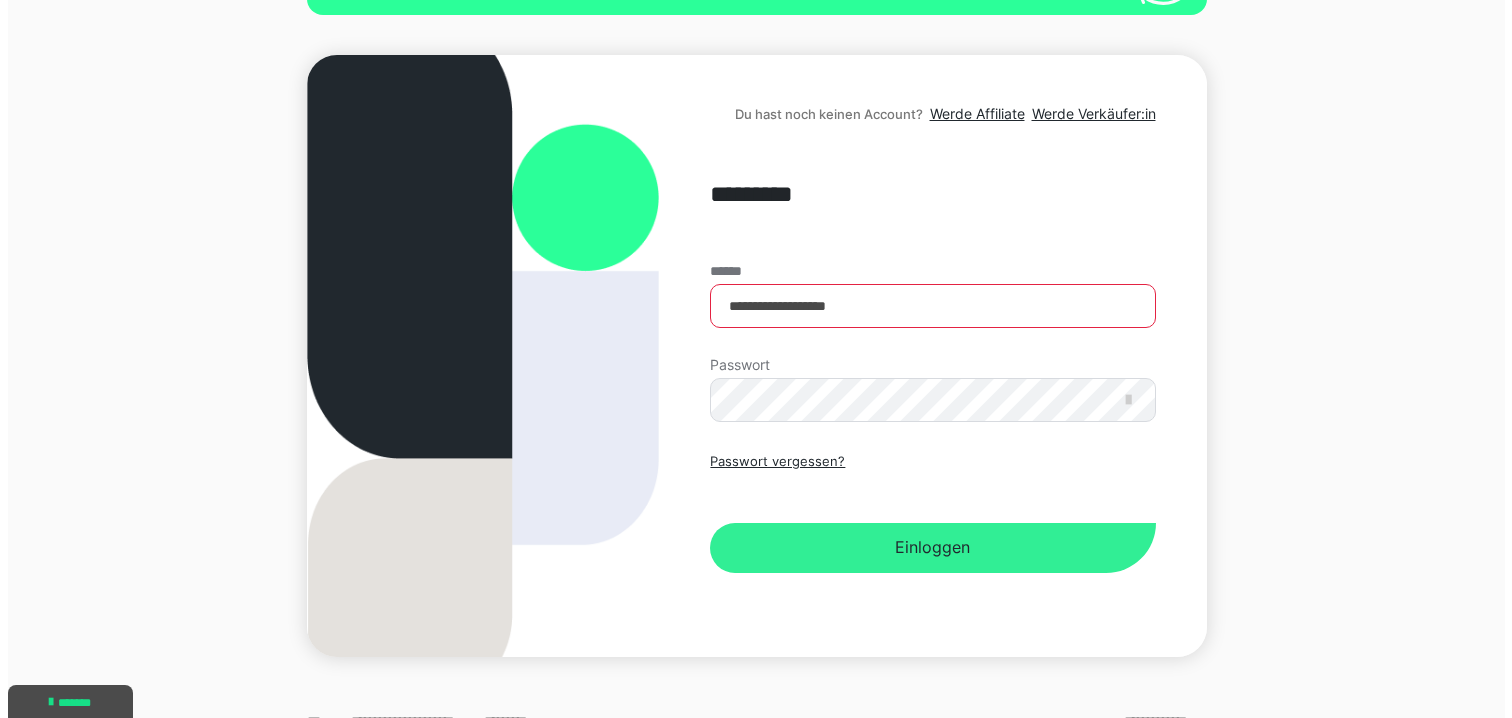 scroll, scrollTop: 0, scrollLeft: 0, axis: both 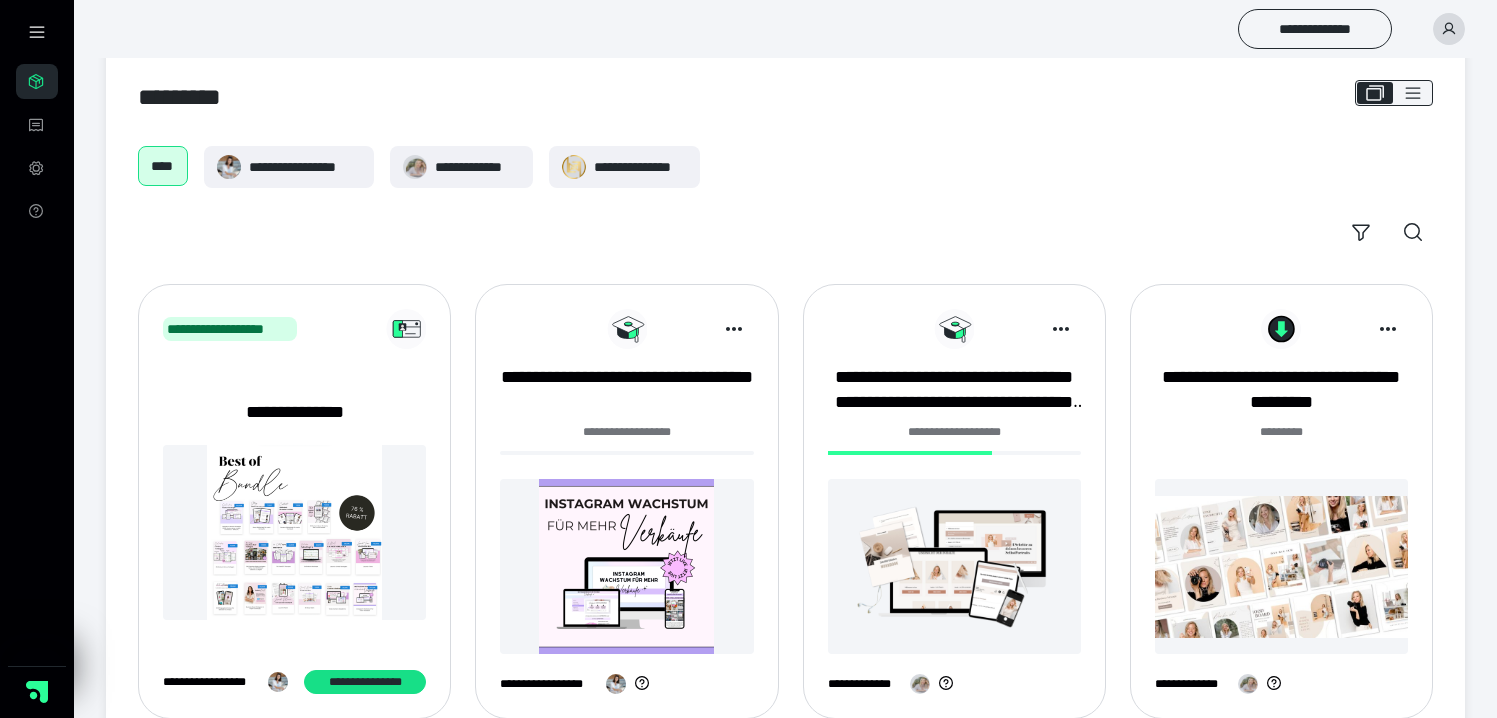 click at bounding box center (954, 566) 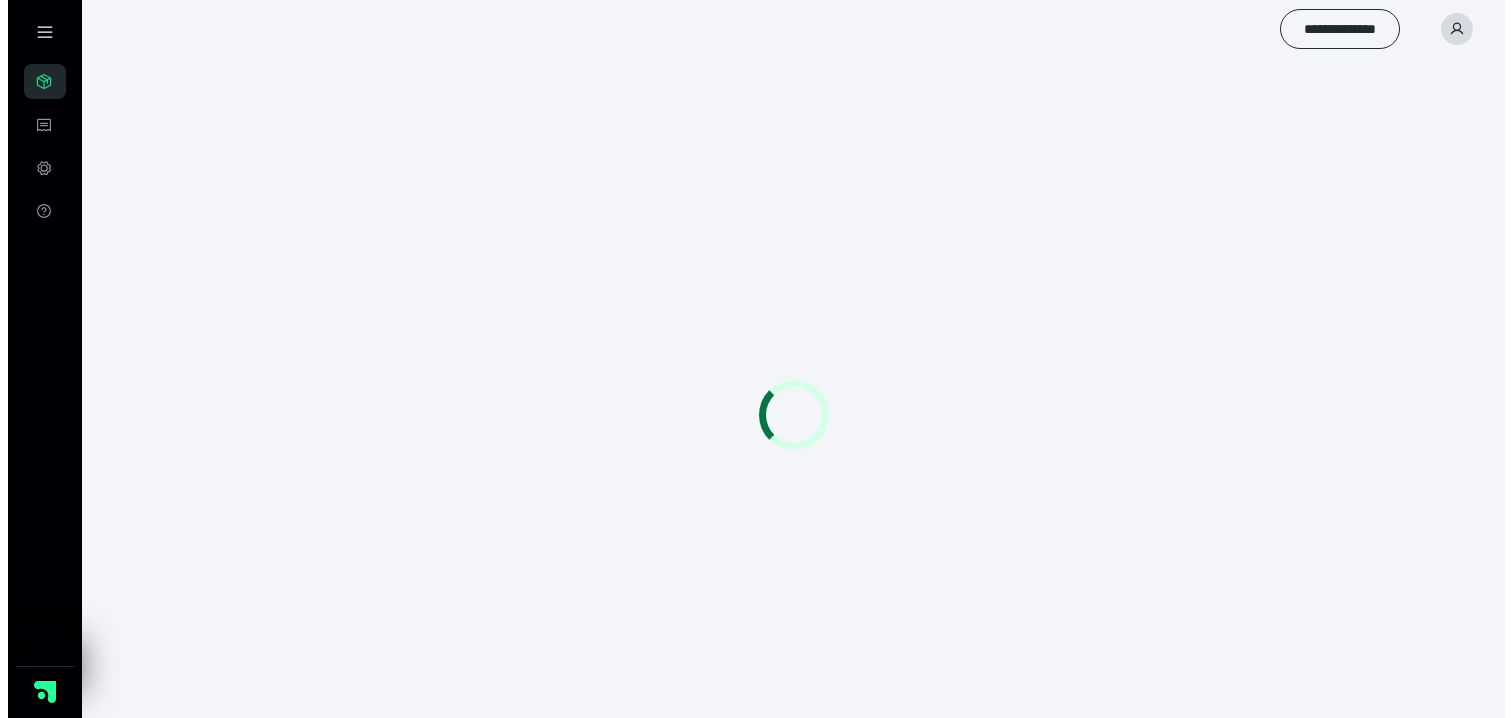 scroll, scrollTop: 0, scrollLeft: 0, axis: both 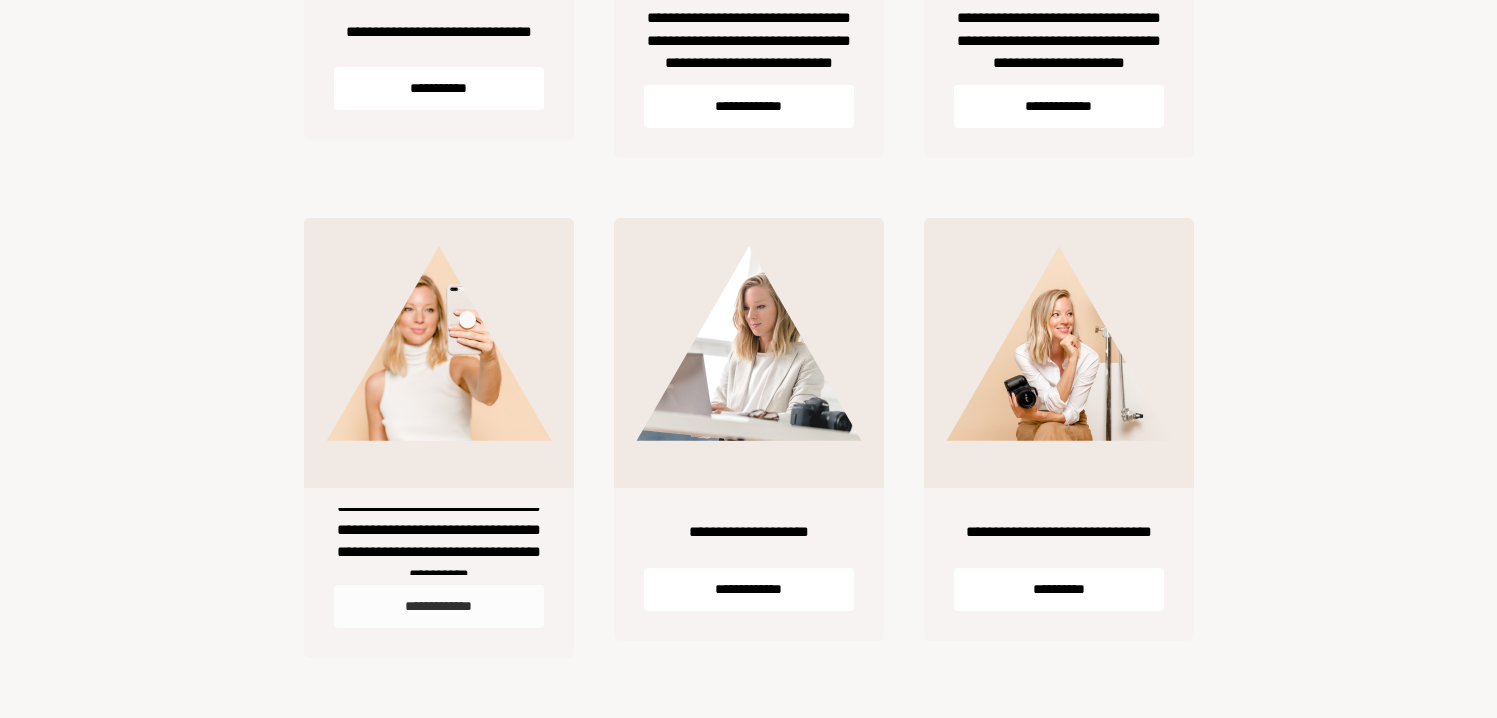 click on "**********" at bounding box center [439, 606] 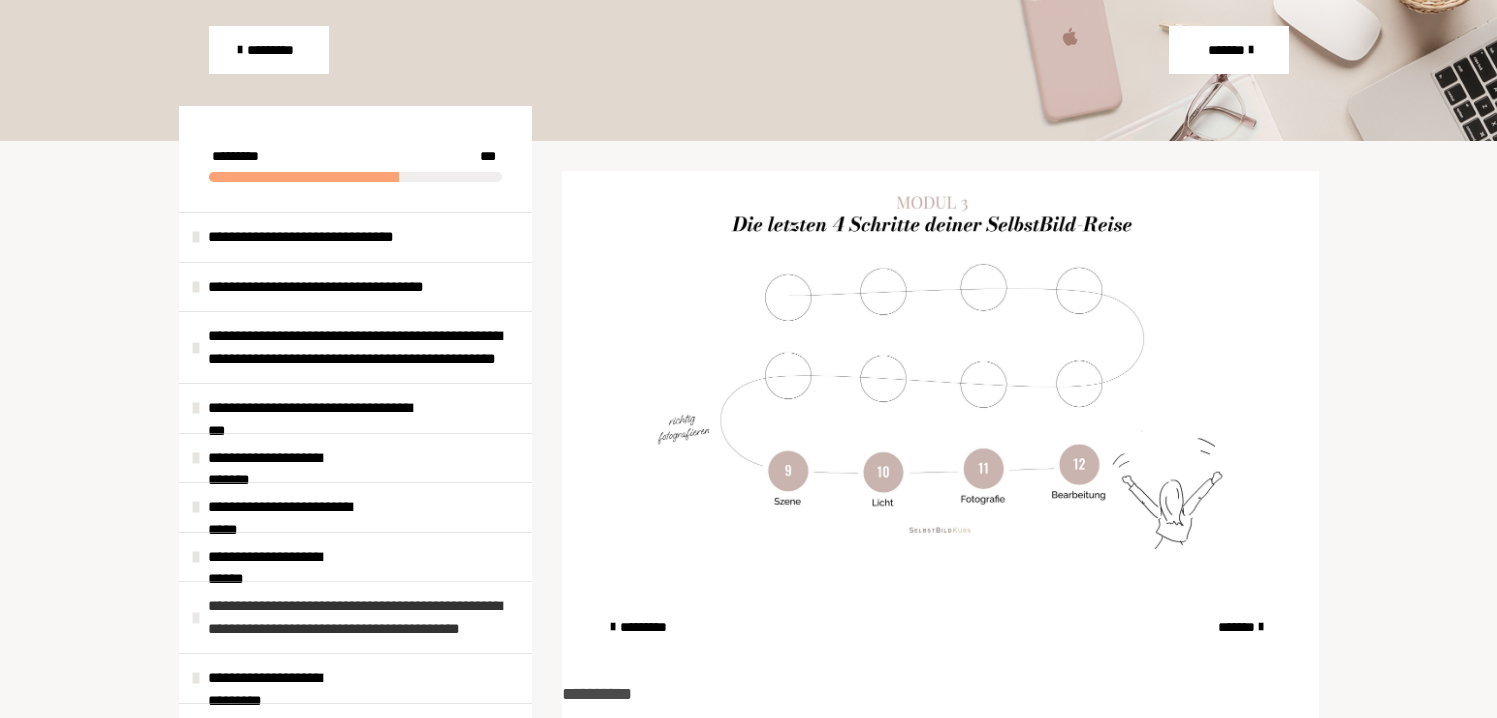 scroll, scrollTop: 589, scrollLeft: 0, axis: vertical 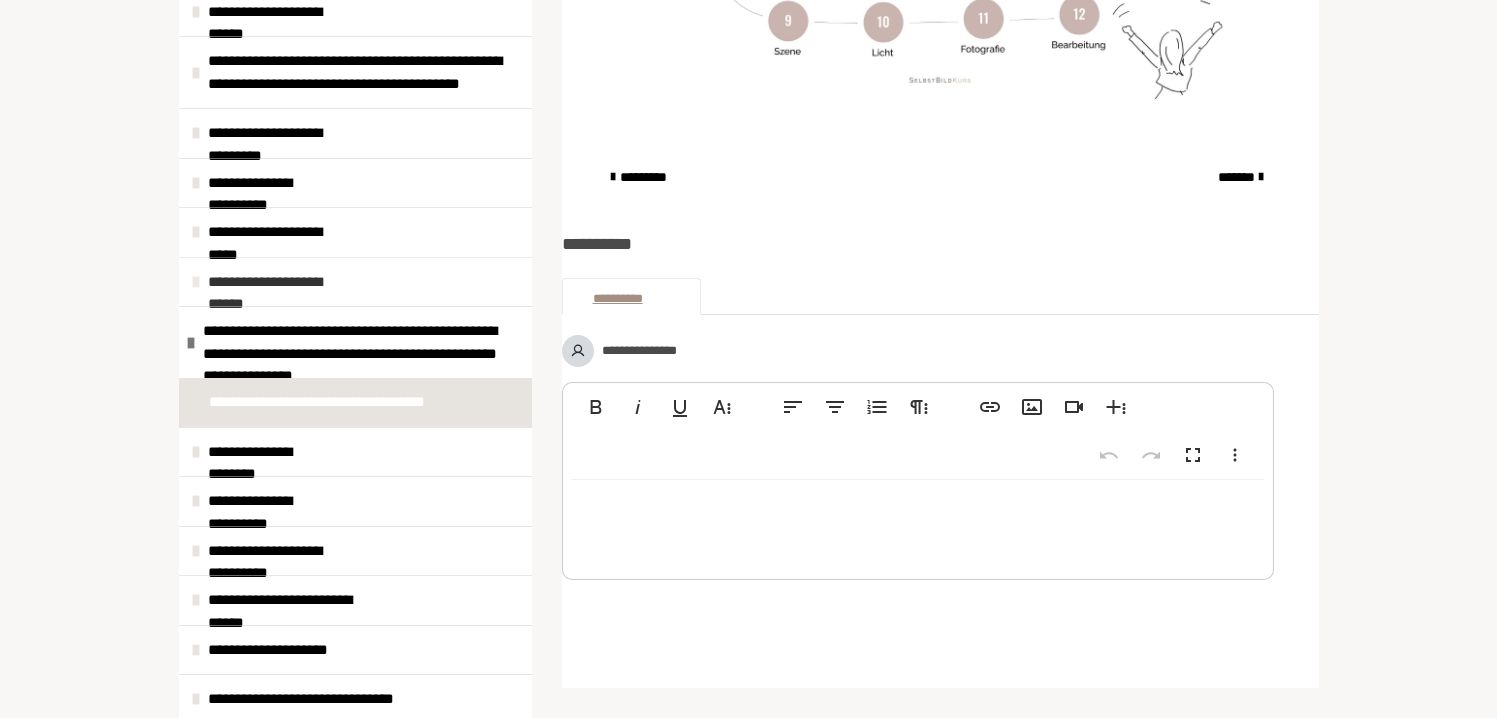 click at bounding box center (196, 282) 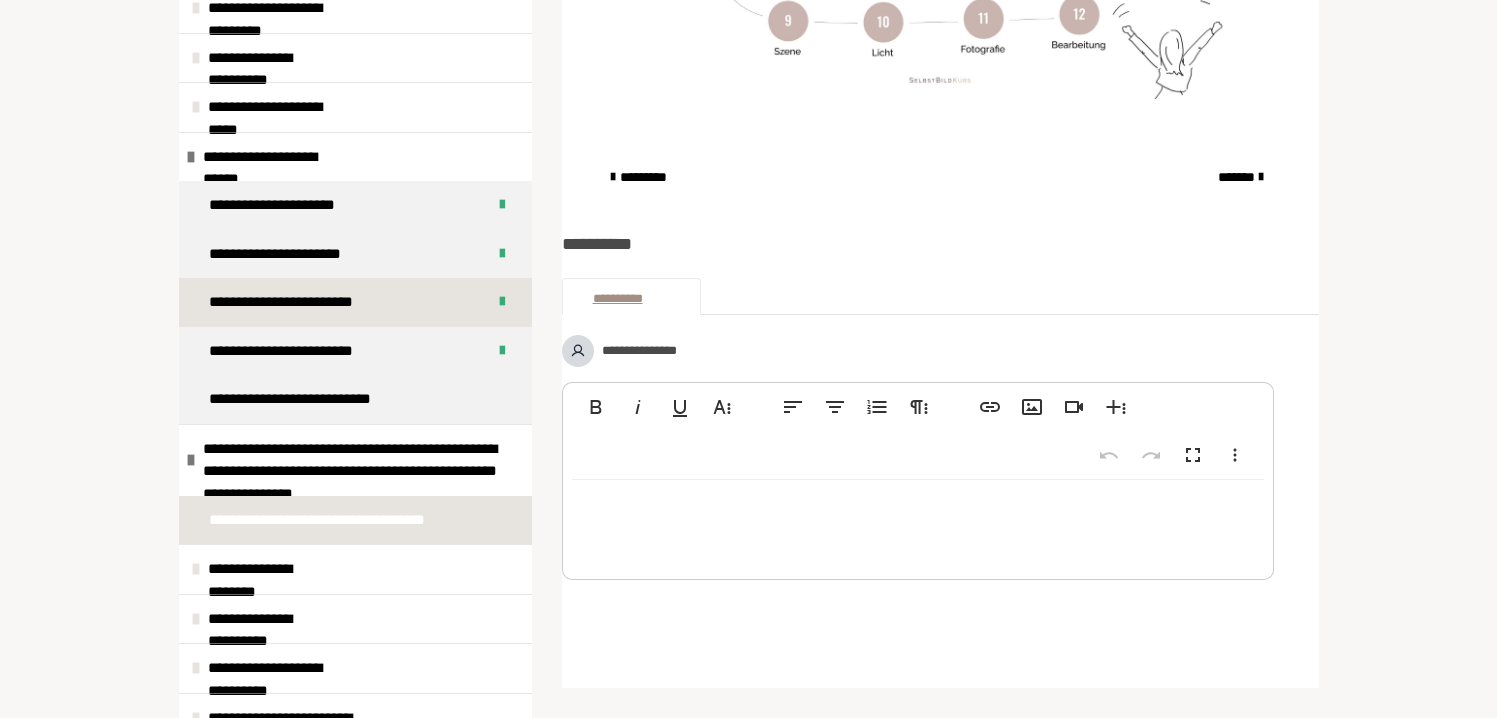 scroll, scrollTop: 567, scrollLeft: 0, axis: vertical 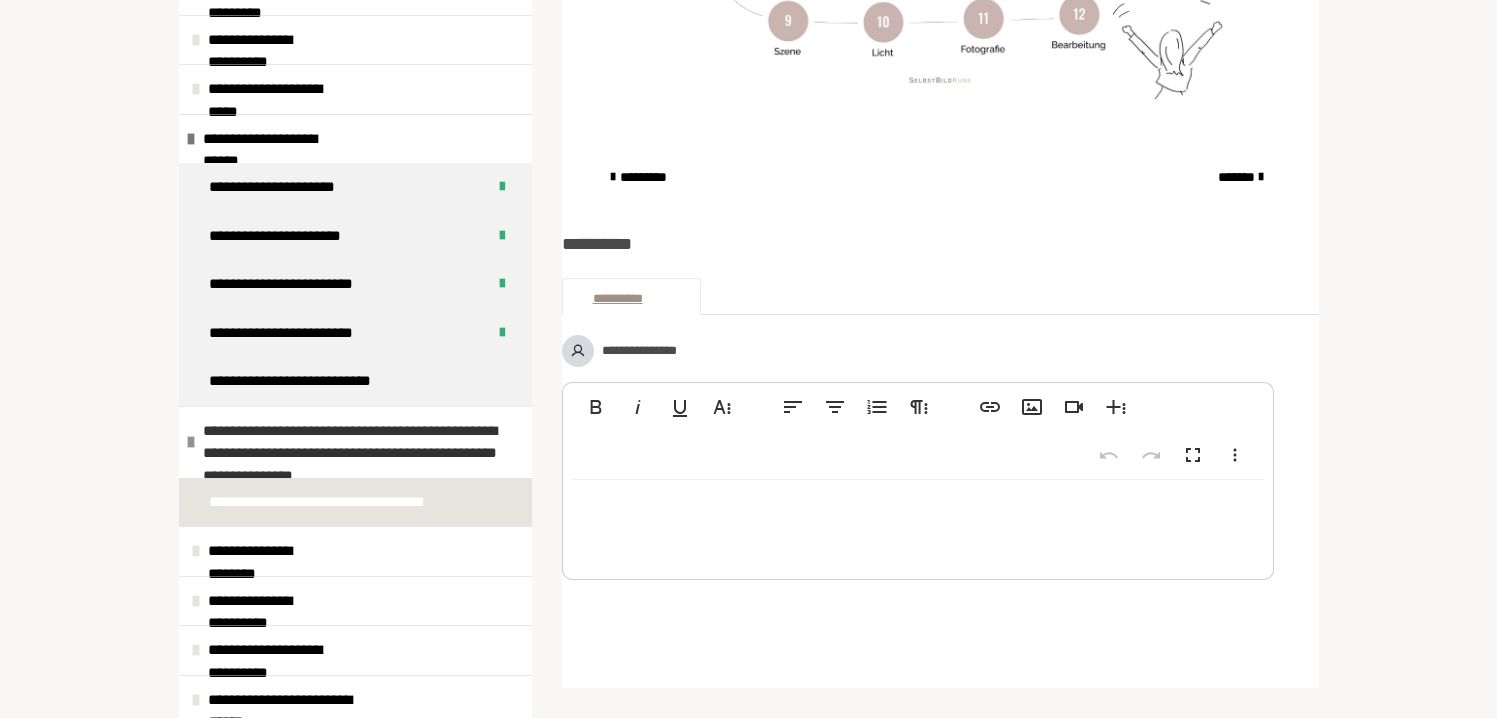 click on "**********" at bounding box center (352, 442) 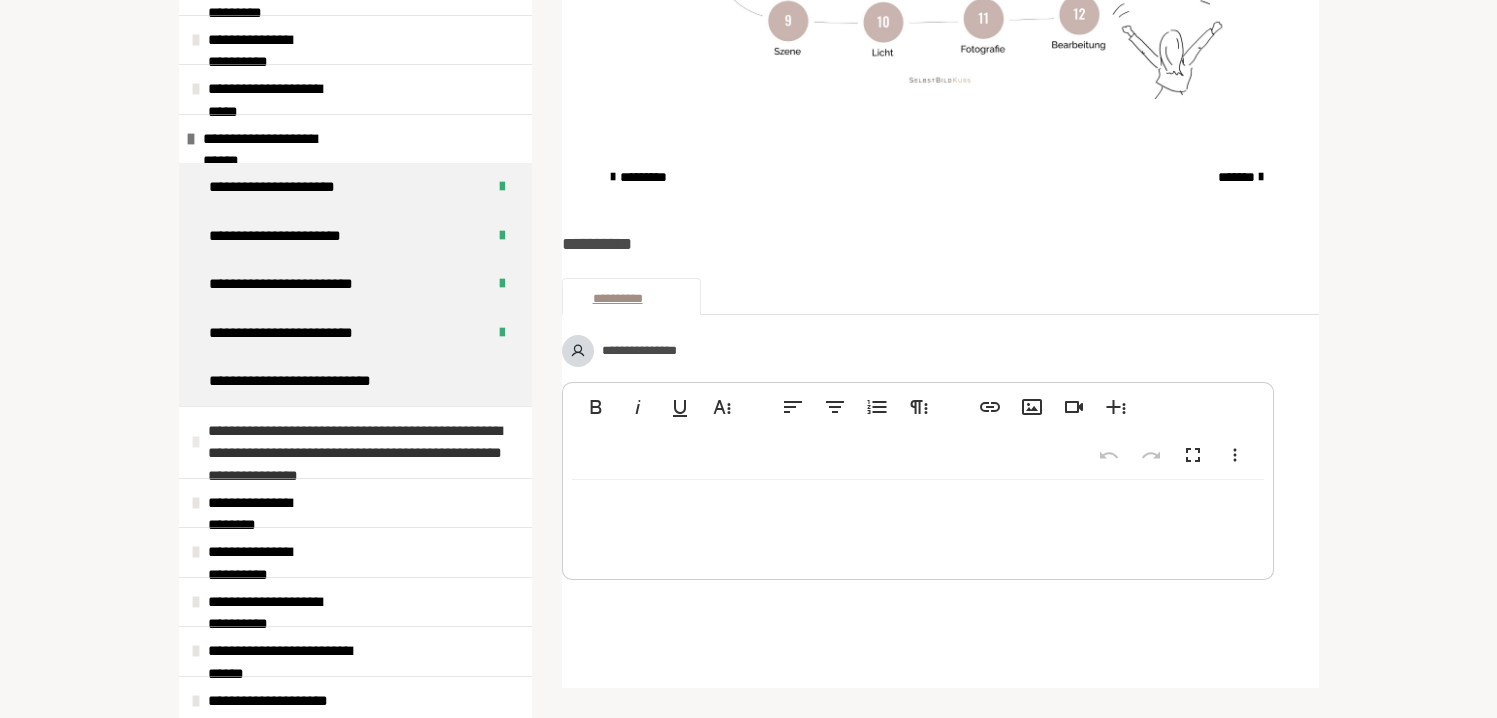 click on "**********" at bounding box center [357, 442] 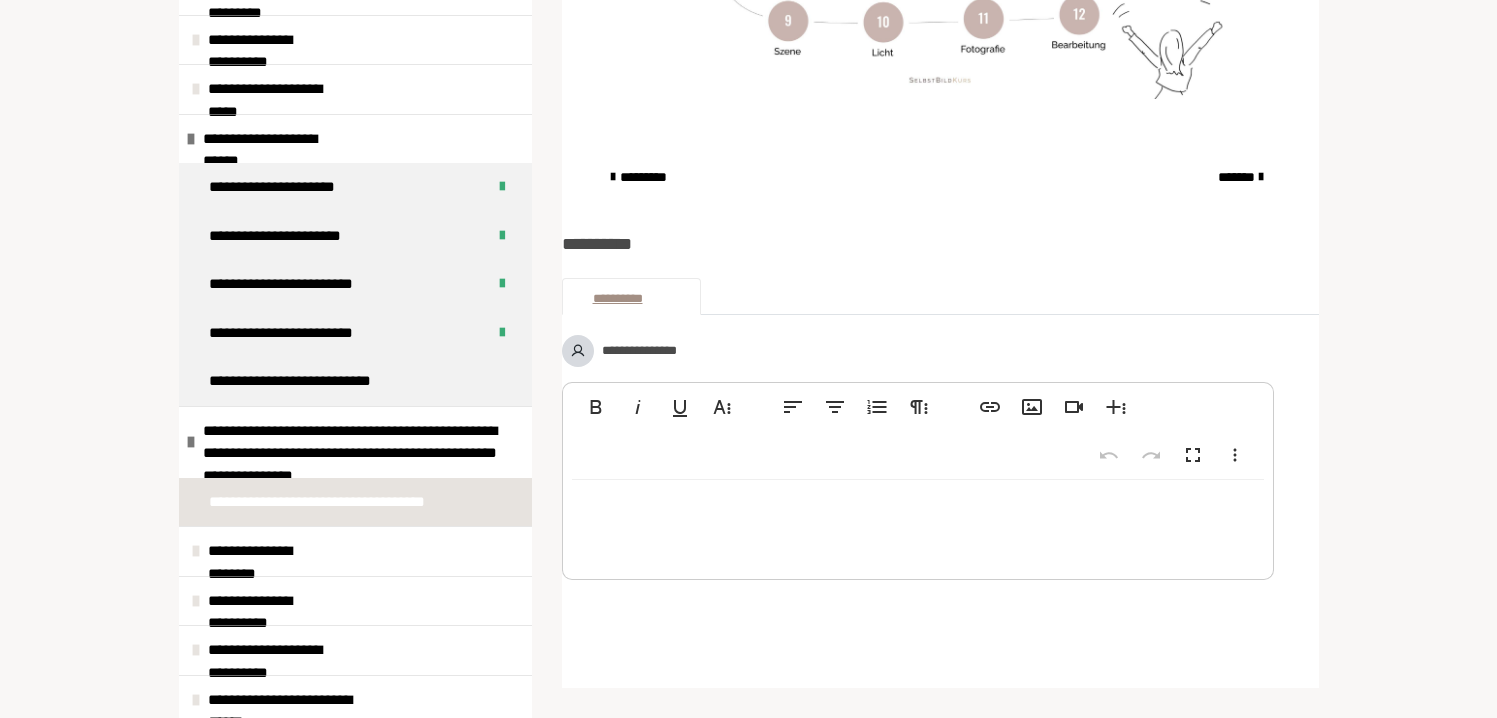 click on "**********" at bounding box center [327, 502] 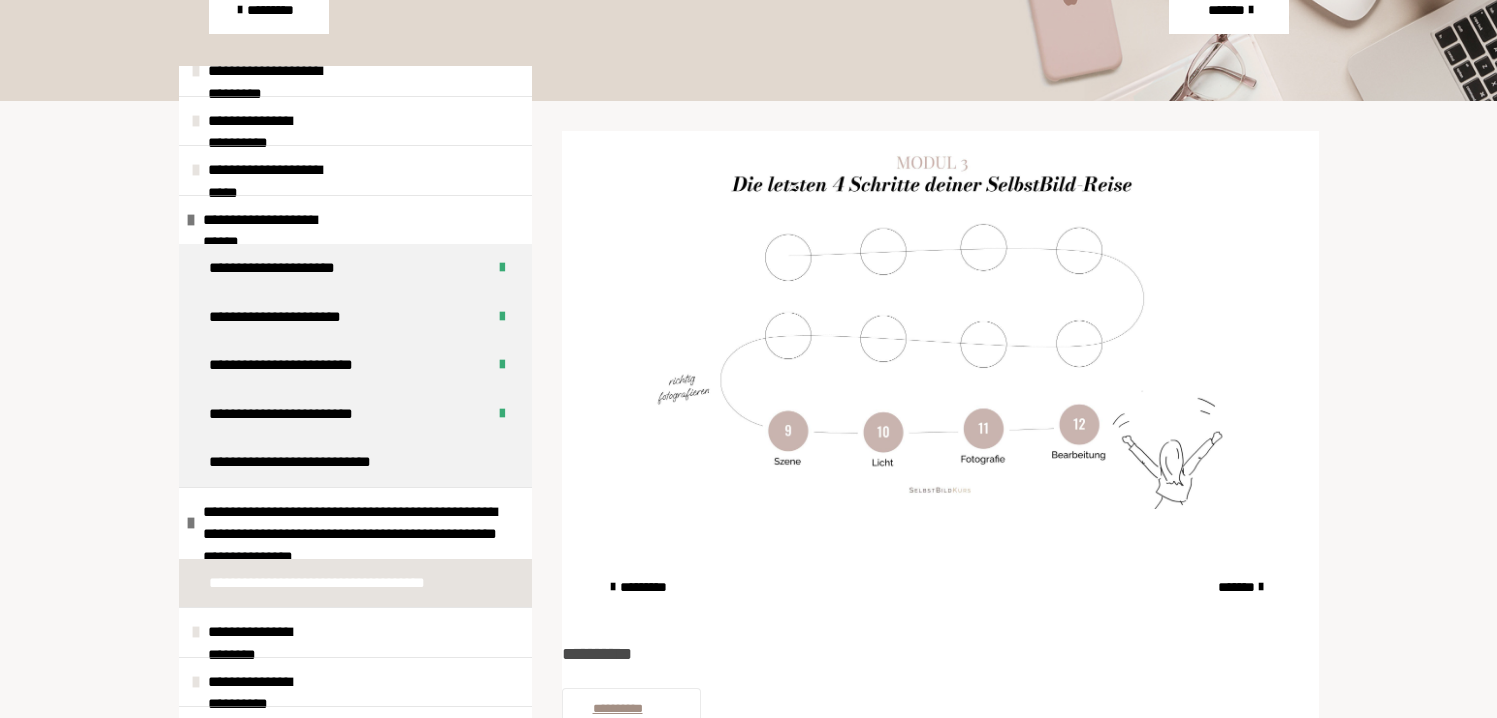scroll, scrollTop: 0, scrollLeft: 0, axis: both 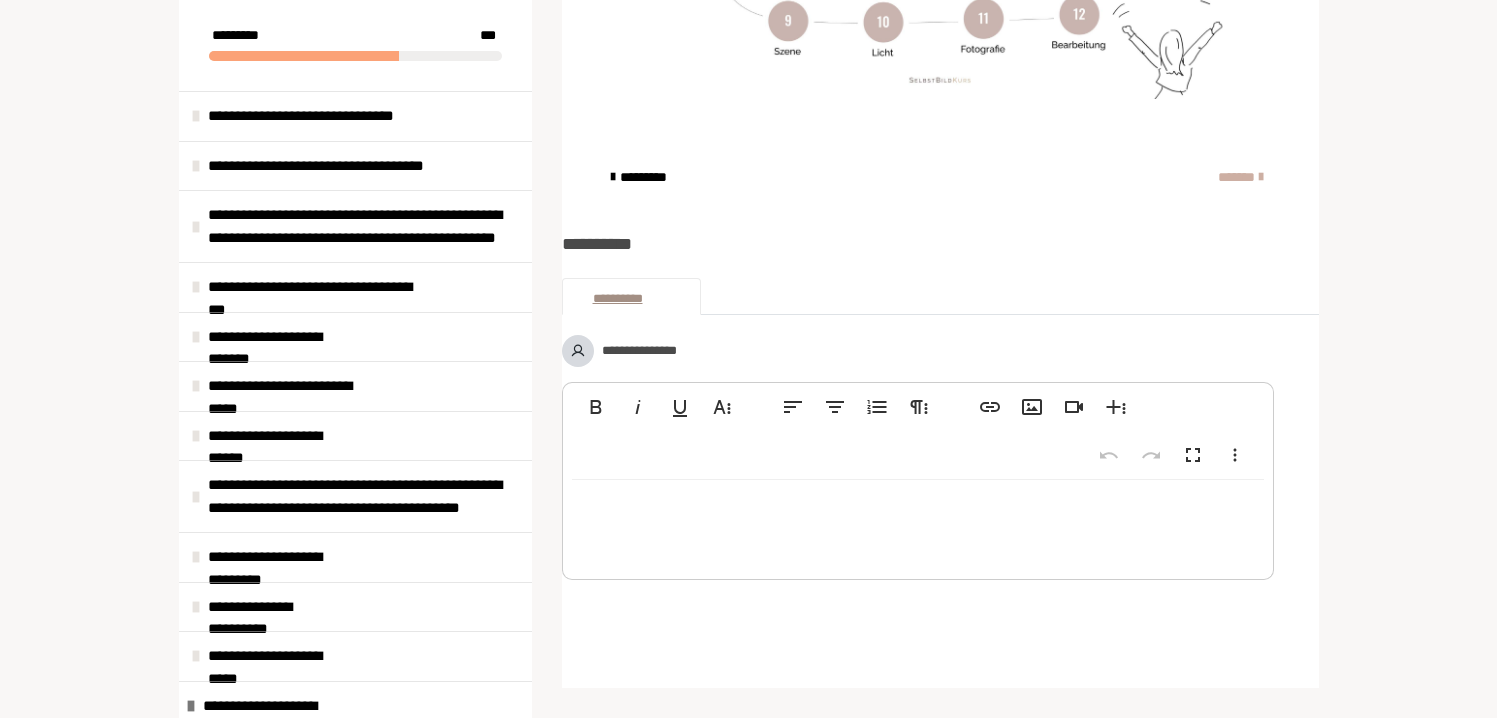 click on "*******" at bounding box center [1237, 177] 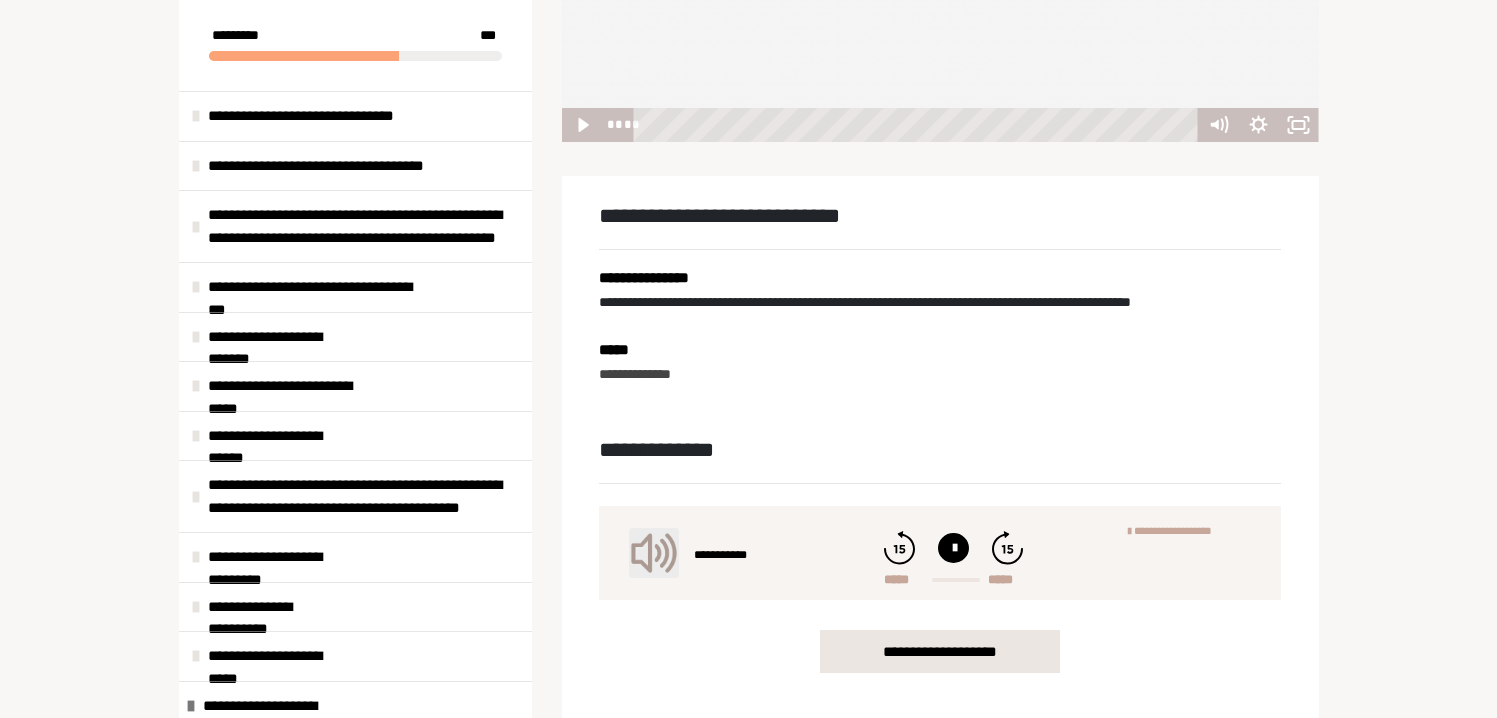 scroll, scrollTop: 292, scrollLeft: 0, axis: vertical 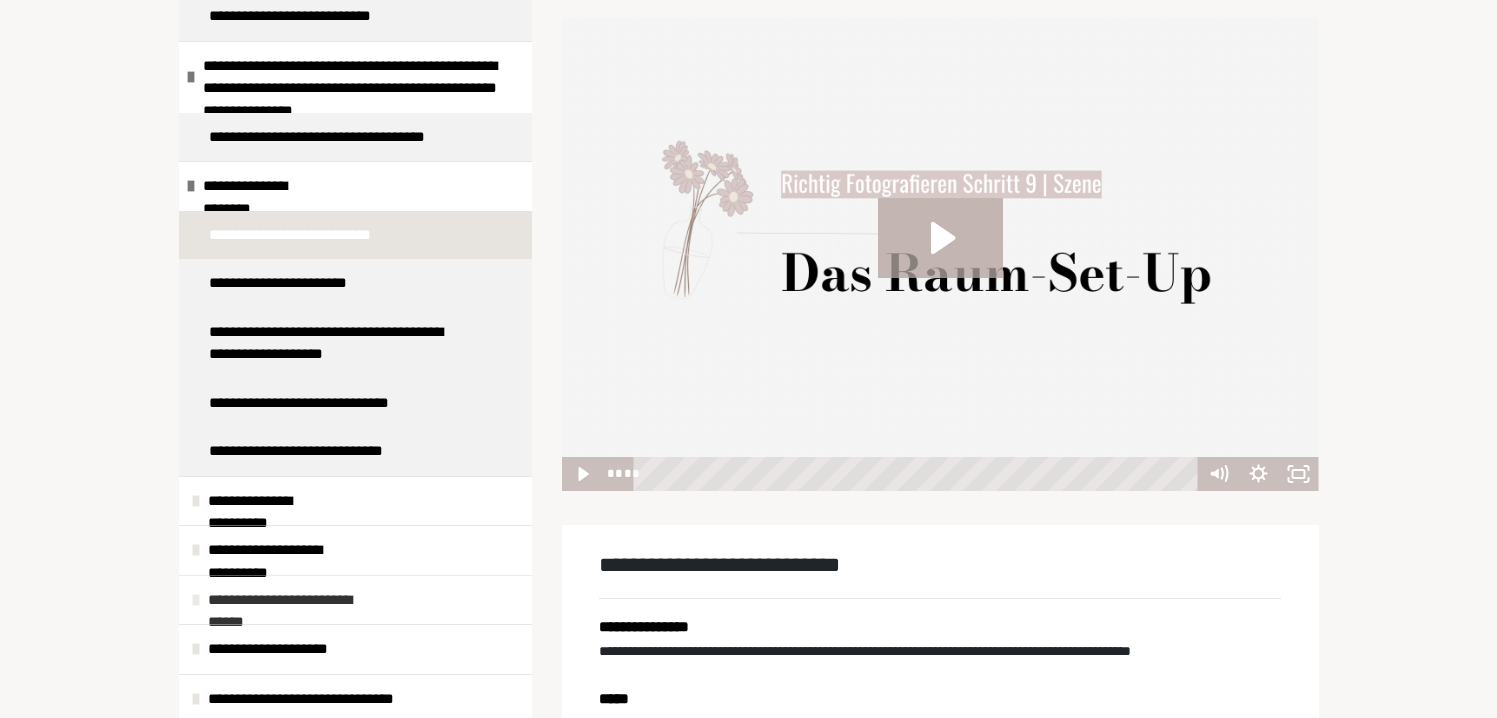 click on "**********" at bounding box center (355, 600) 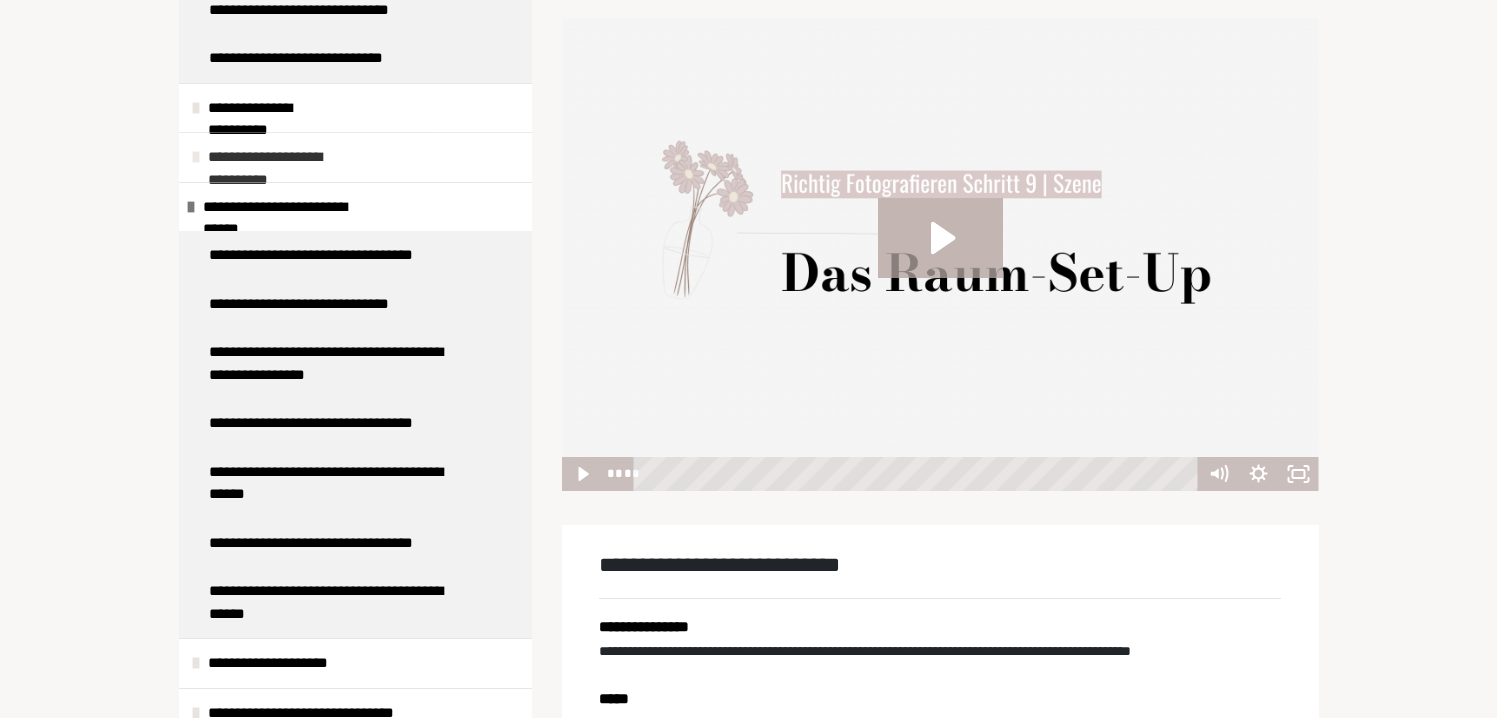 scroll, scrollTop: 1339, scrollLeft: 0, axis: vertical 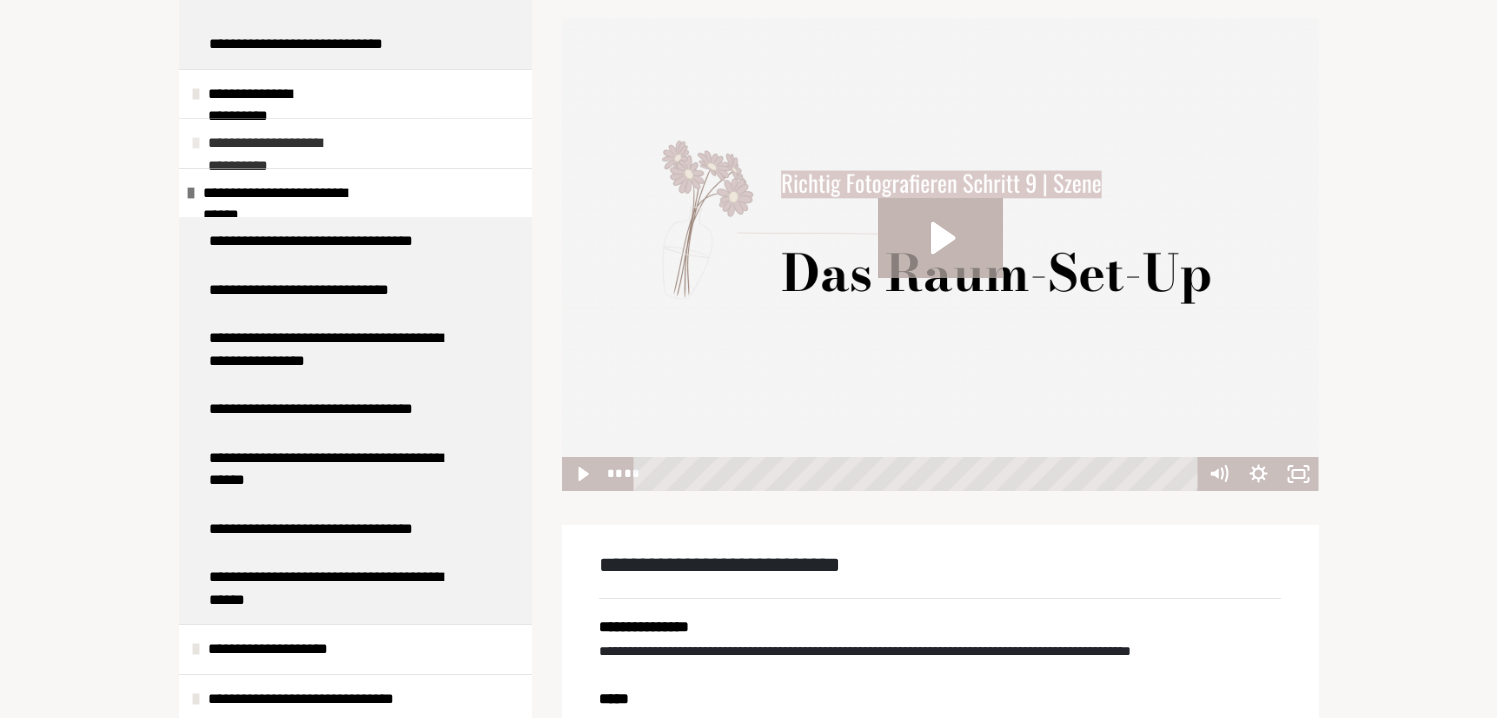 click at bounding box center (196, 143) 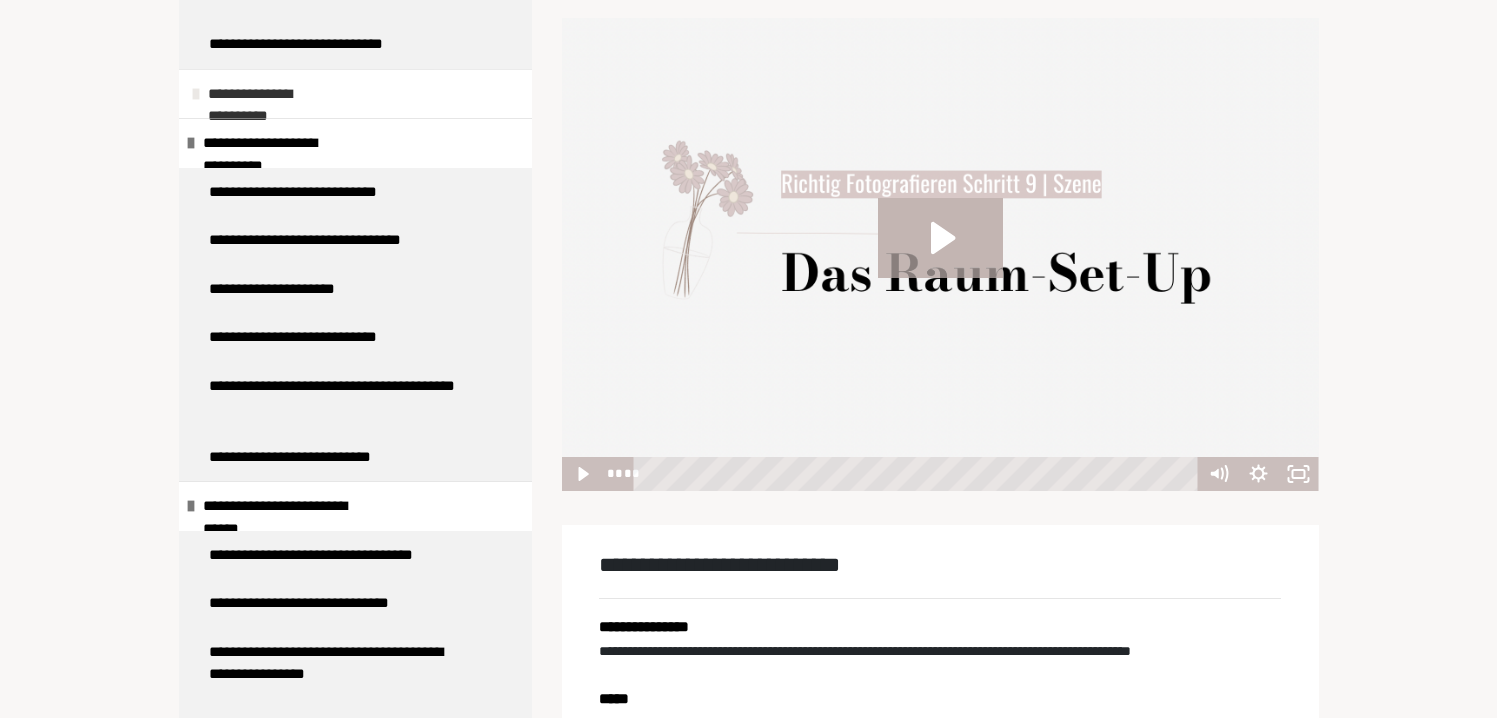 click on "**********" at bounding box center (260, 94) 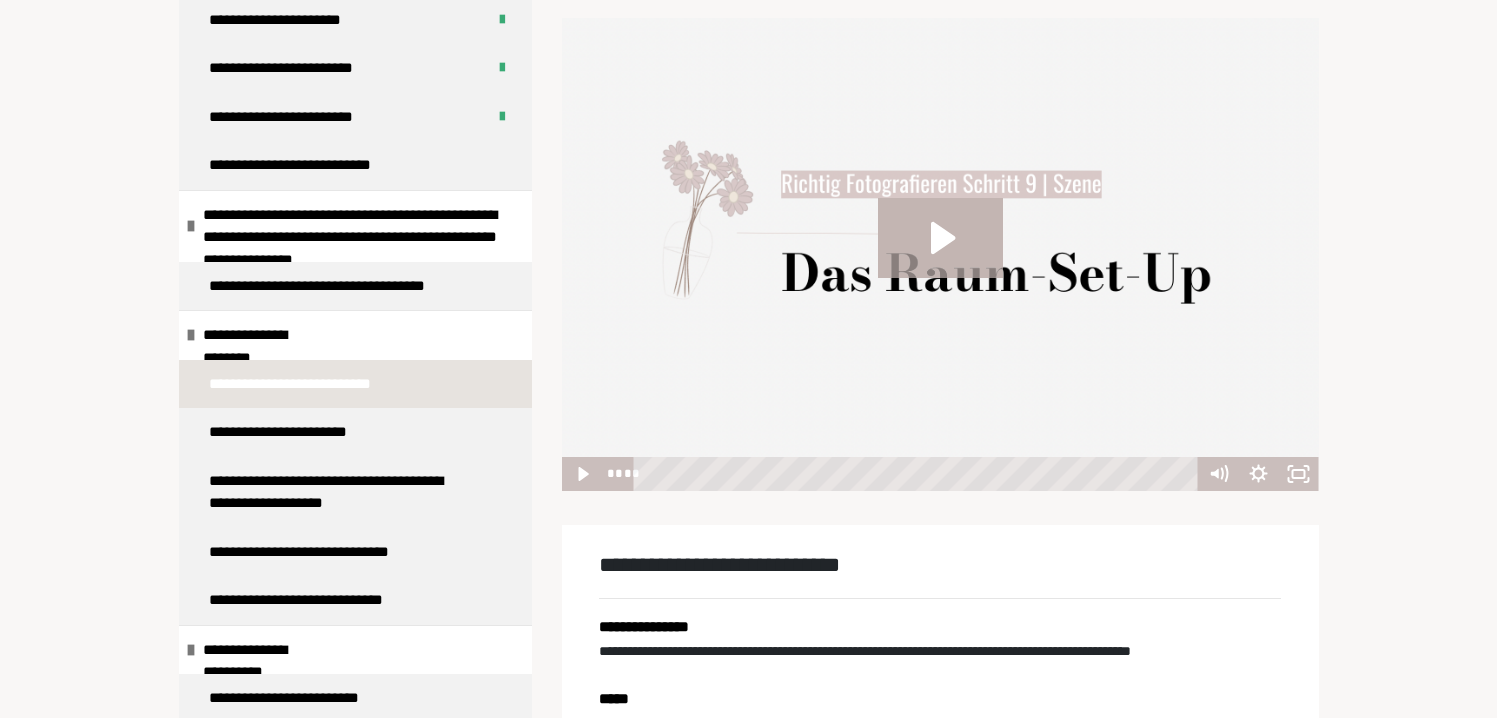 scroll, scrollTop: 781, scrollLeft: 0, axis: vertical 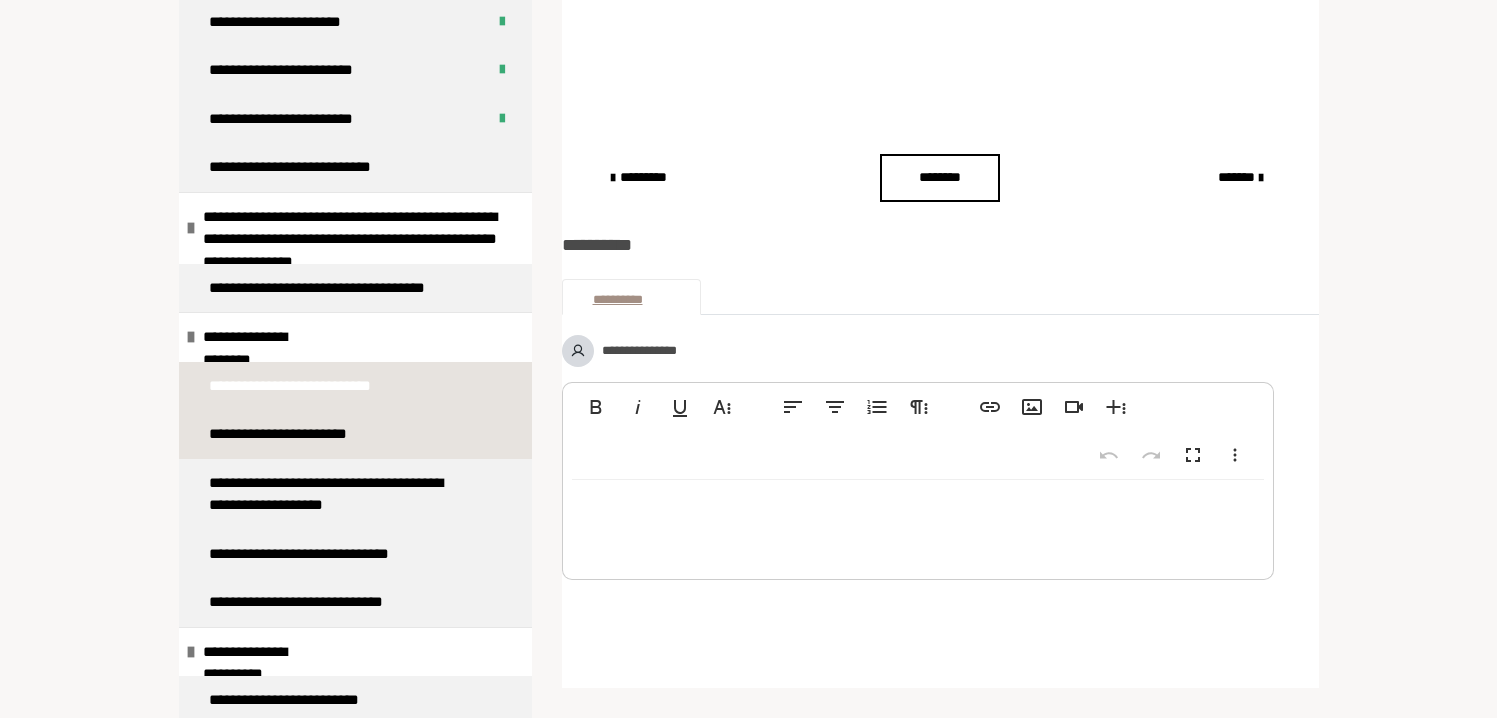 click on "**********" at bounding box center [355, 434] 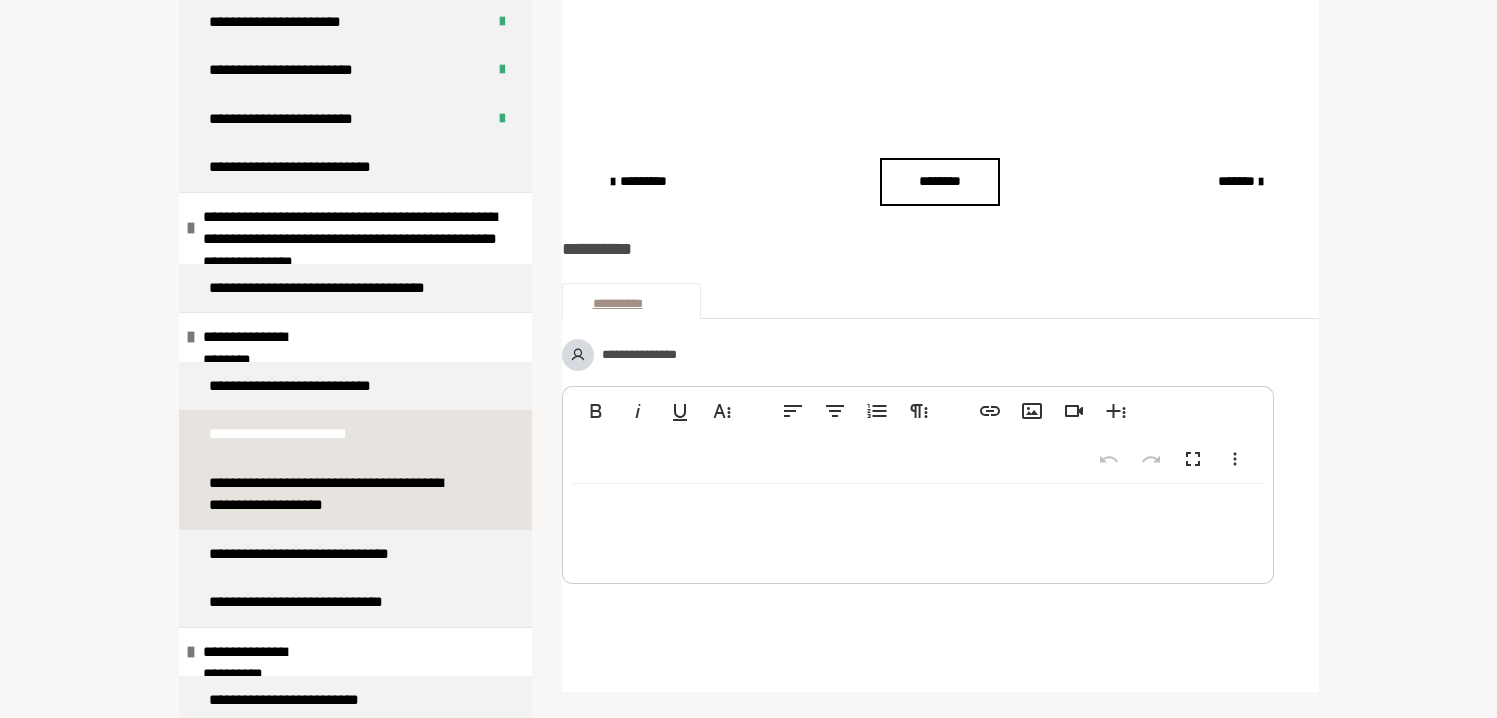 click on "**********" at bounding box center [340, 494] 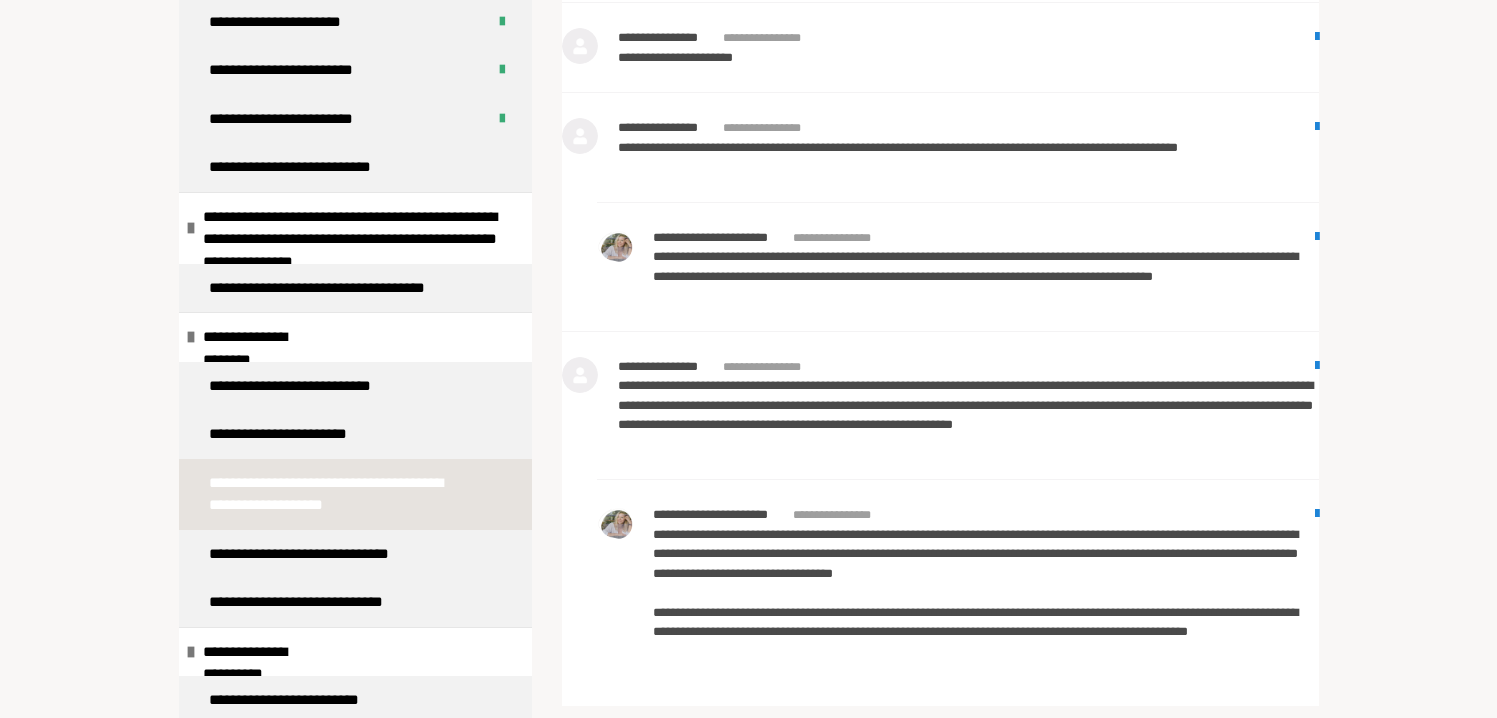 scroll, scrollTop: 2233, scrollLeft: 0, axis: vertical 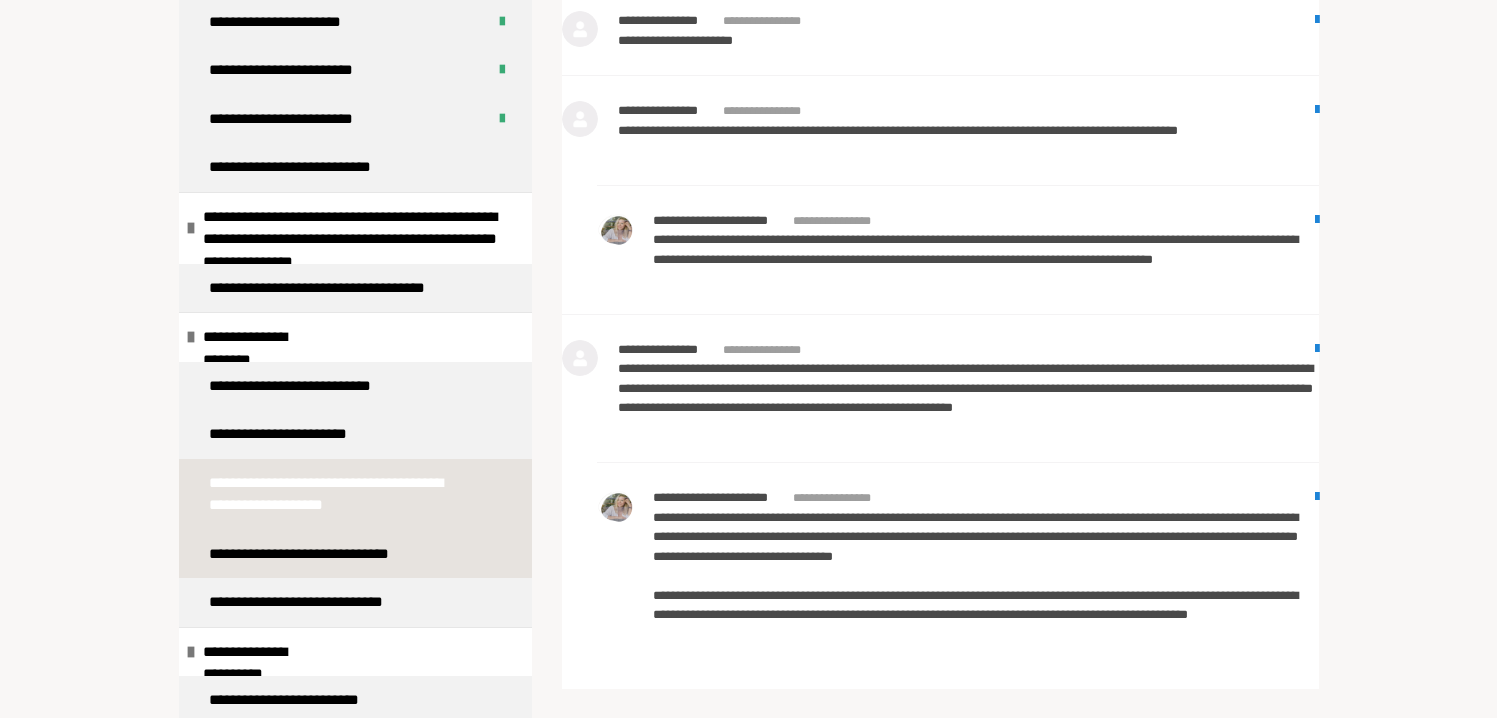 click on "**********" at bounding box center (318, 554) 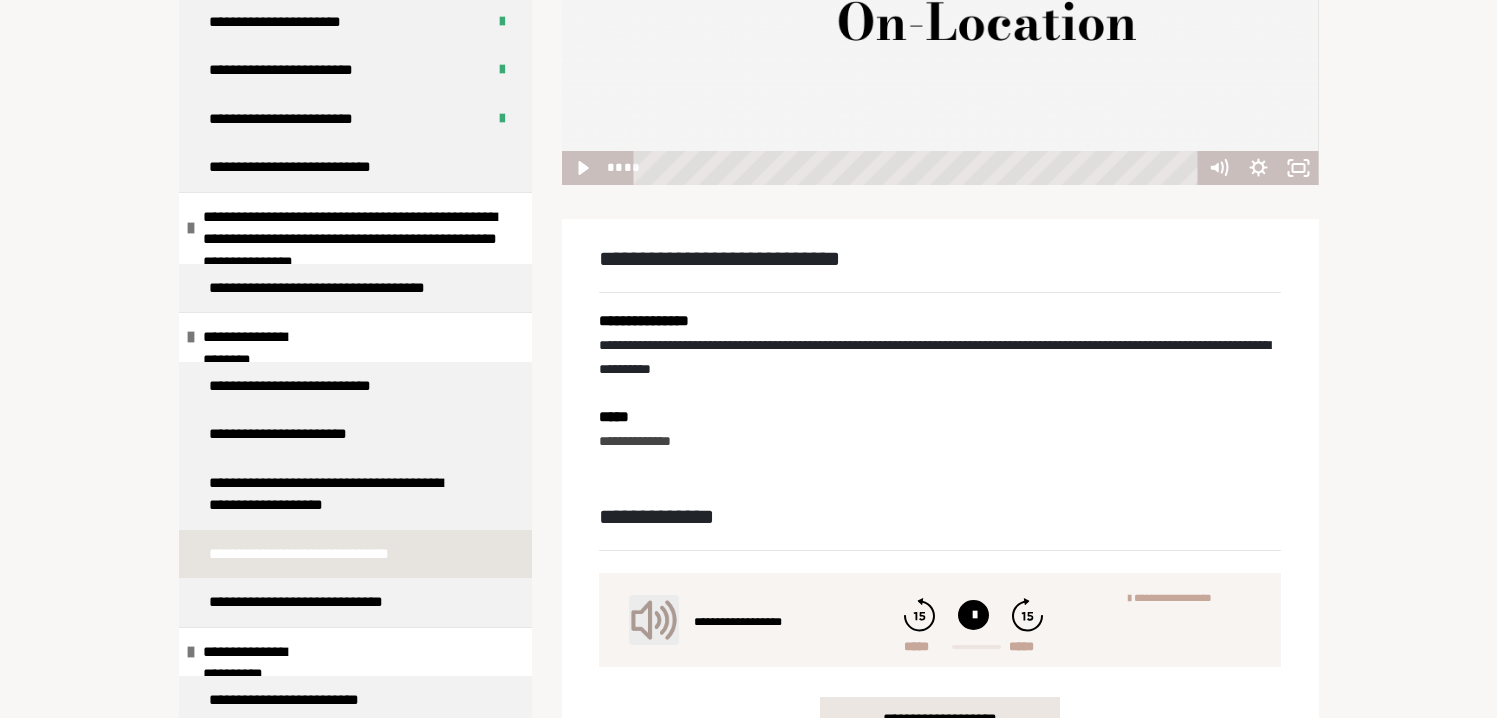 scroll, scrollTop: 589, scrollLeft: 0, axis: vertical 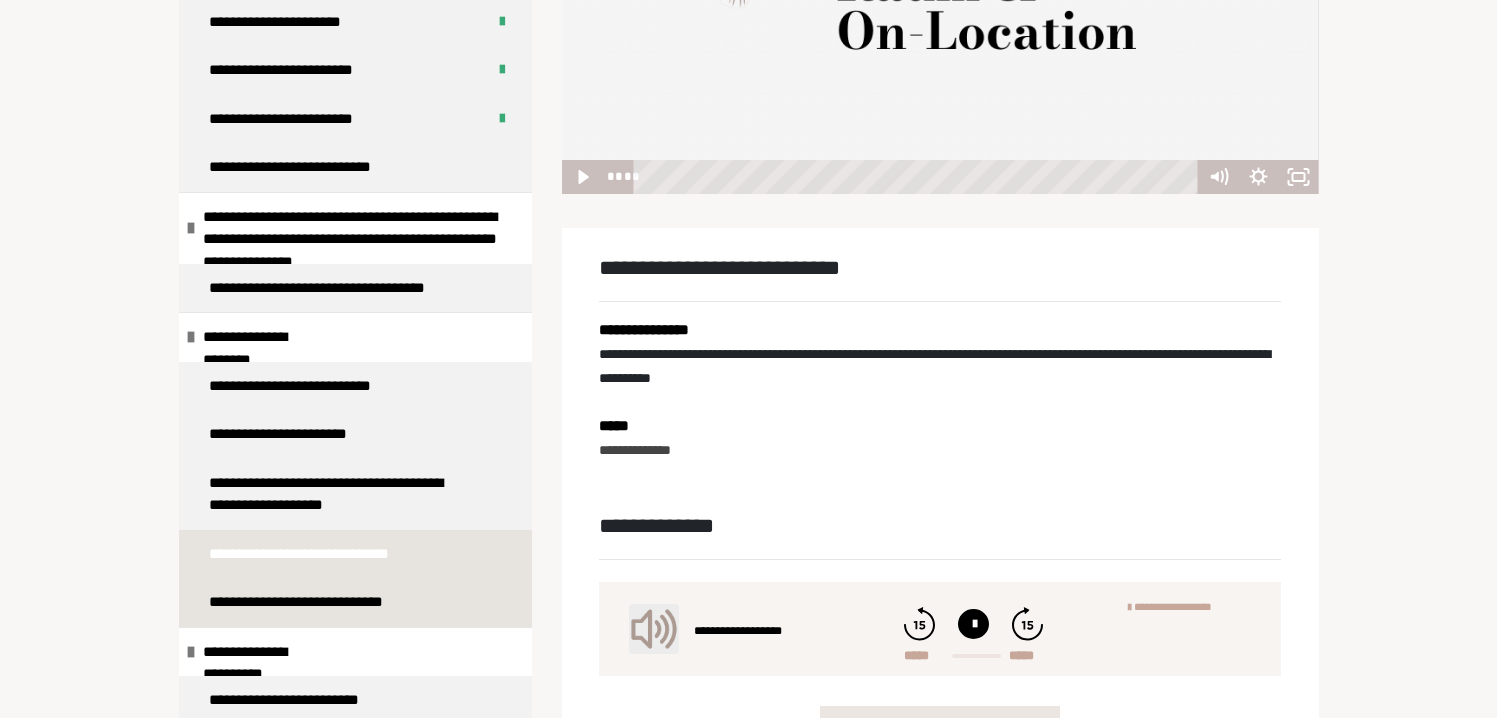 click on "**********" at bounding box center [310, 602] 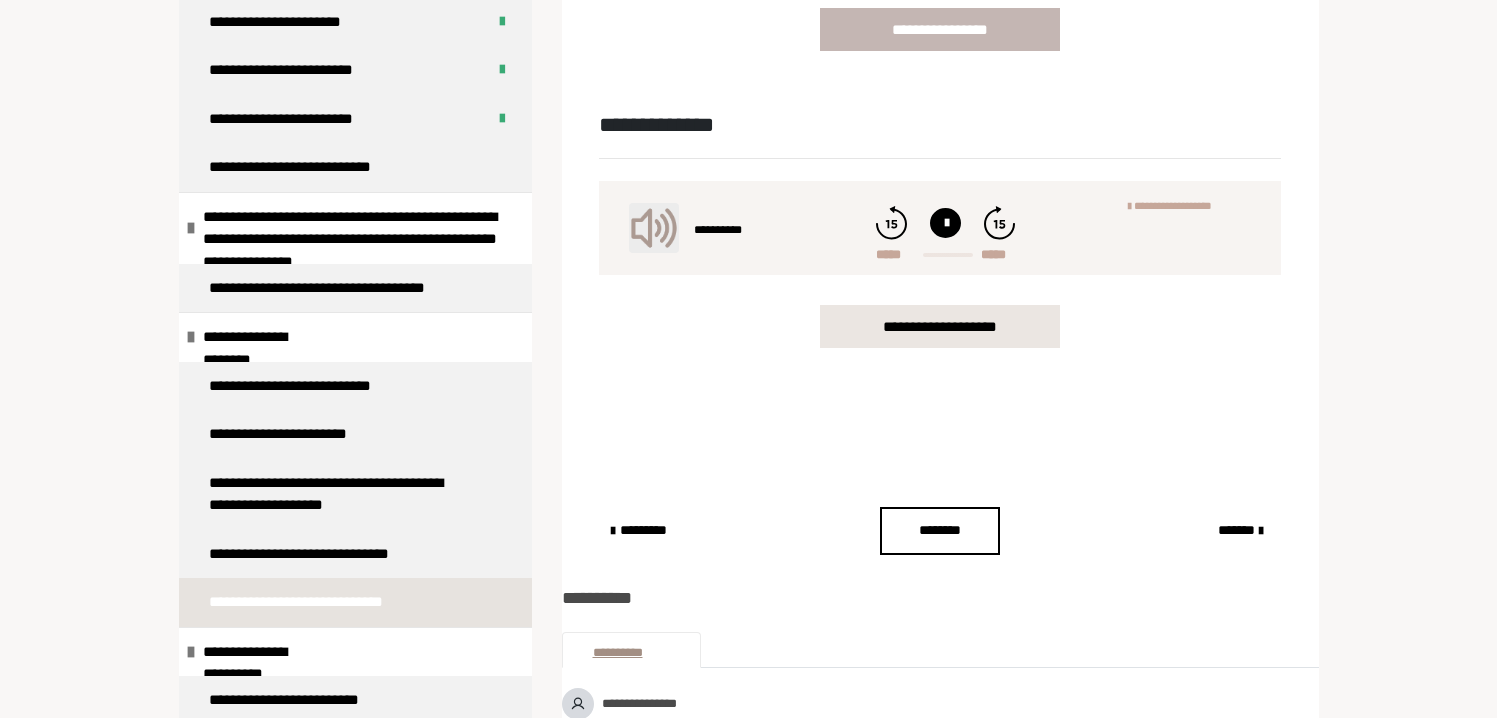scroll, scrollTop: 1554, scrollLeft: 0, axis: vertical 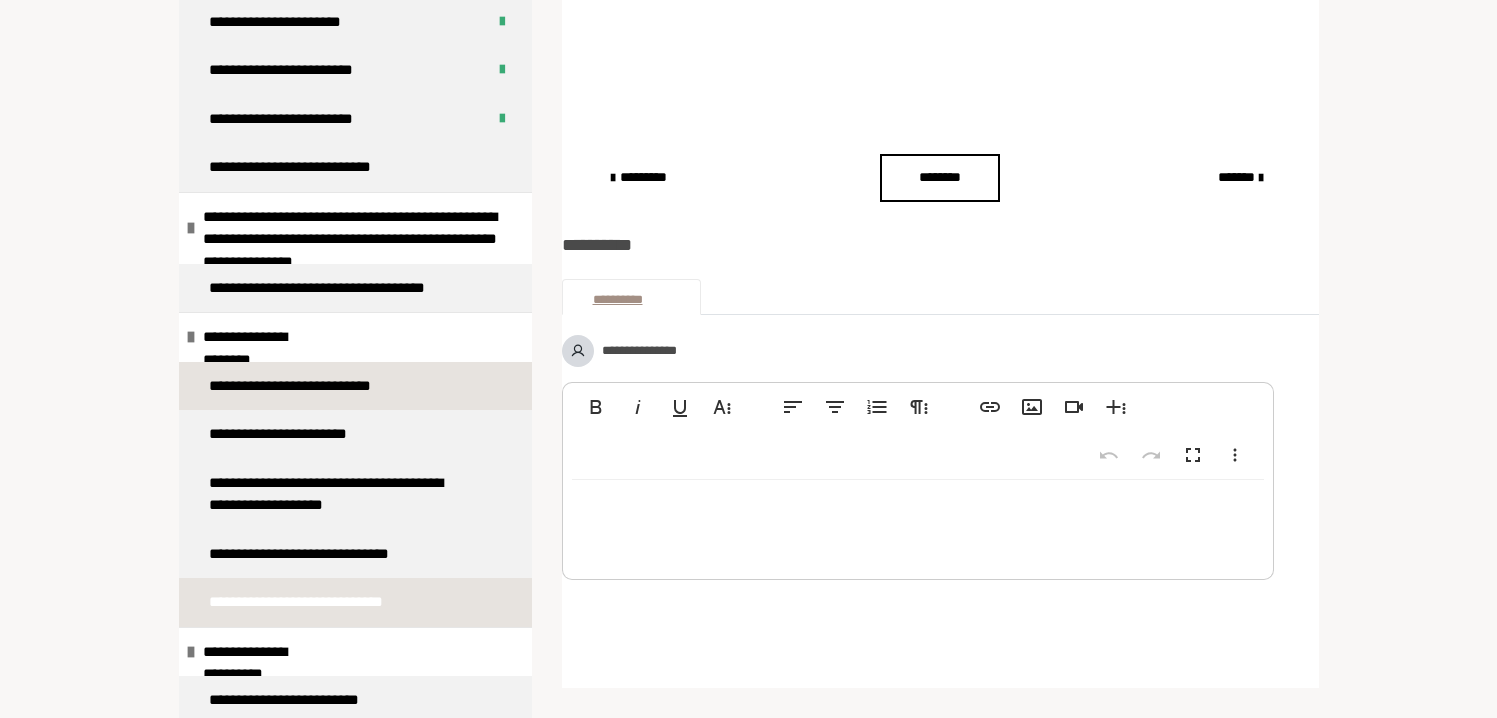 click on "**********" at bounding box center (307, 386) 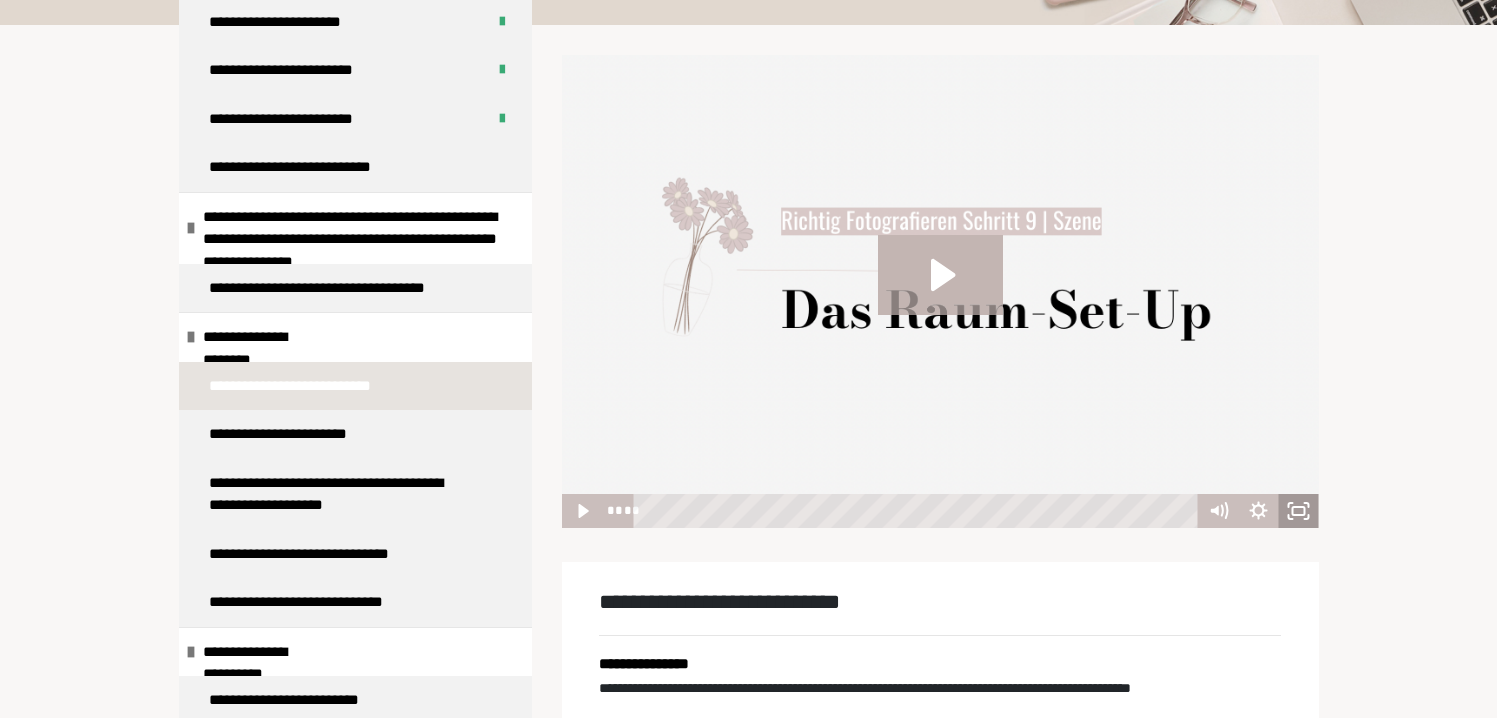 click 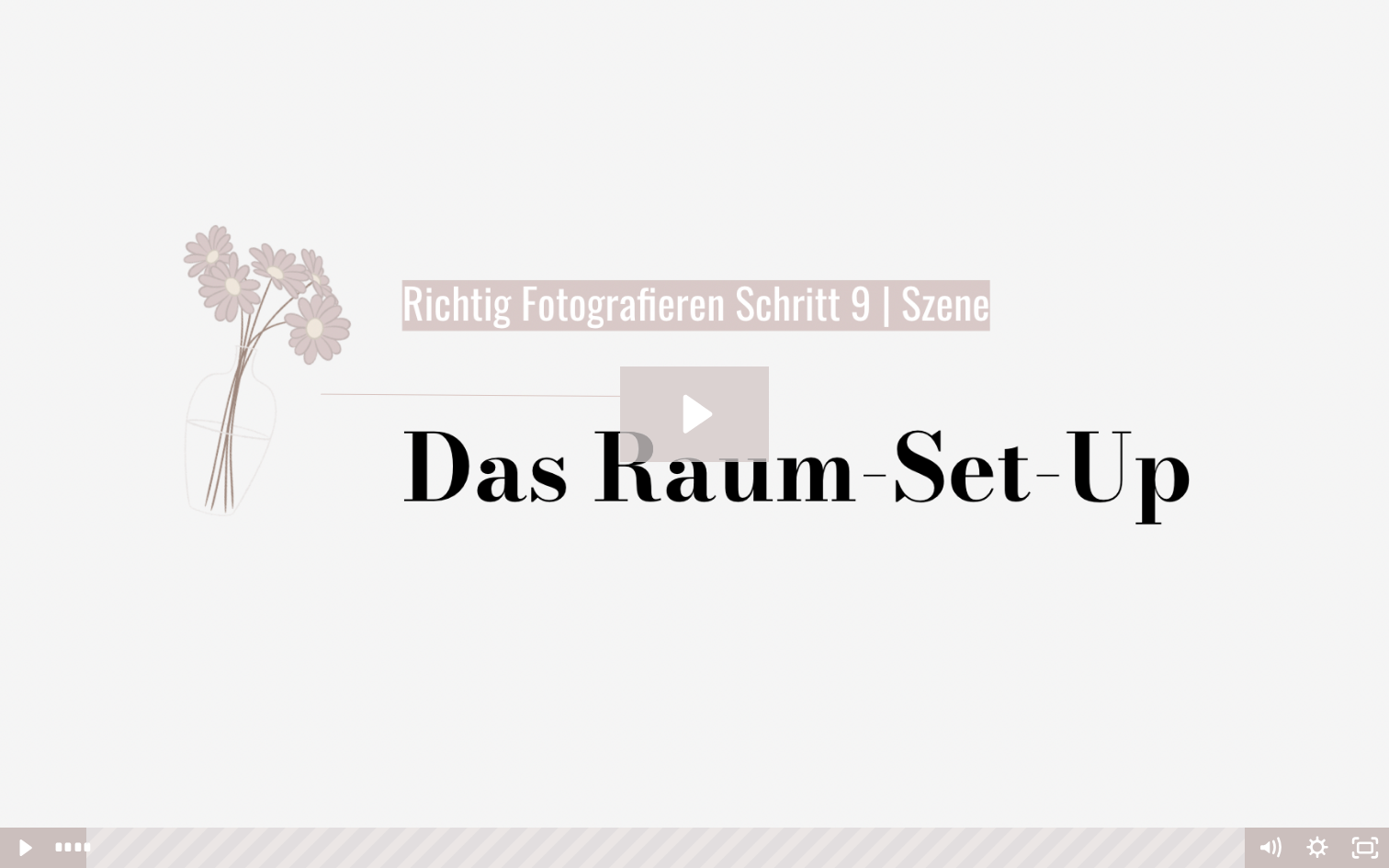 click 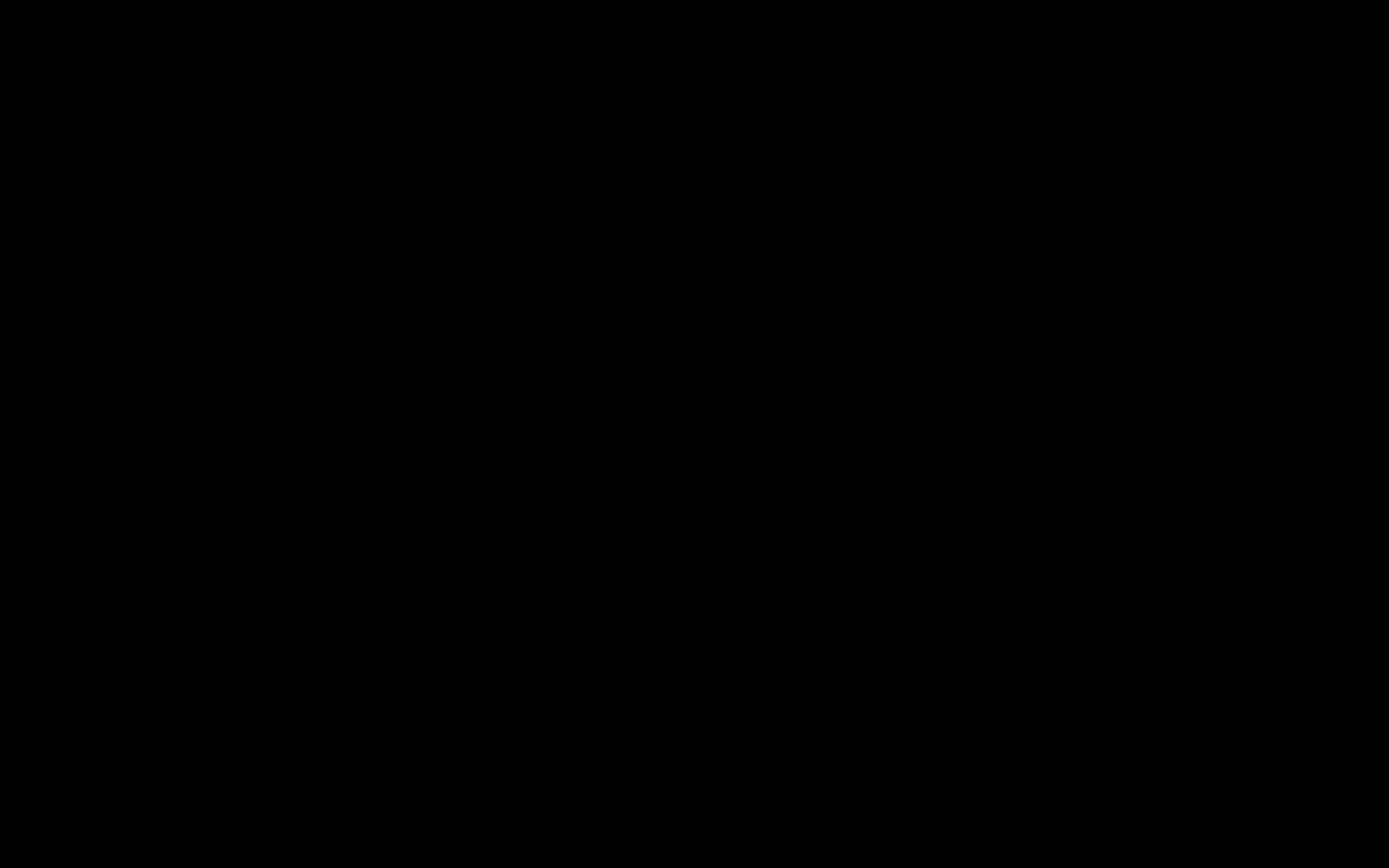 type 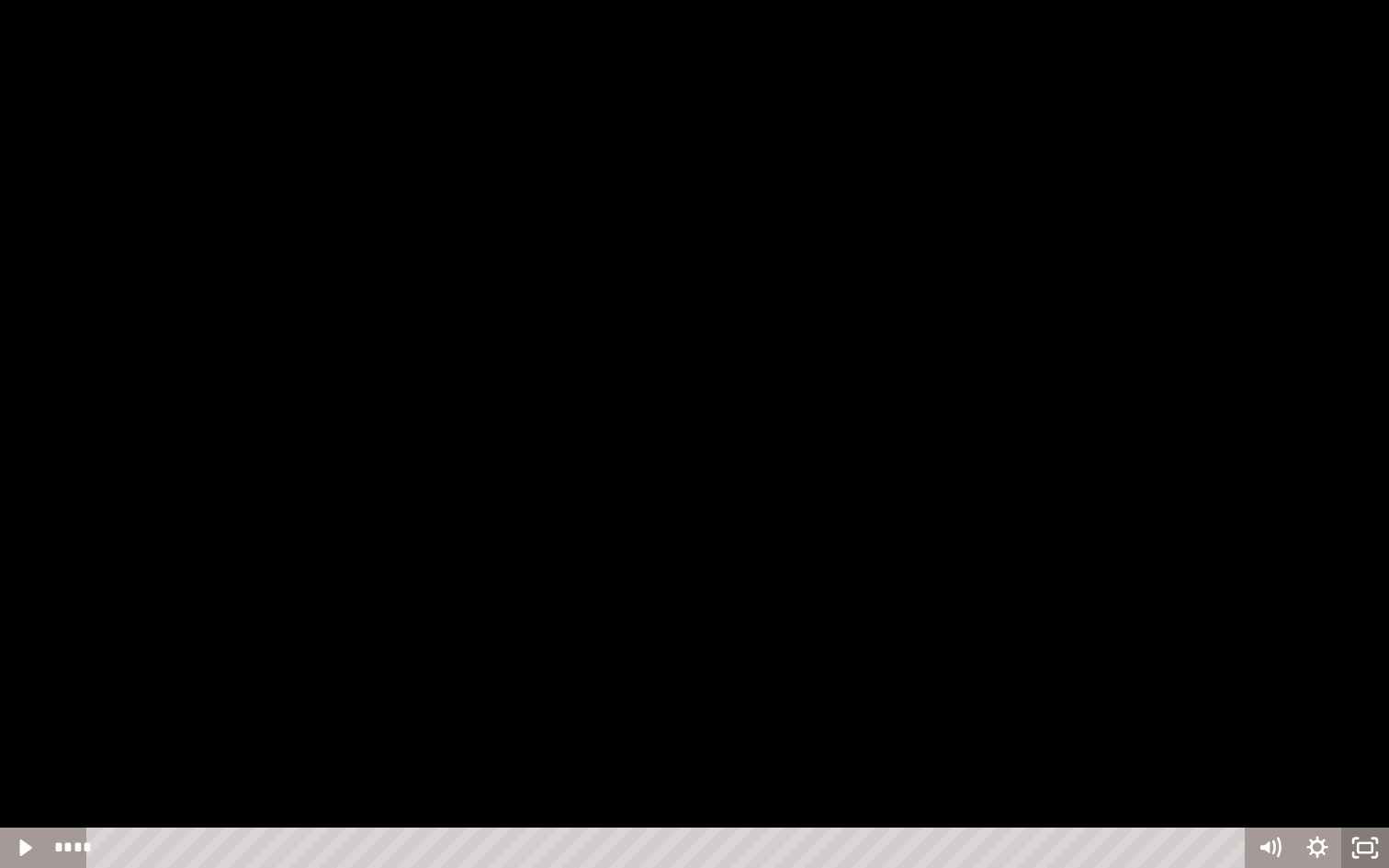click 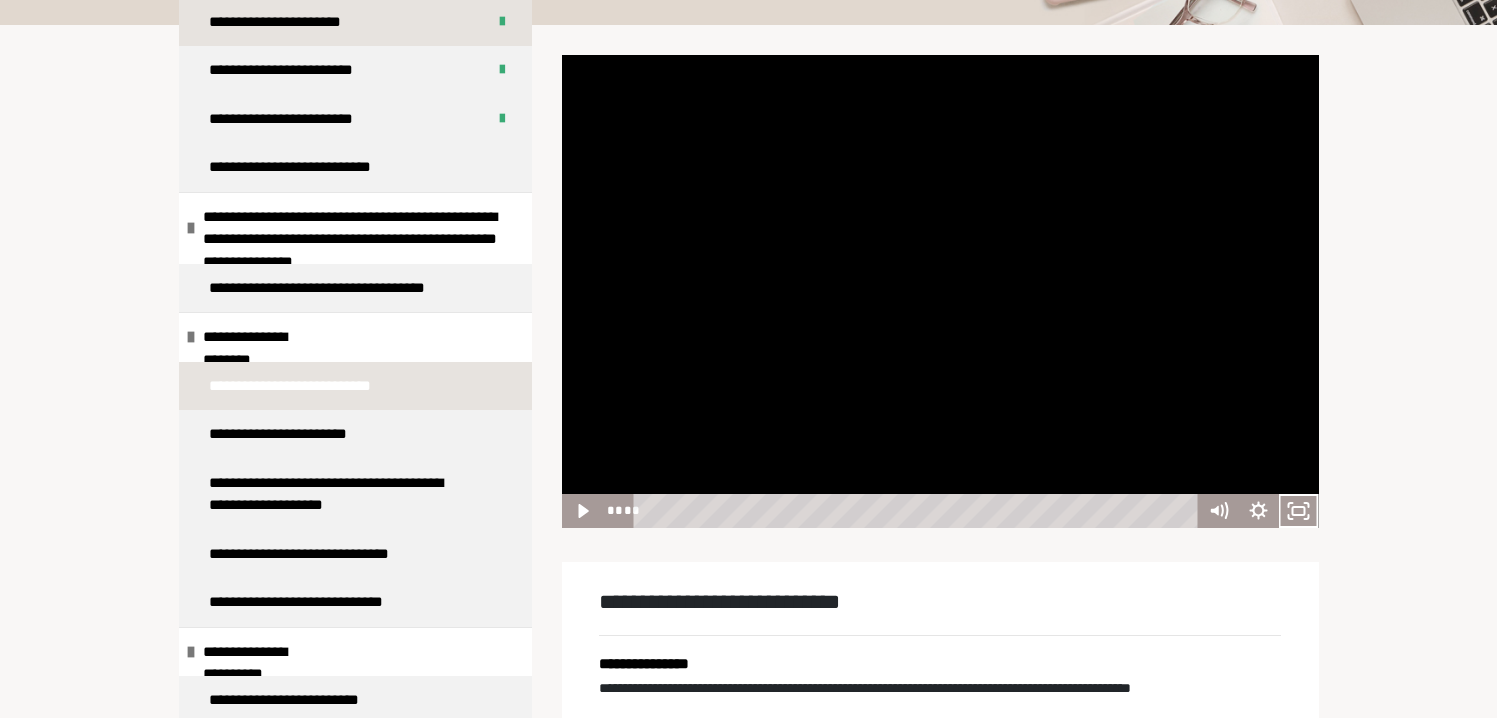 type 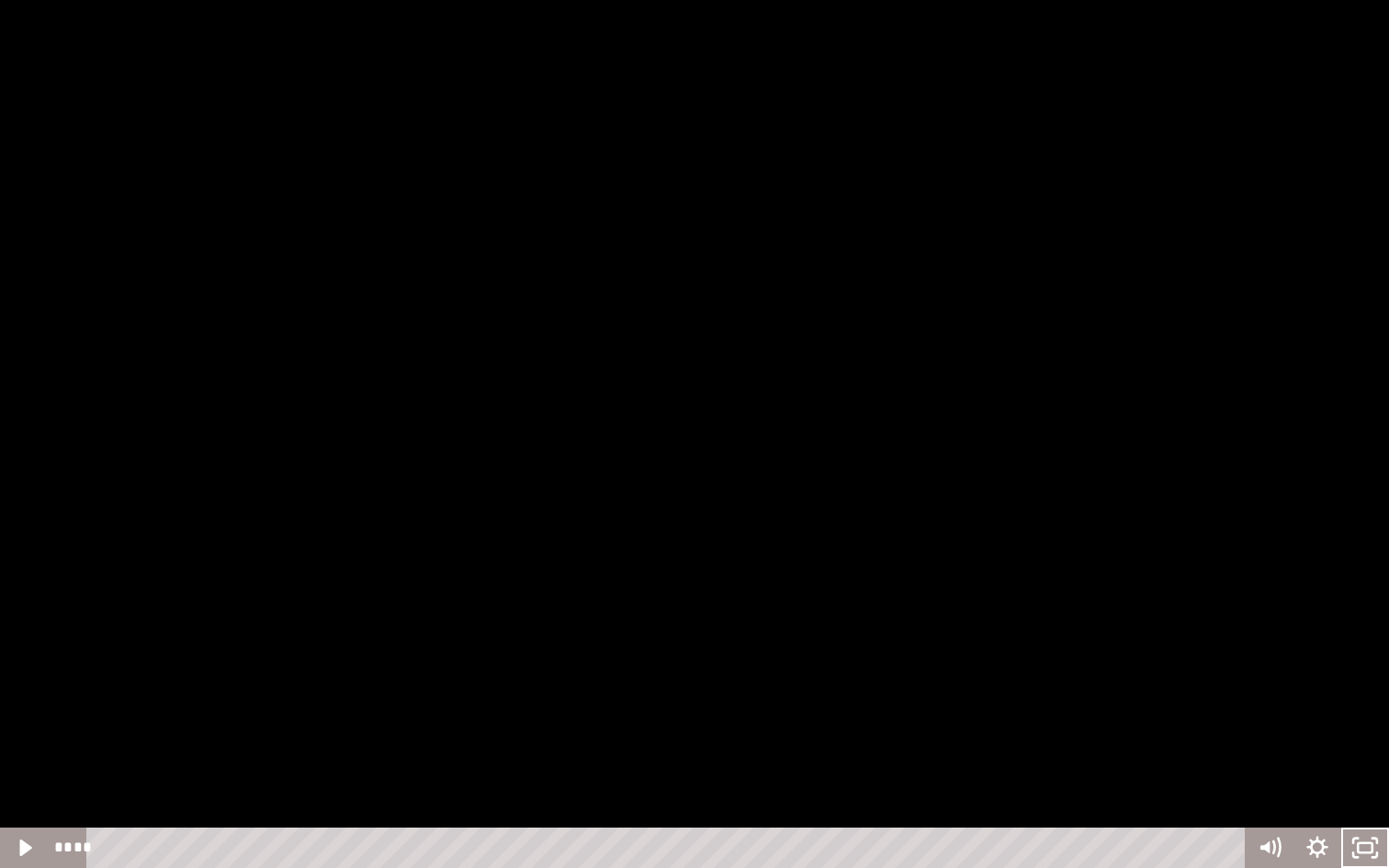 click at bounding box center (694, 434) 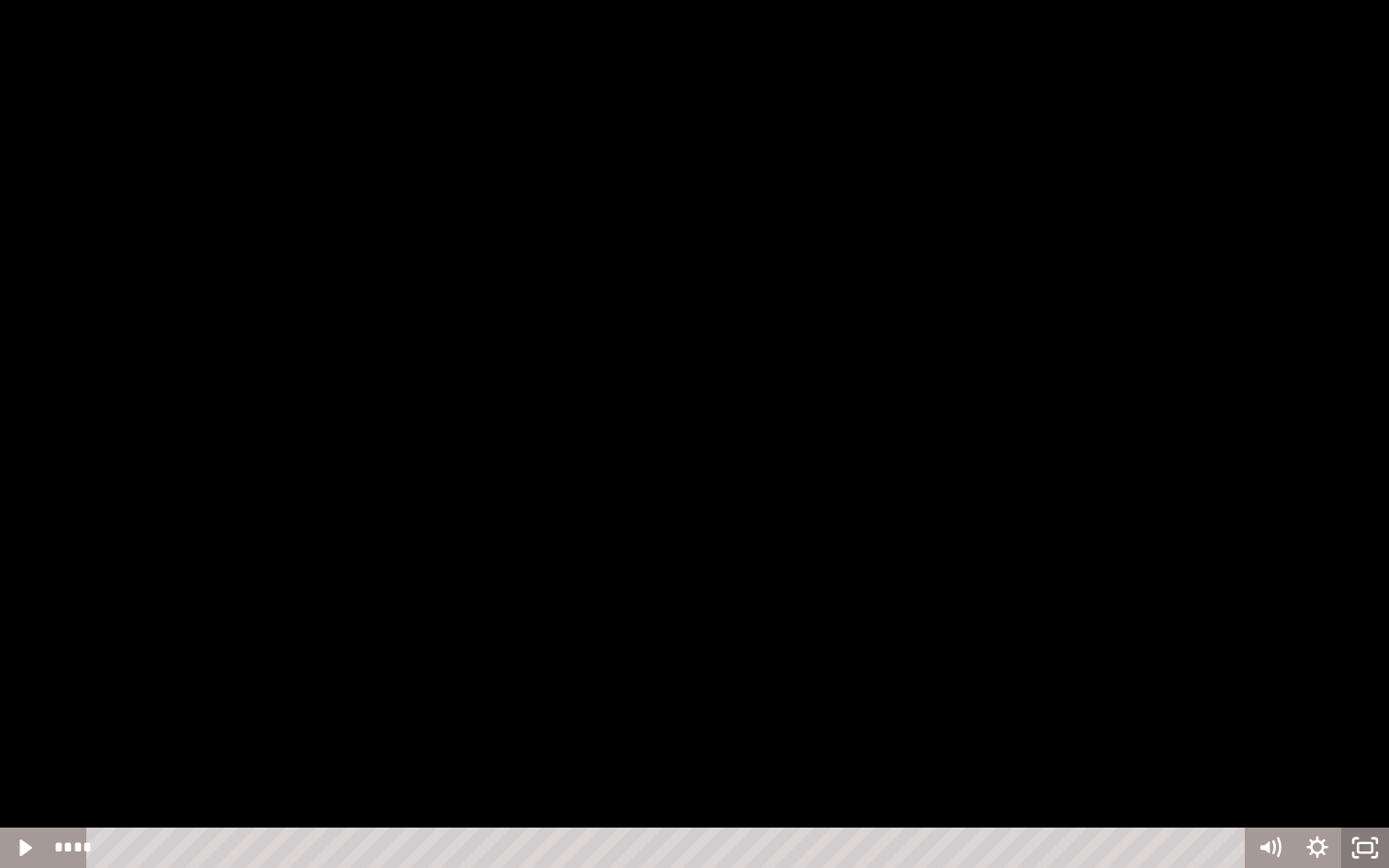 click 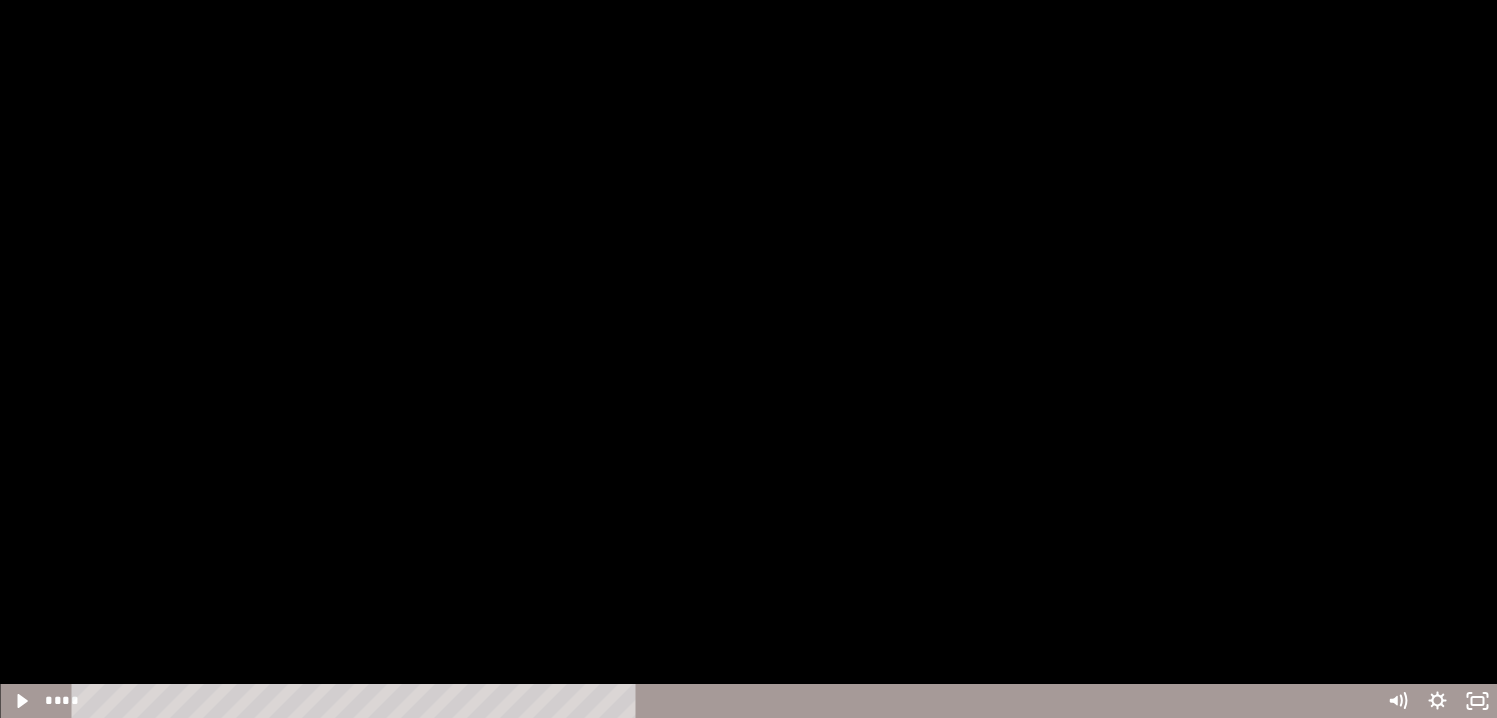 scroll, scrollTop: 84, scrollLeft: 0, axis: vertical 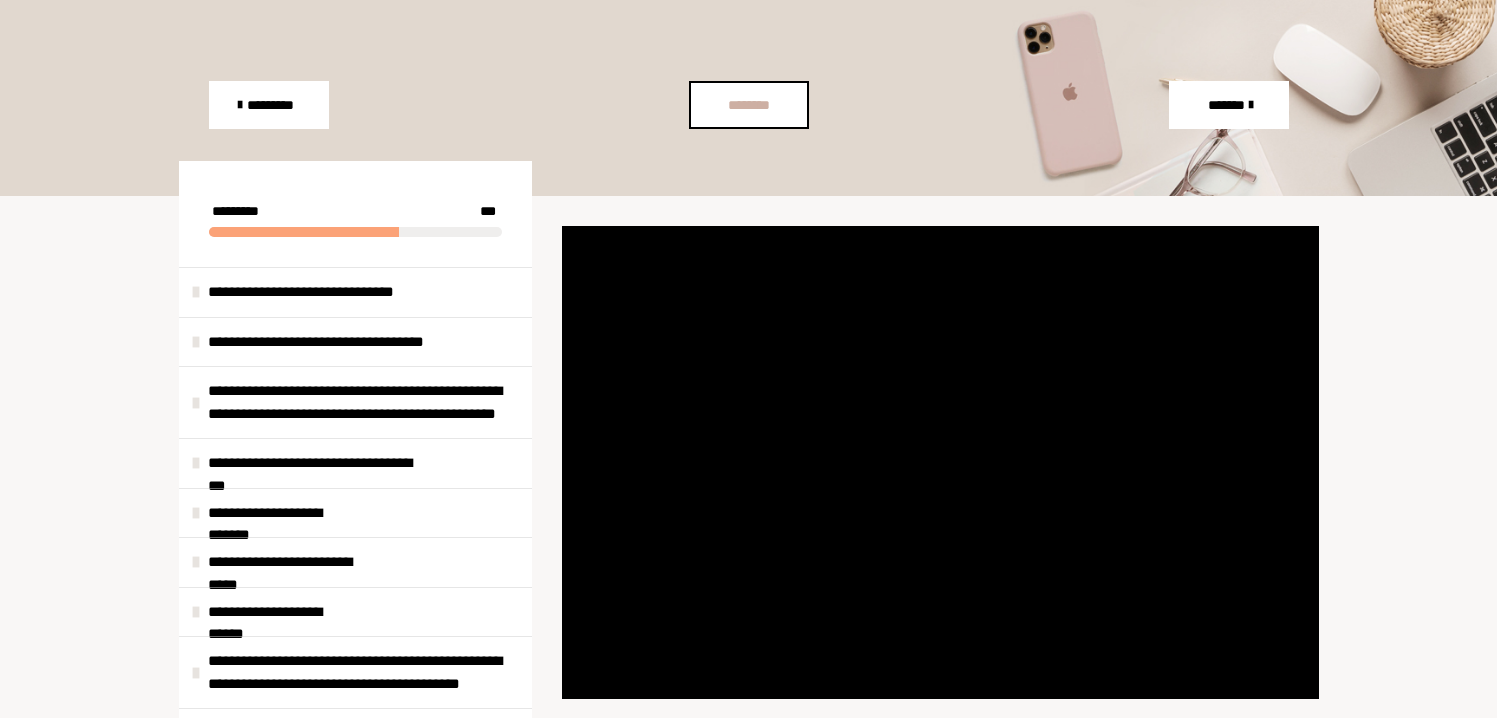click on "********" at bounding box center [749, 105] 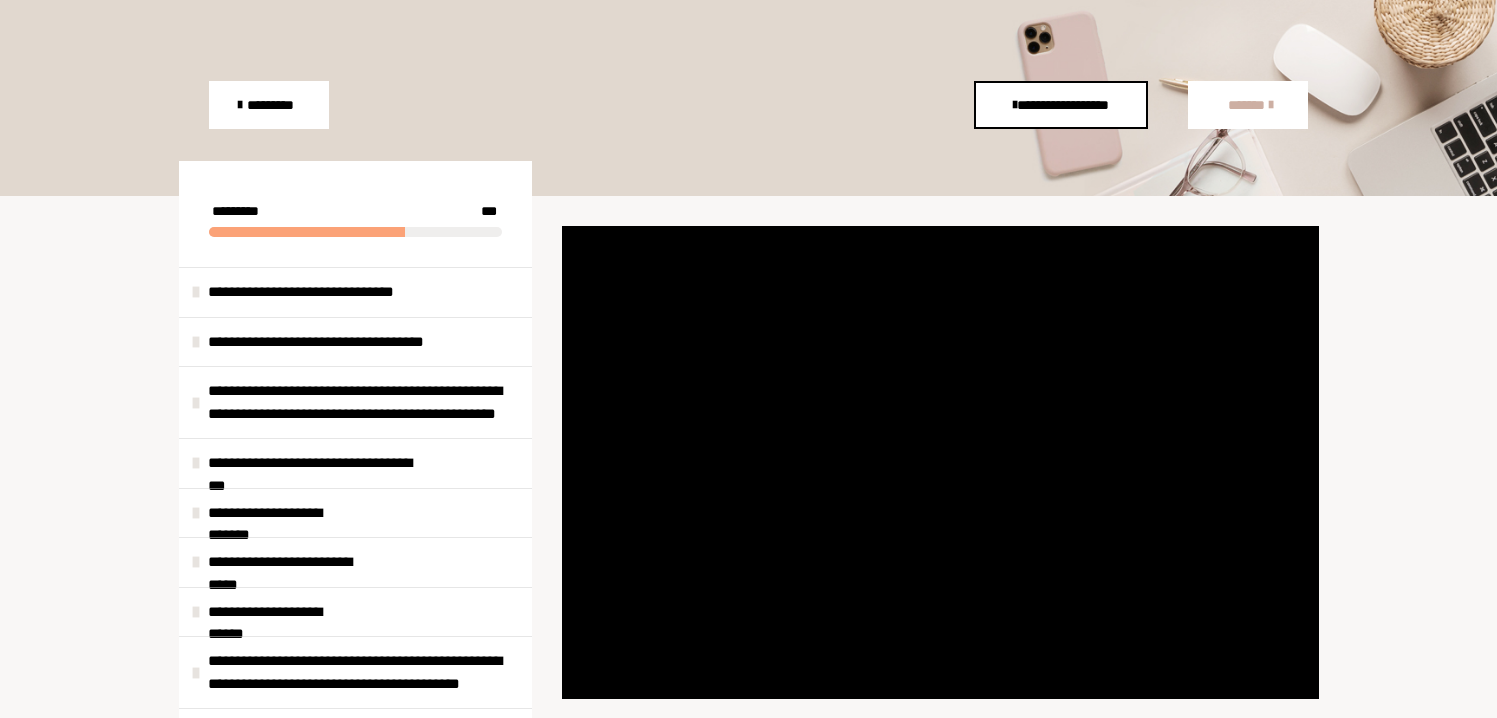 click on "*******" at bounding box center (1247, 105) 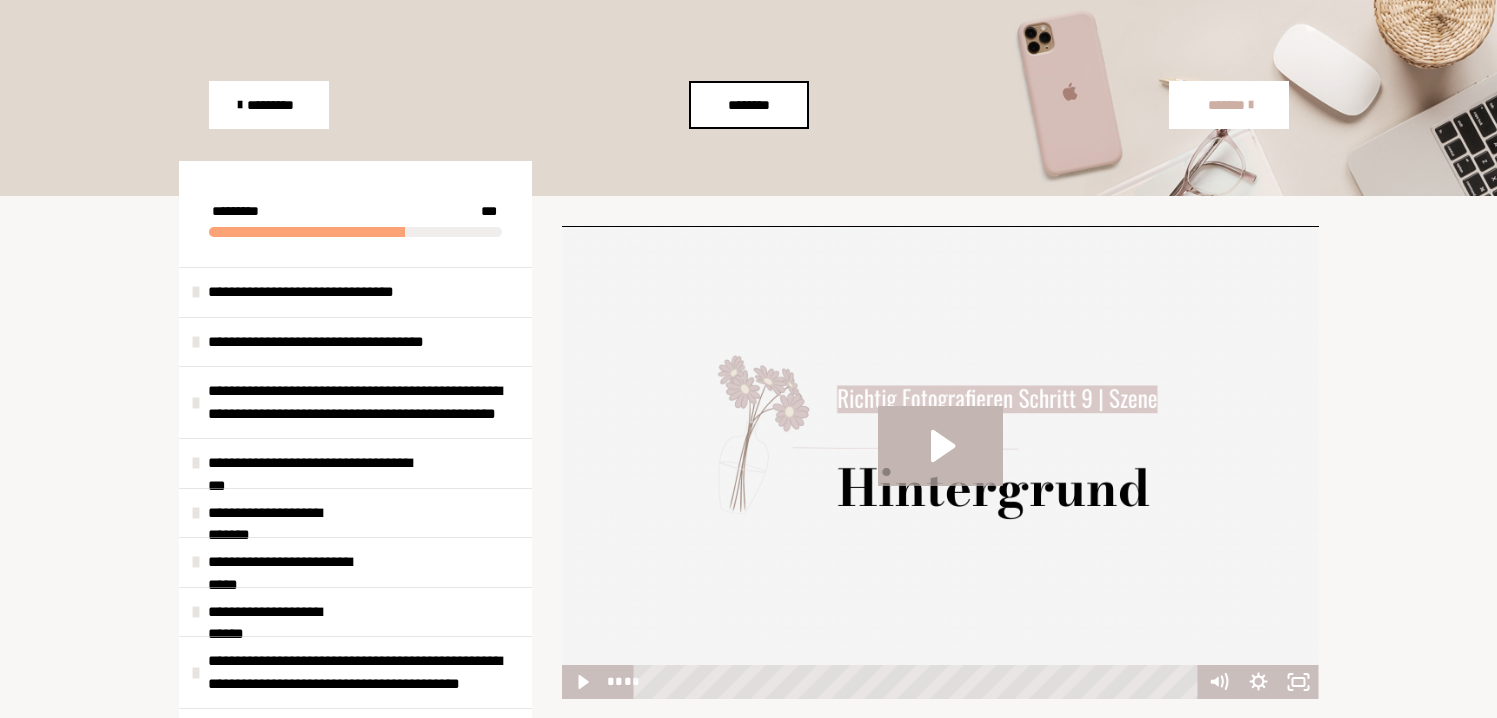 click on "*******" at bounding box center (1227, 105) 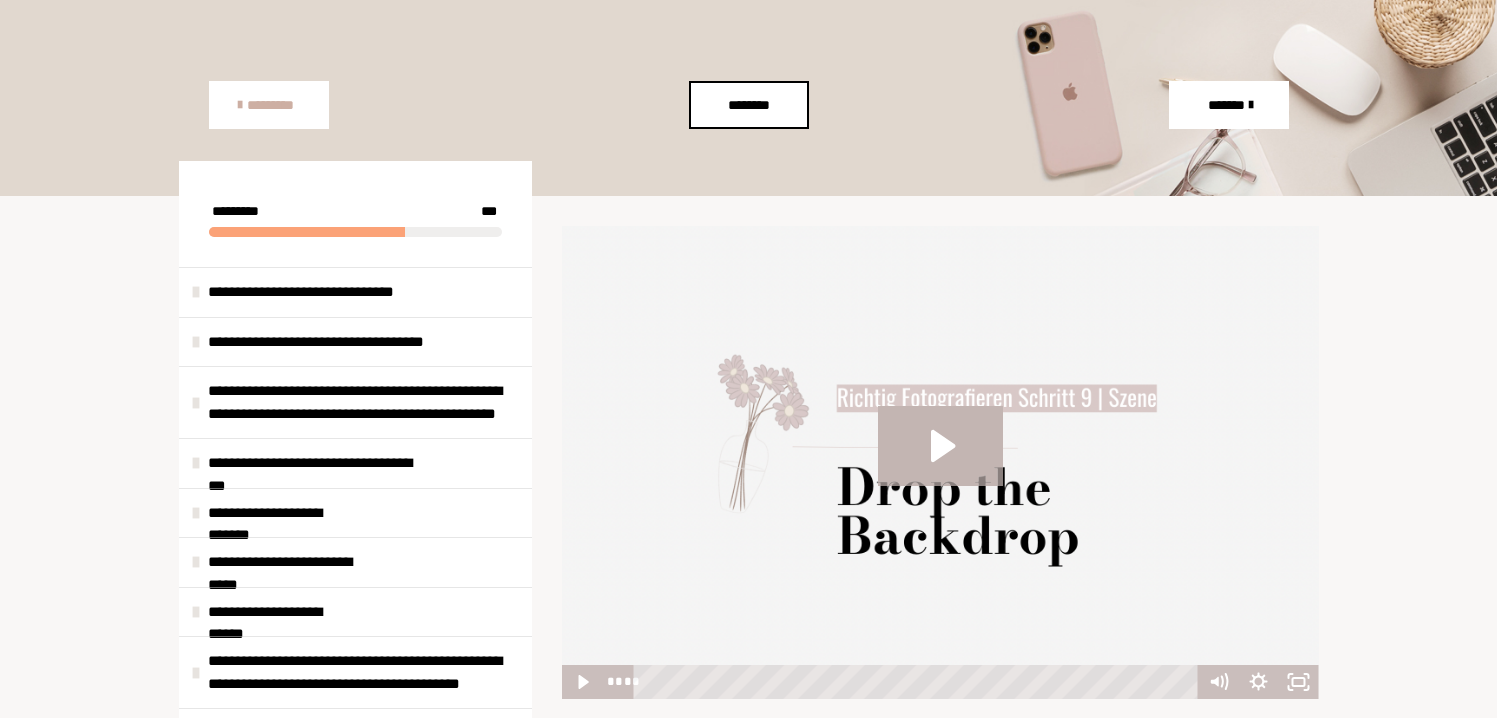 click on "*********" at bounding box center (269, 105) 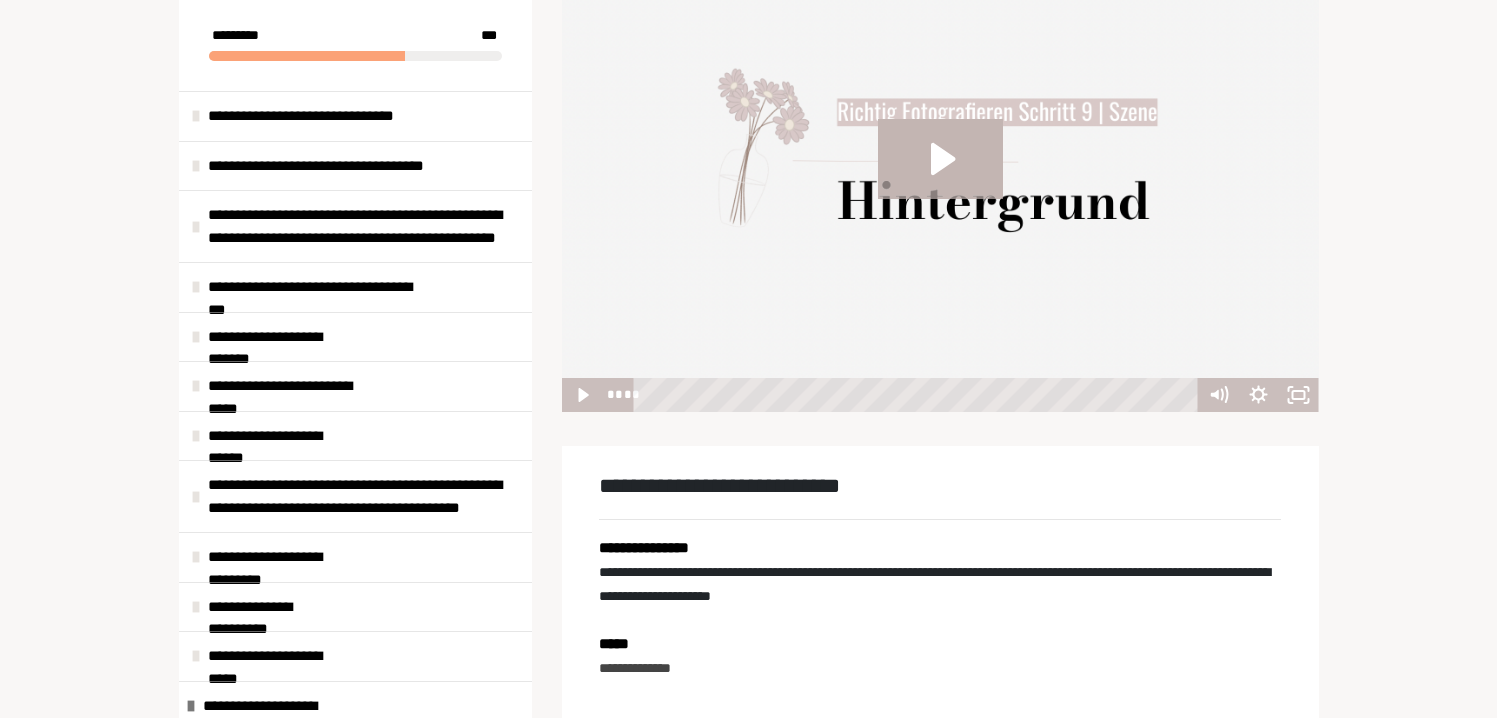 scroll, scrollTop: 563, scrollLeft: 0, axis: vertical 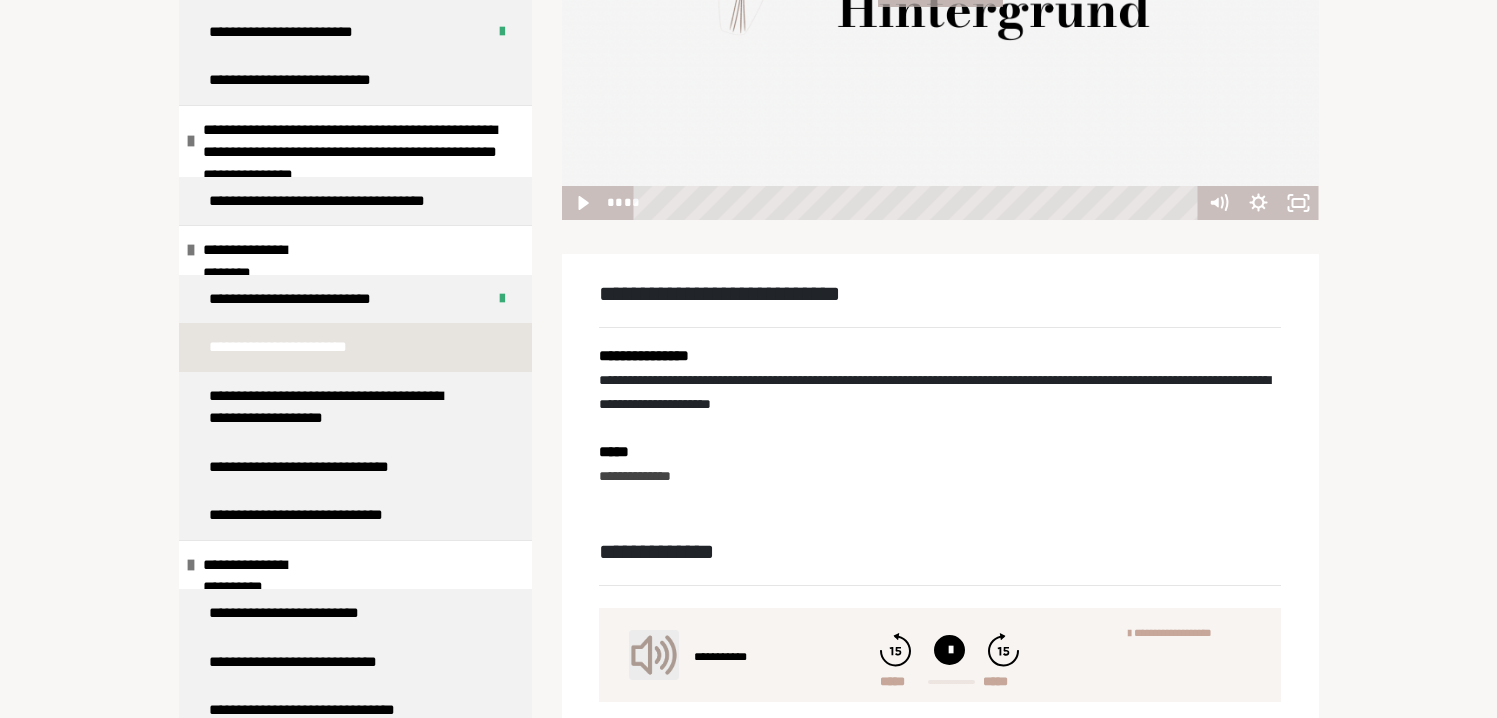 click on "**********" at bounding box center (287, 347) 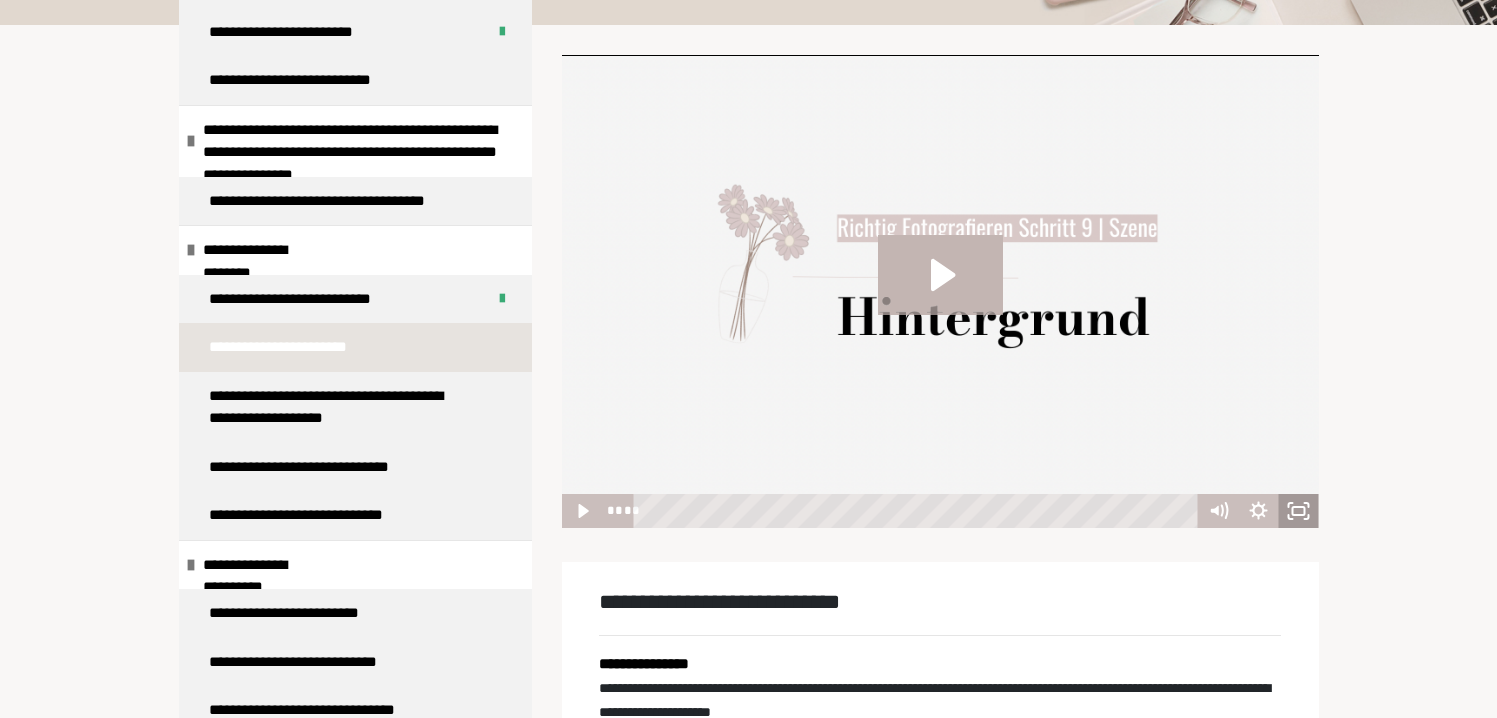 click on "**********" at bounding box center (748, 775) 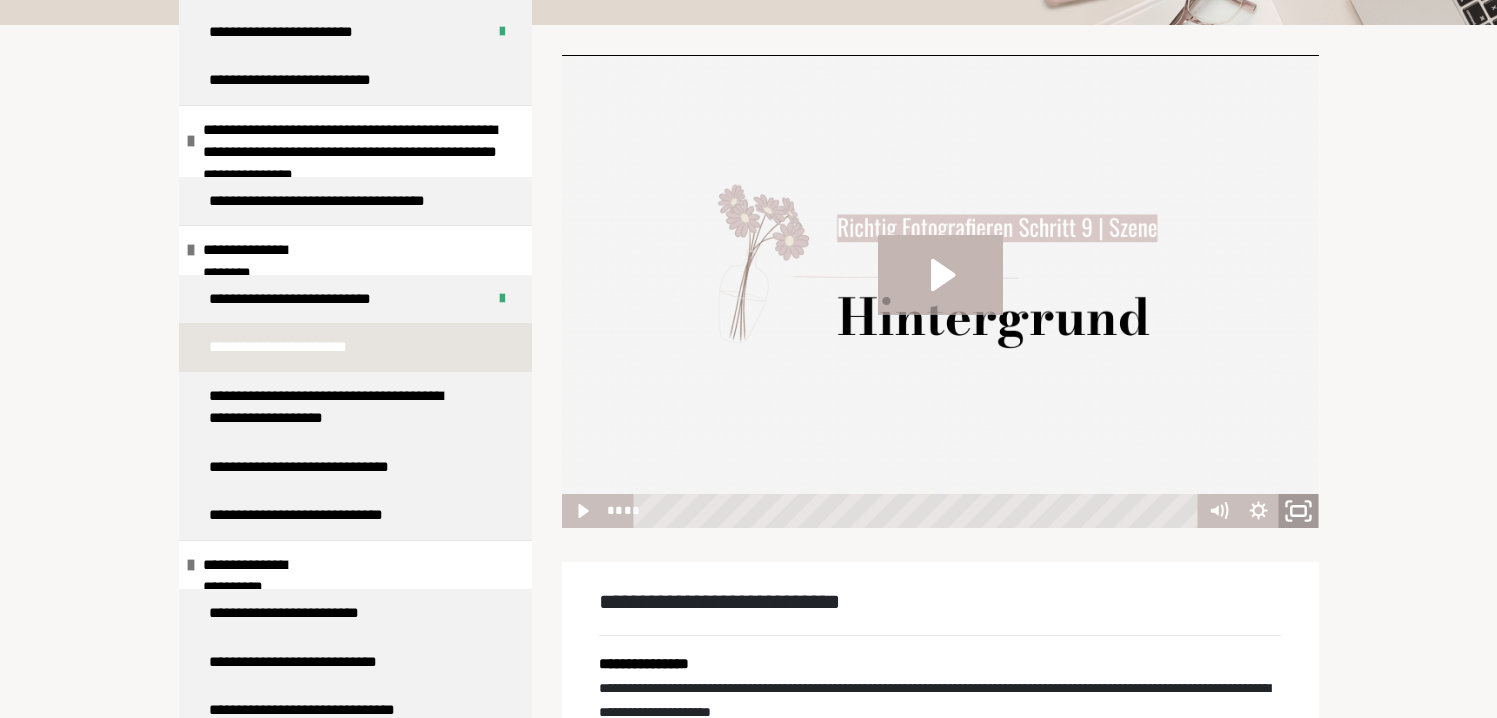 click 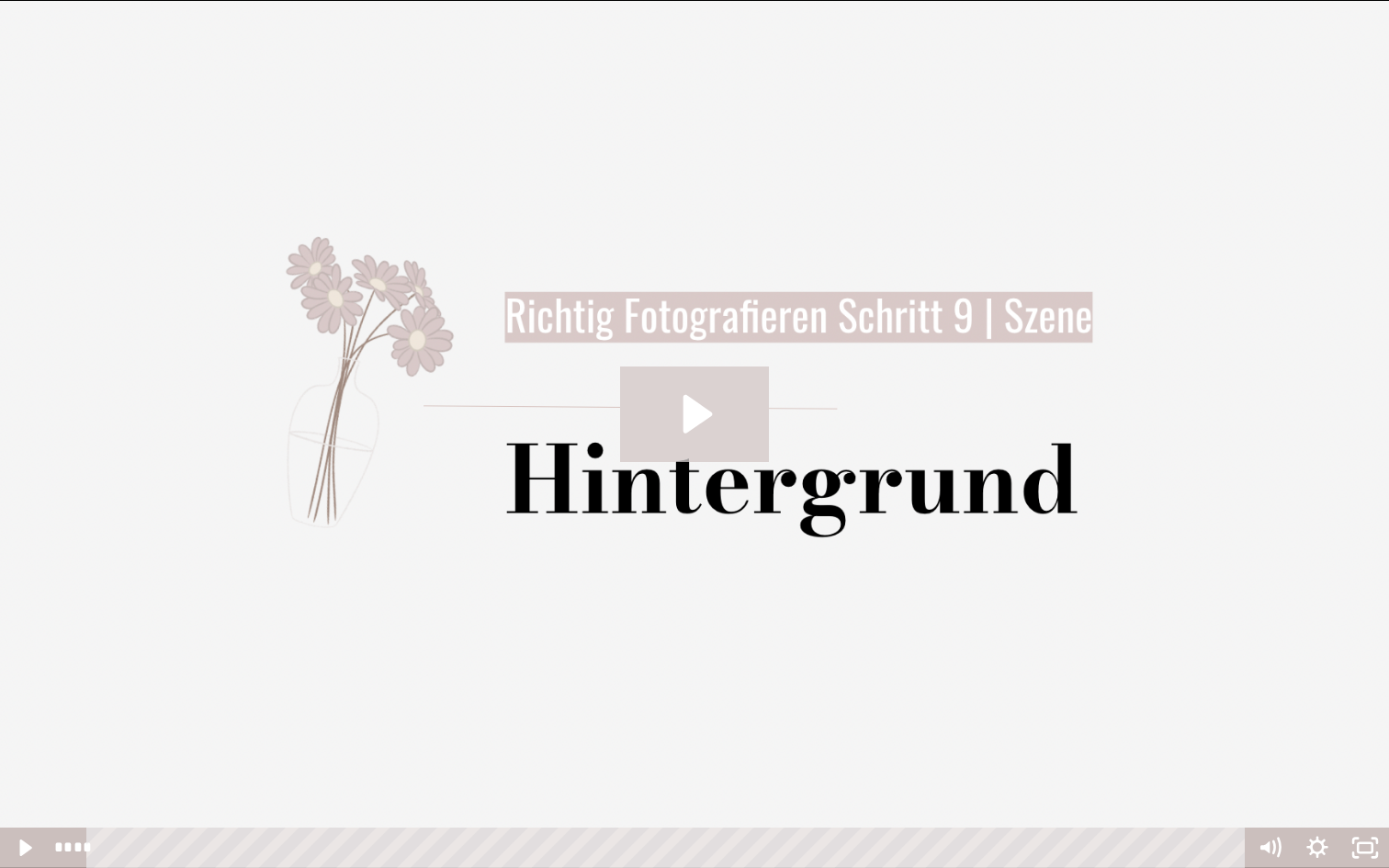 click 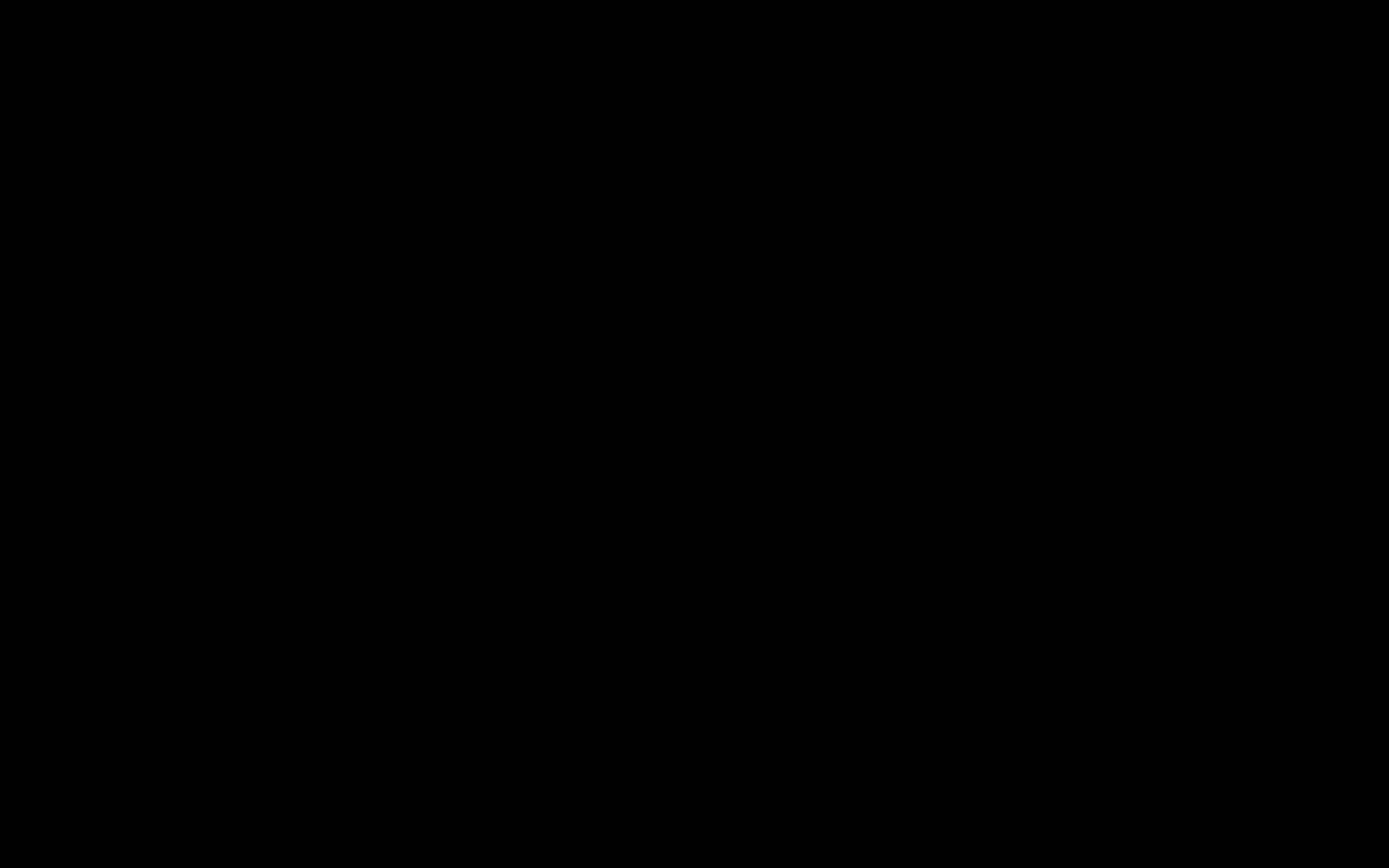 type 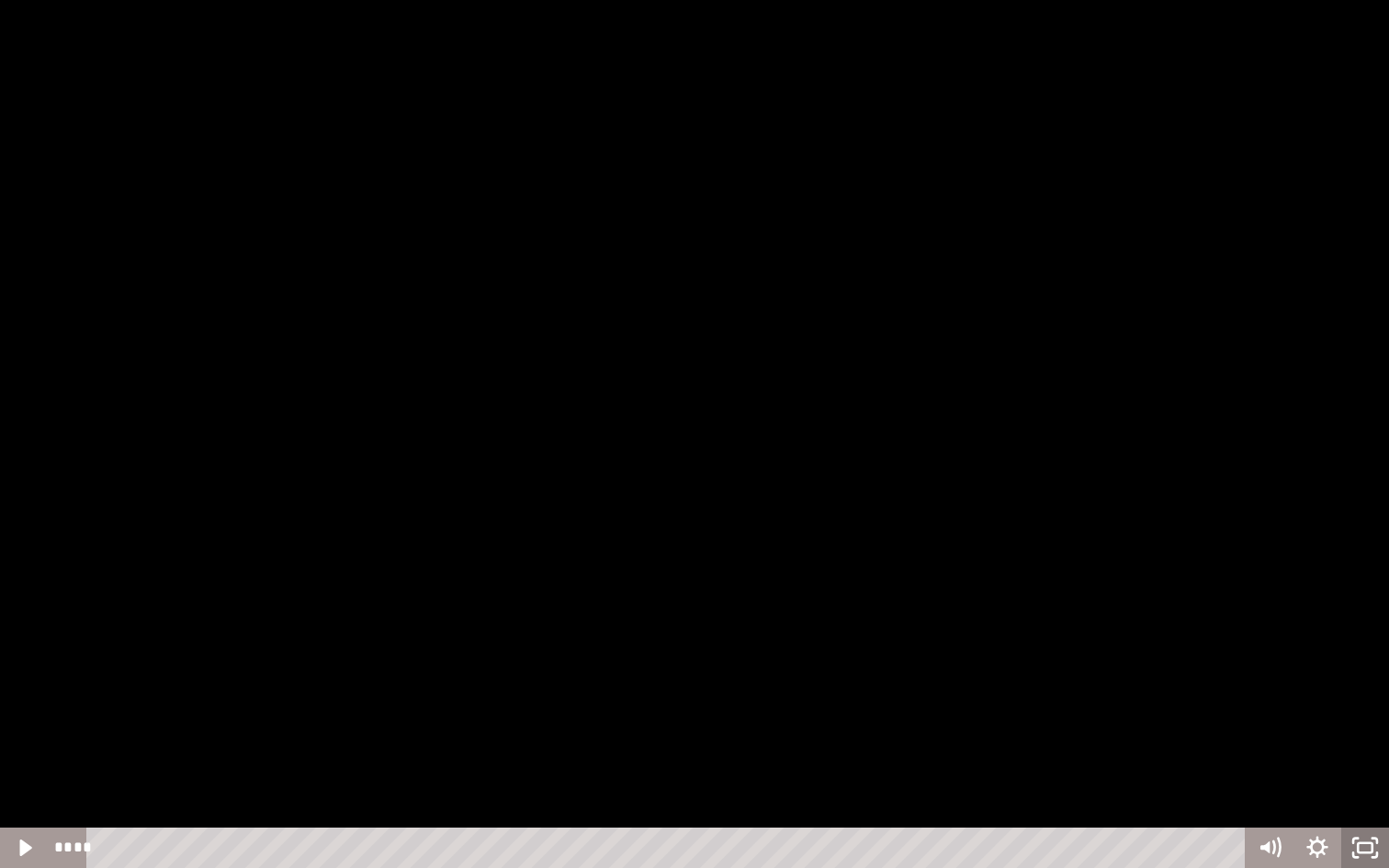 click 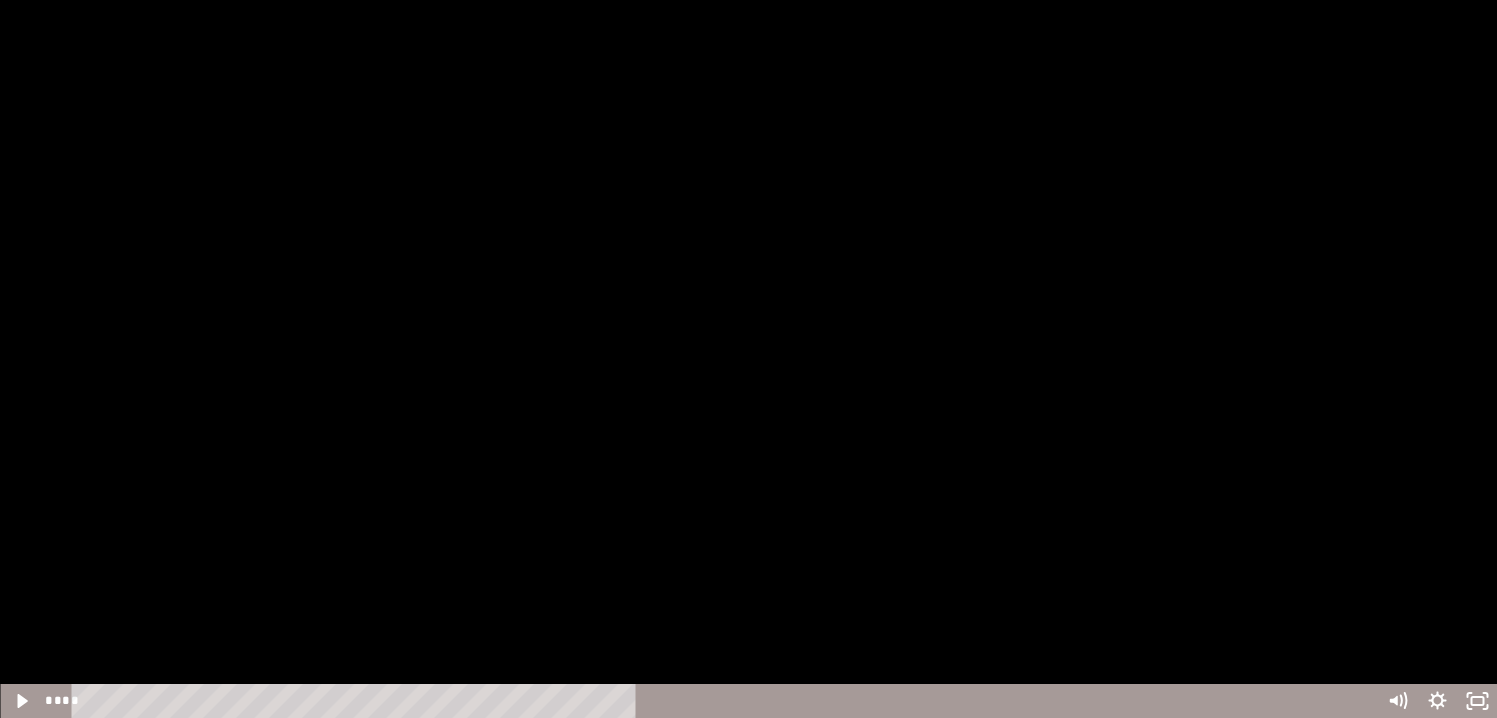 scroll, scrollTop: 68, scrollLeft: 0, axis: vertical 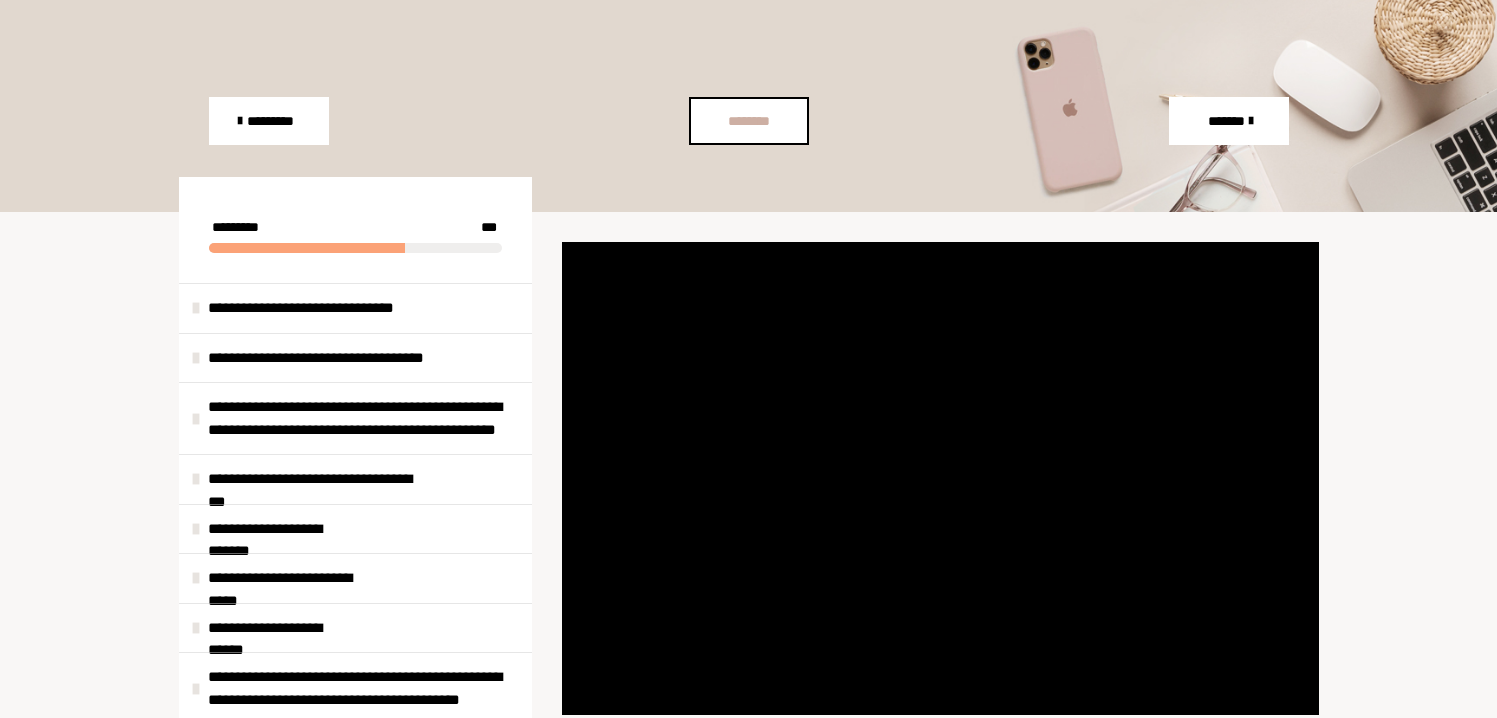 click on "********" at bounding box center [748, 121] 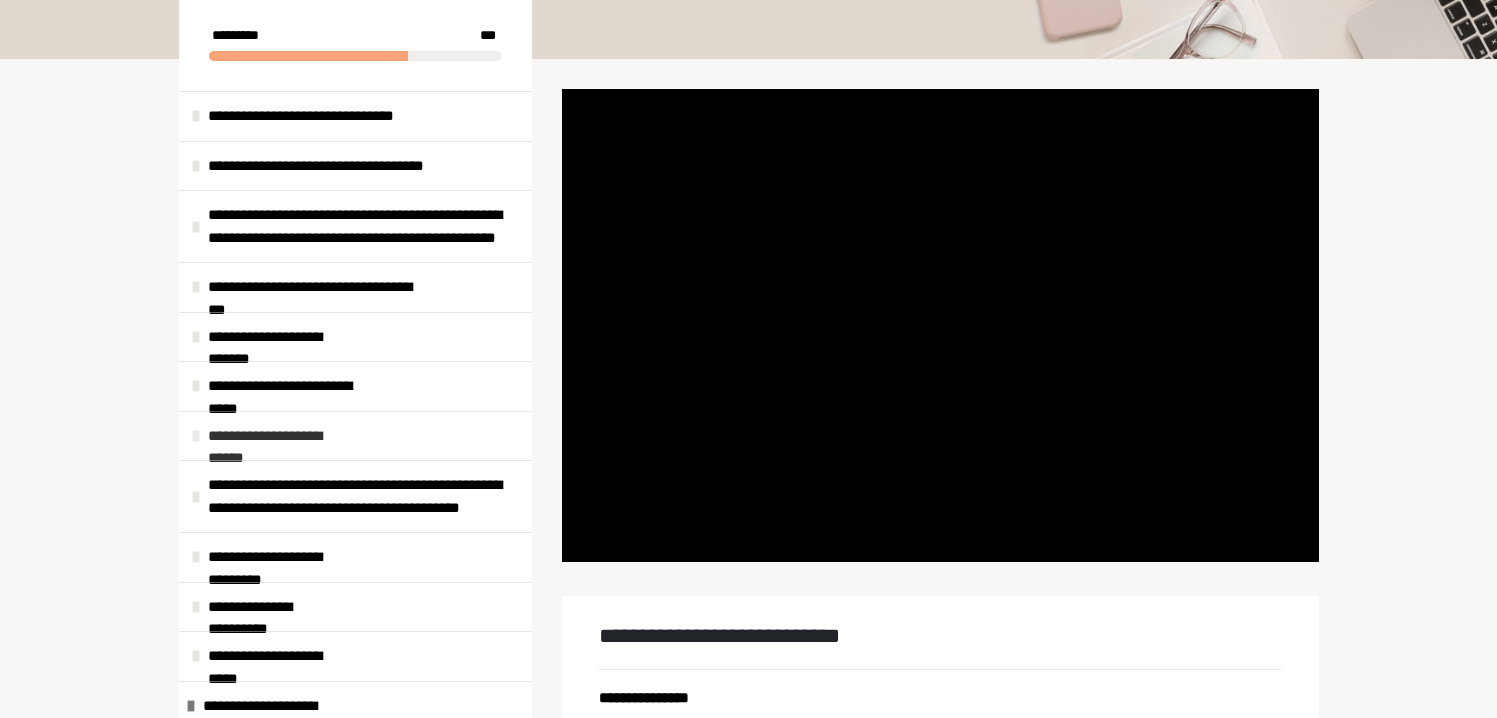 scroll, scrollTop: 547, scrollLeft: 0, axis: vertical 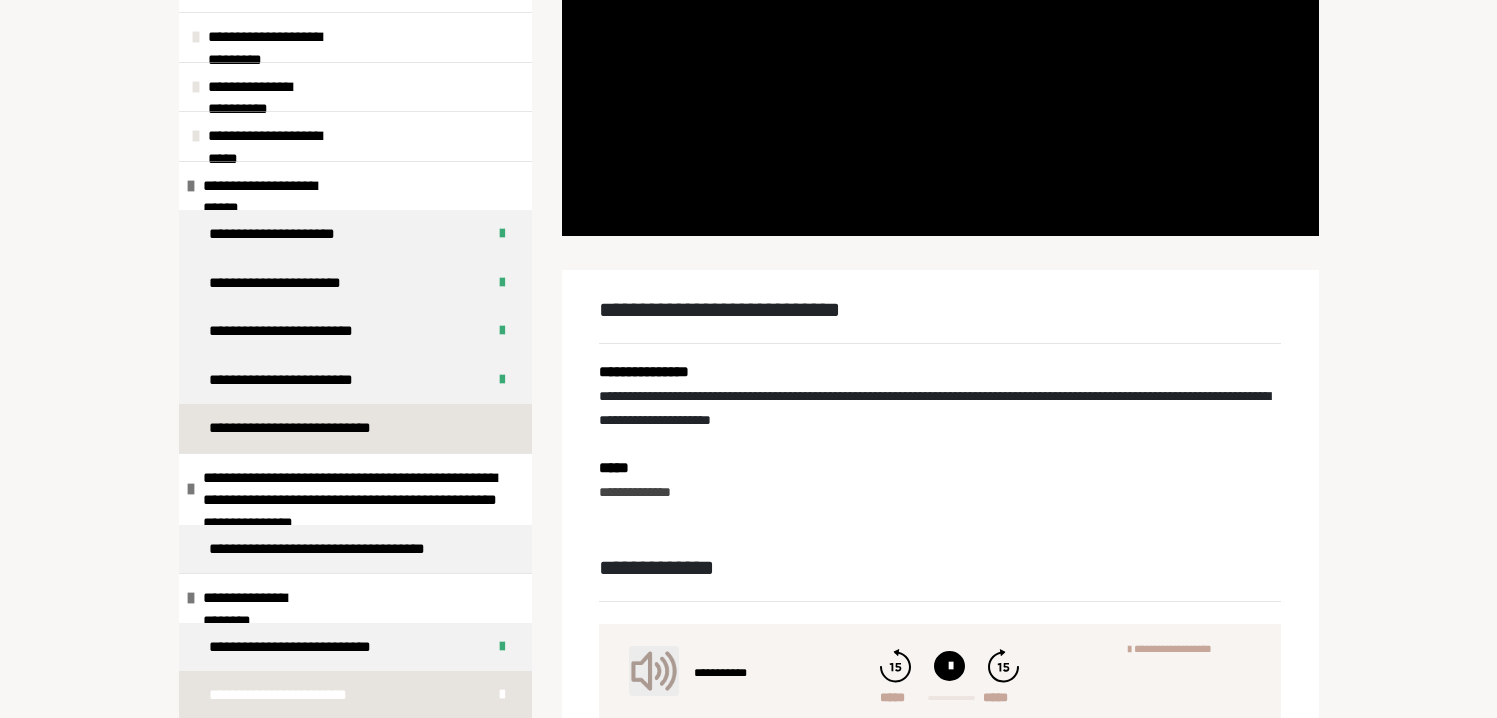 click on "**********" at bounding box center (302, 428) 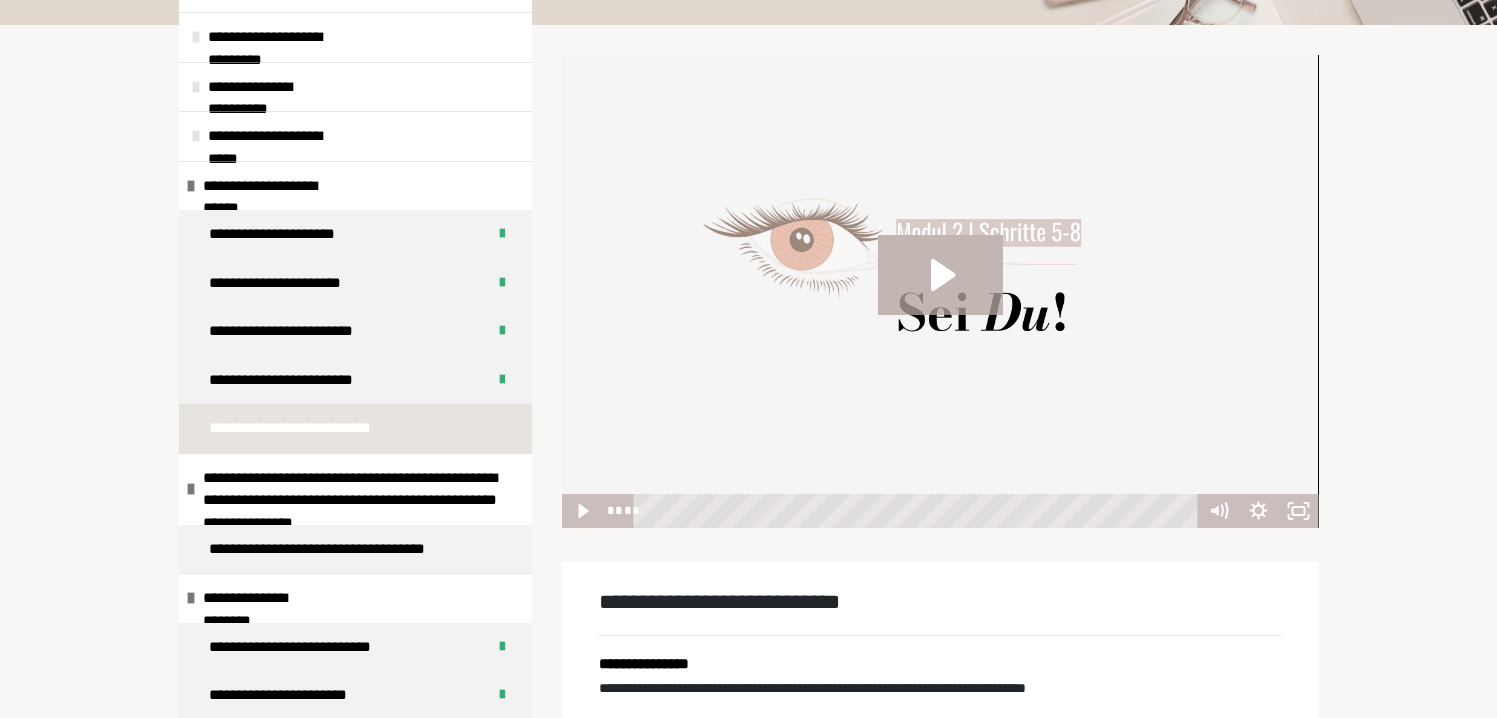 scroll, scrollTop: 0, scrollLeft: 0, axis: both 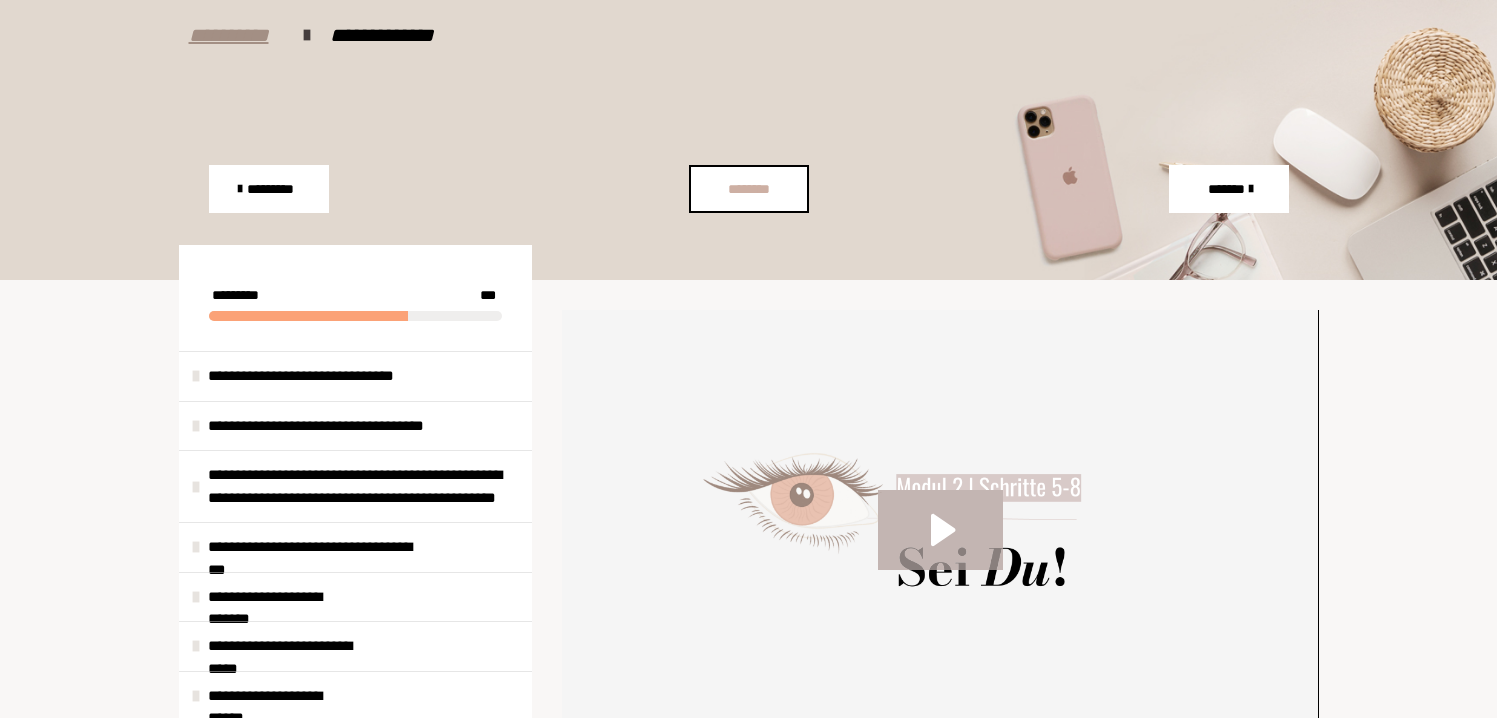 click on "********" at bounding box center [748, 189] 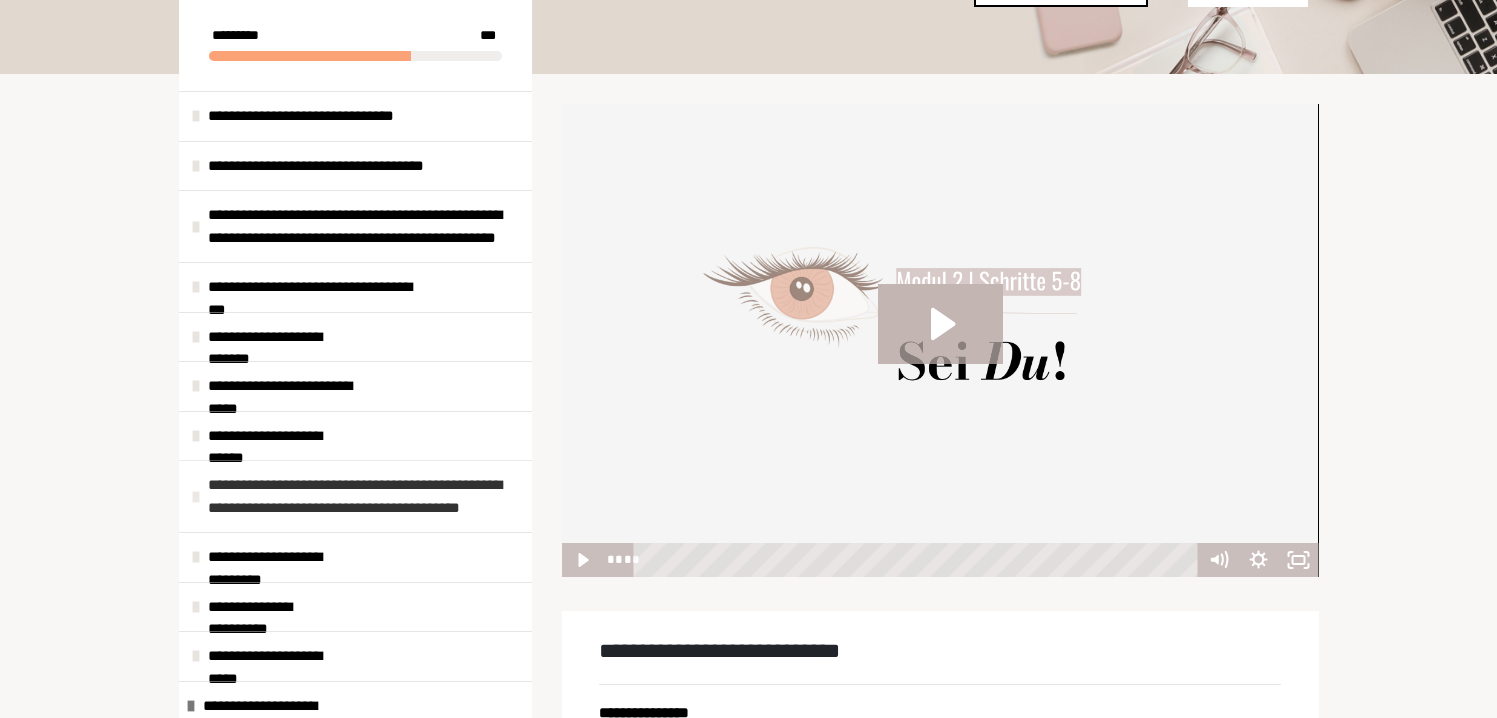 scroll, scrollTop: 347, scrollLeft: 0, axis: vertical 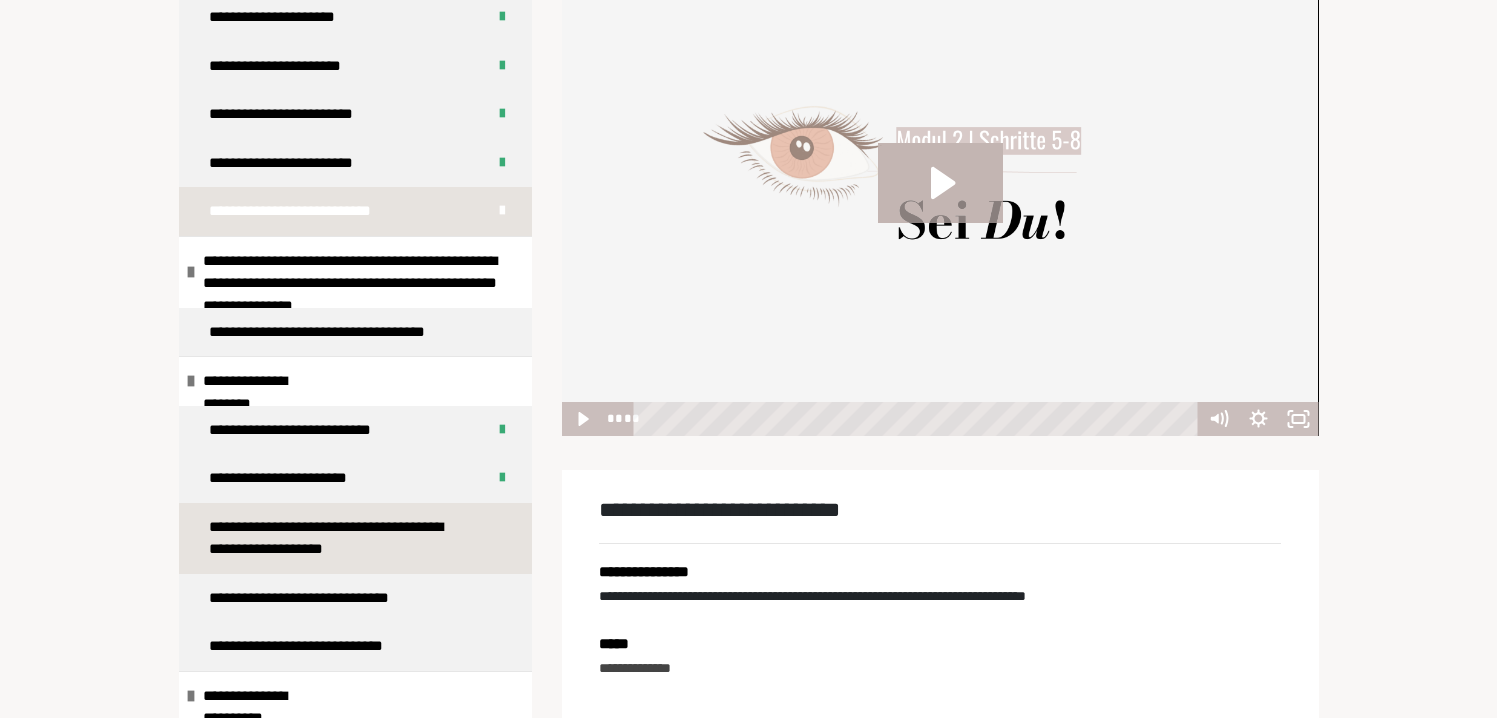 click on "**********" at bounding box center [340, 538] 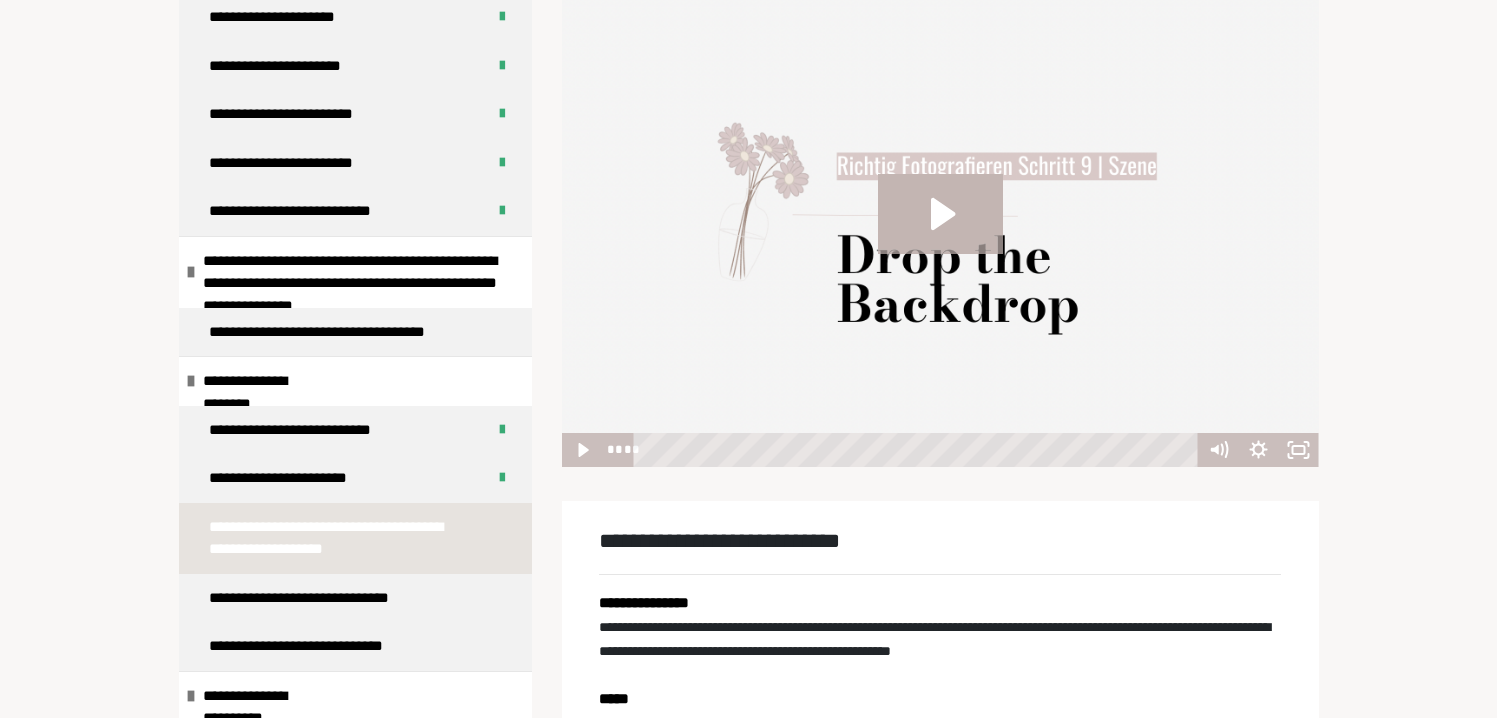 scroll, scrollTop: 260, scrollLeft: 0, axis: vertical 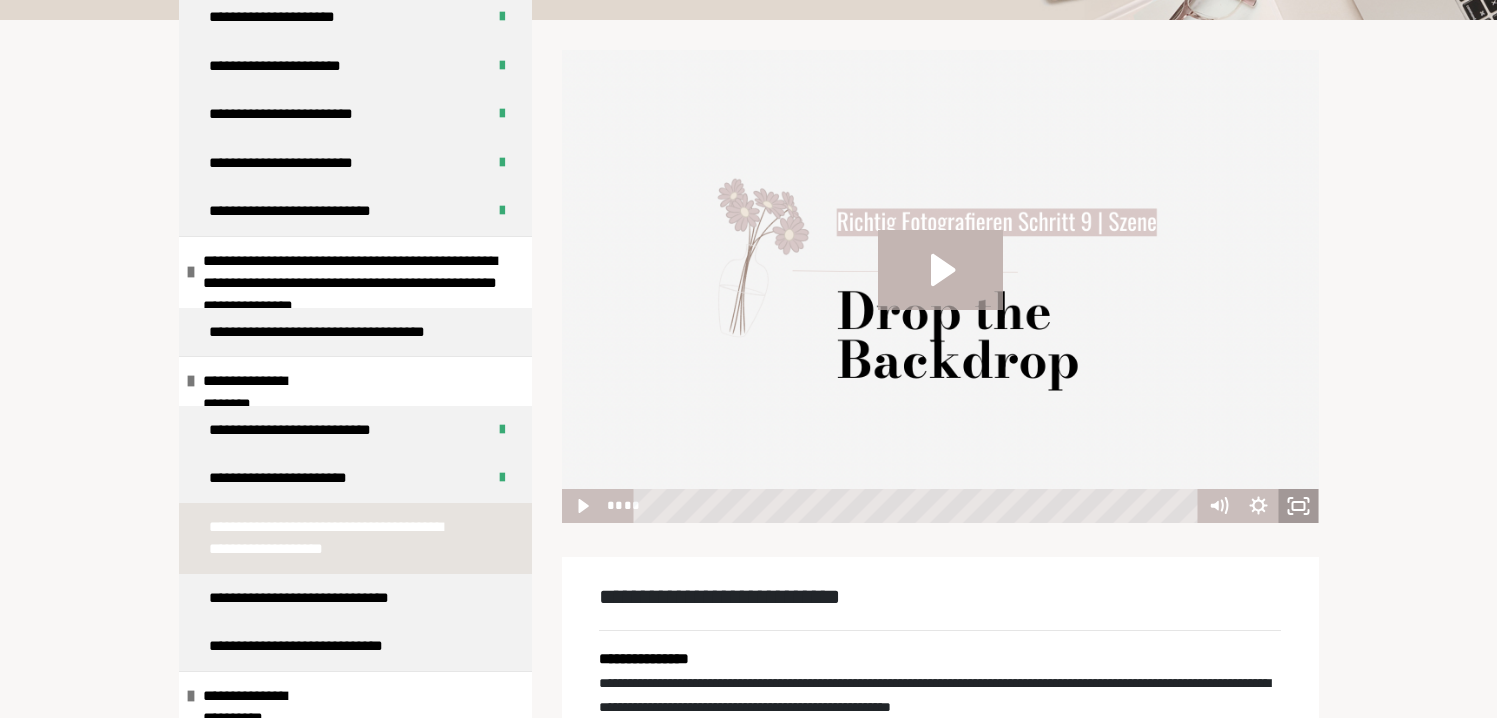 click 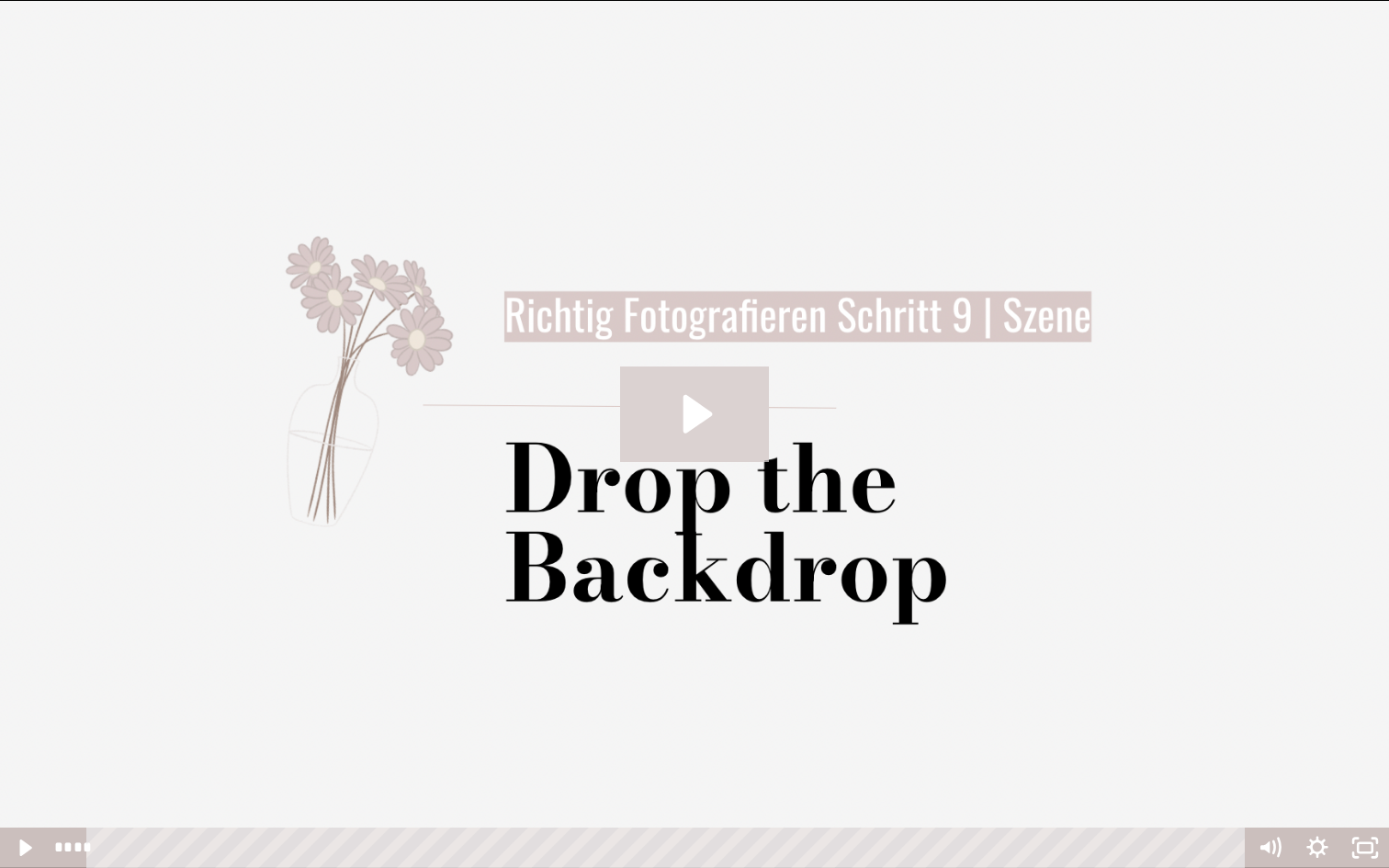 click 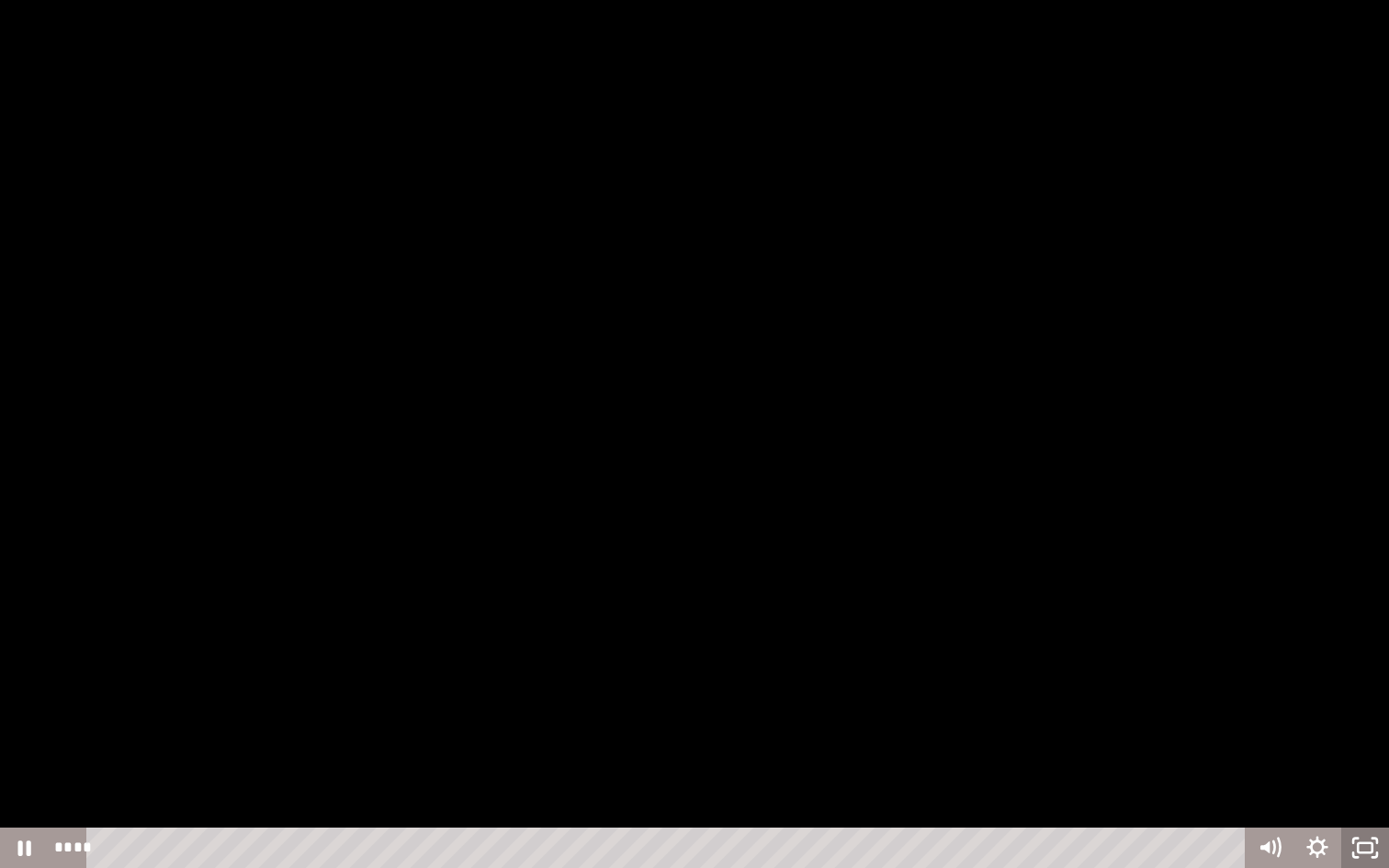 click 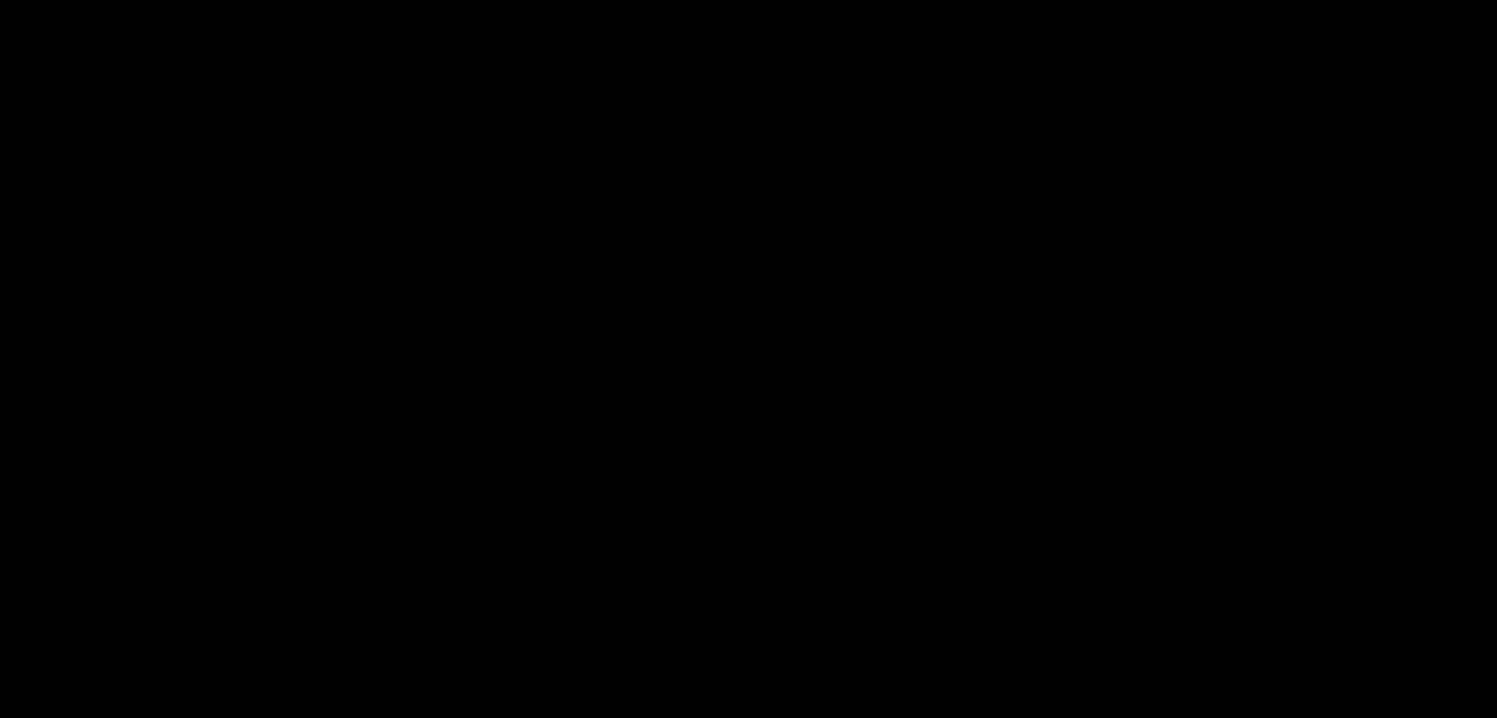 scroll, scrollTop: 703, scrollLeft: 0, axis: vertical 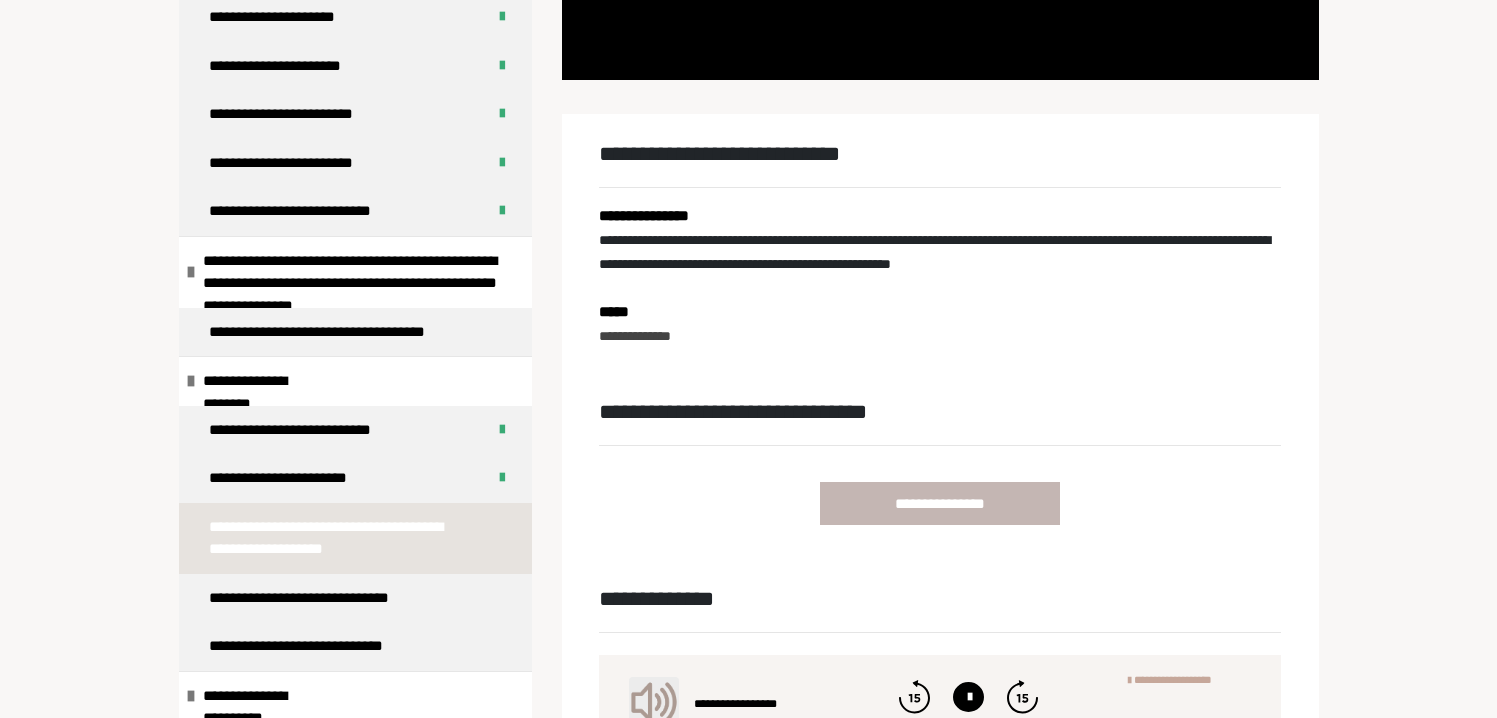 click on "**********" at bounding box center [940, 503] 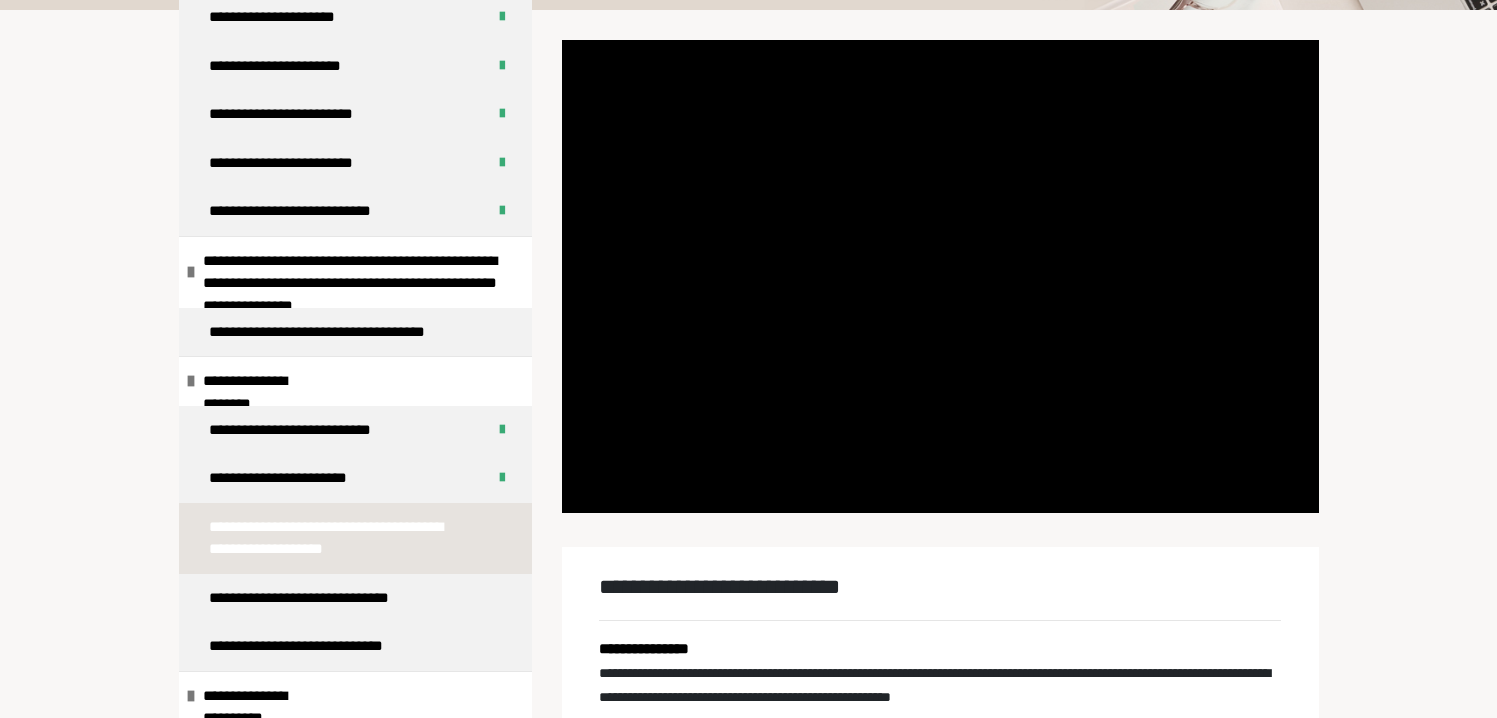scroll, scrollTop: 268, scrollLeft: 0, axis: vertical 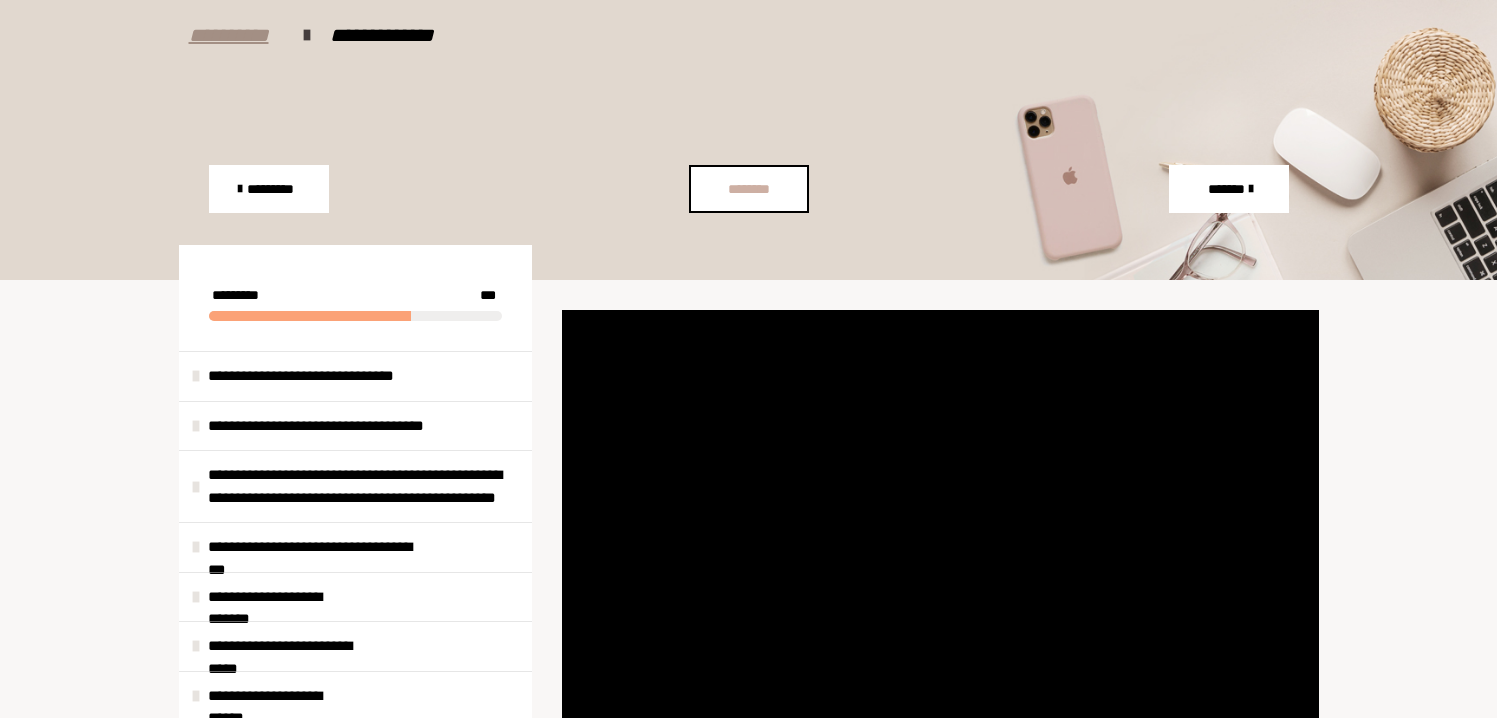 click on "********" at bounding box center [749, 189] 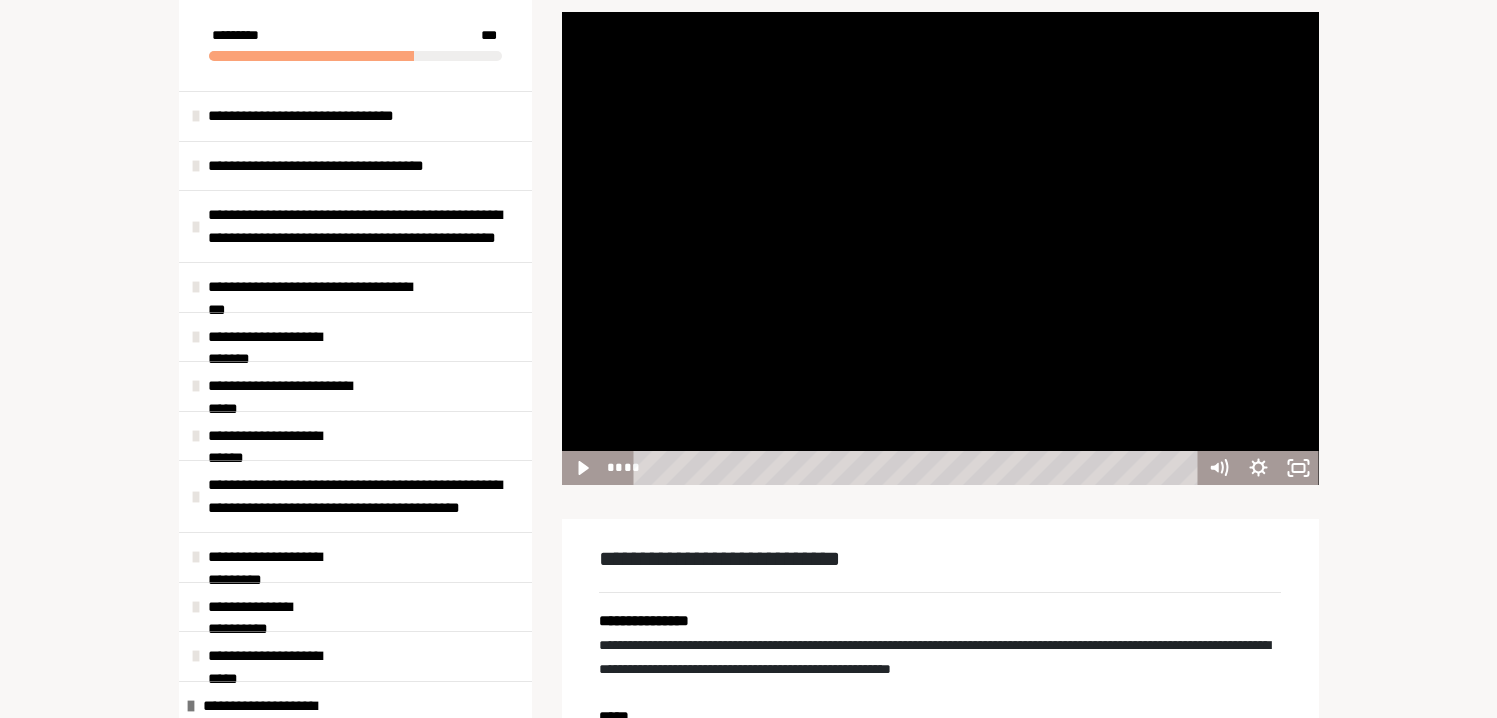 scroll, scrollTop: 354, scrollLeft: 0, axis: vertical 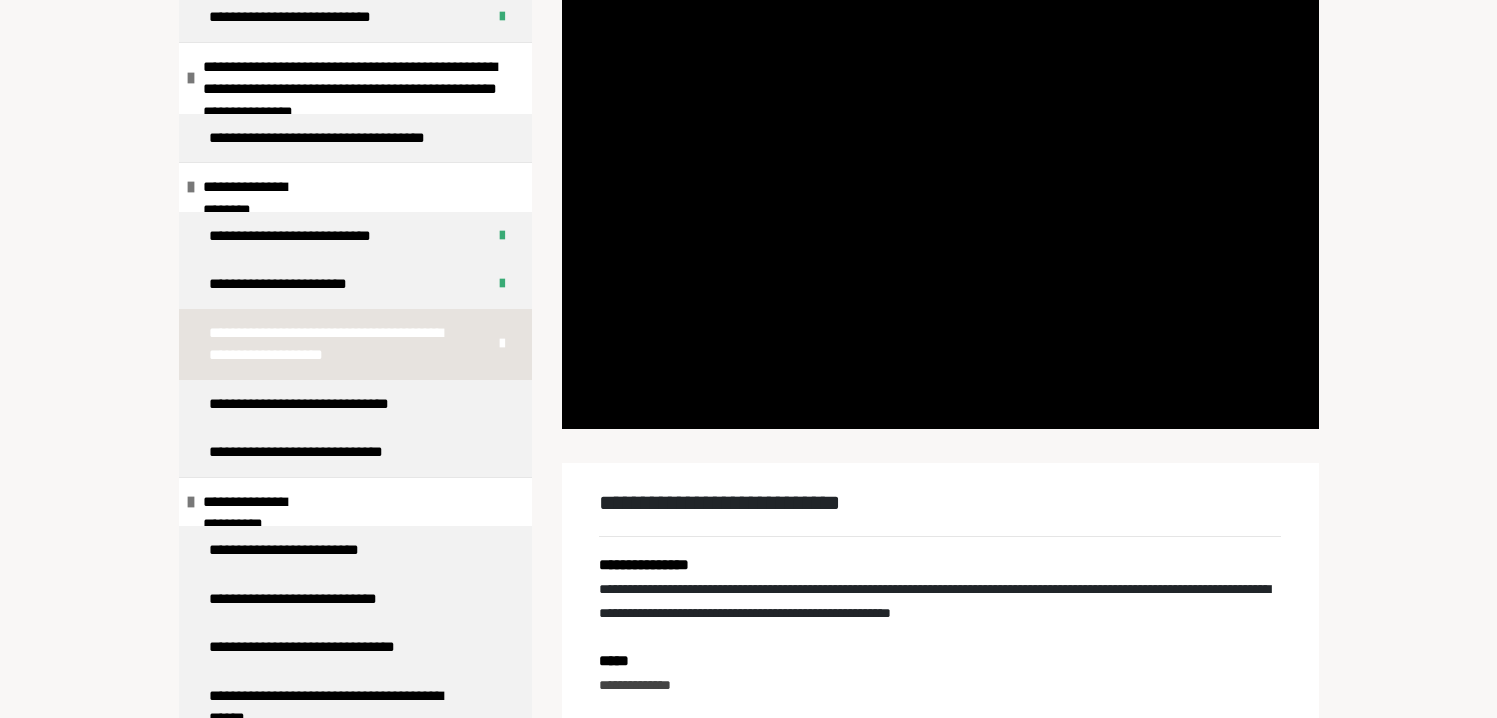 click on "**********" at bounding box center (332, 344) 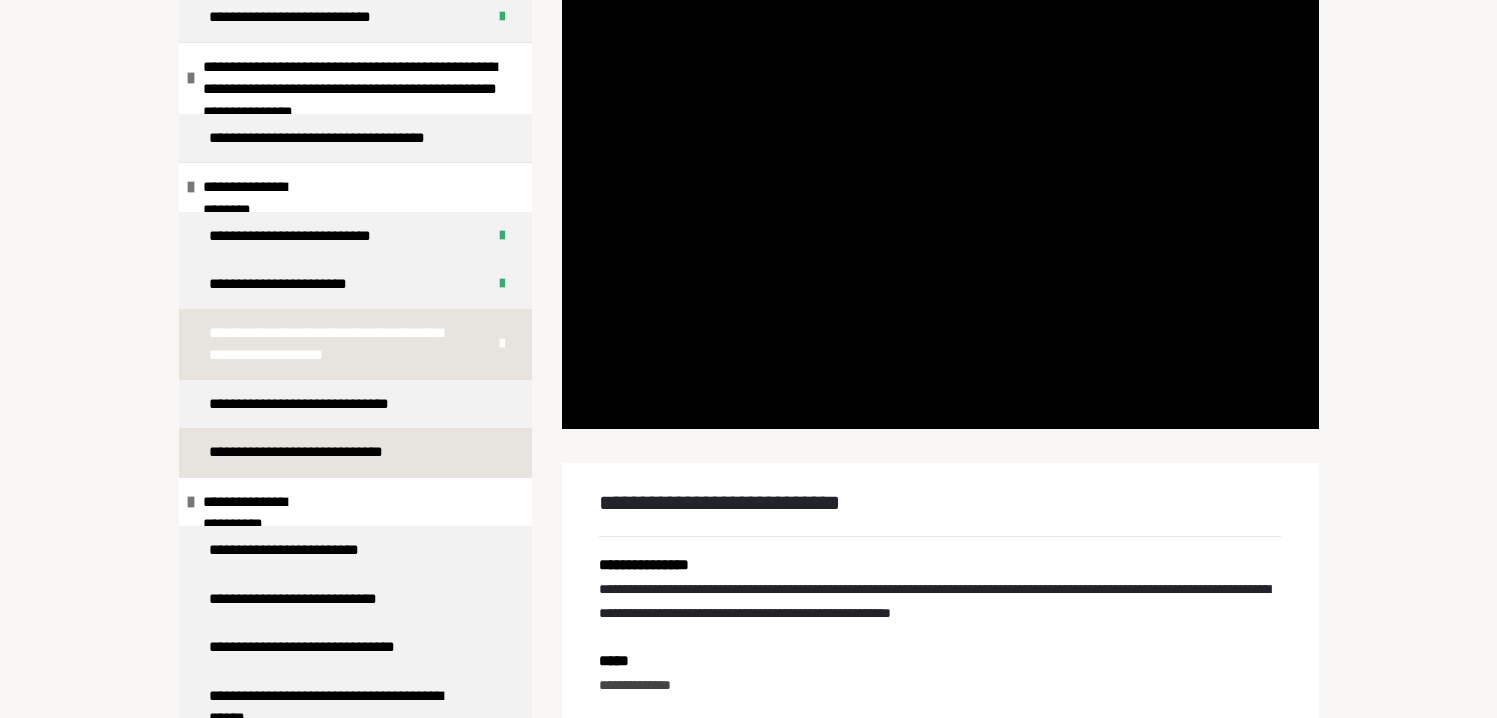 scroll, scrollTop: 255, scrollLeft: 0, axis: vertical 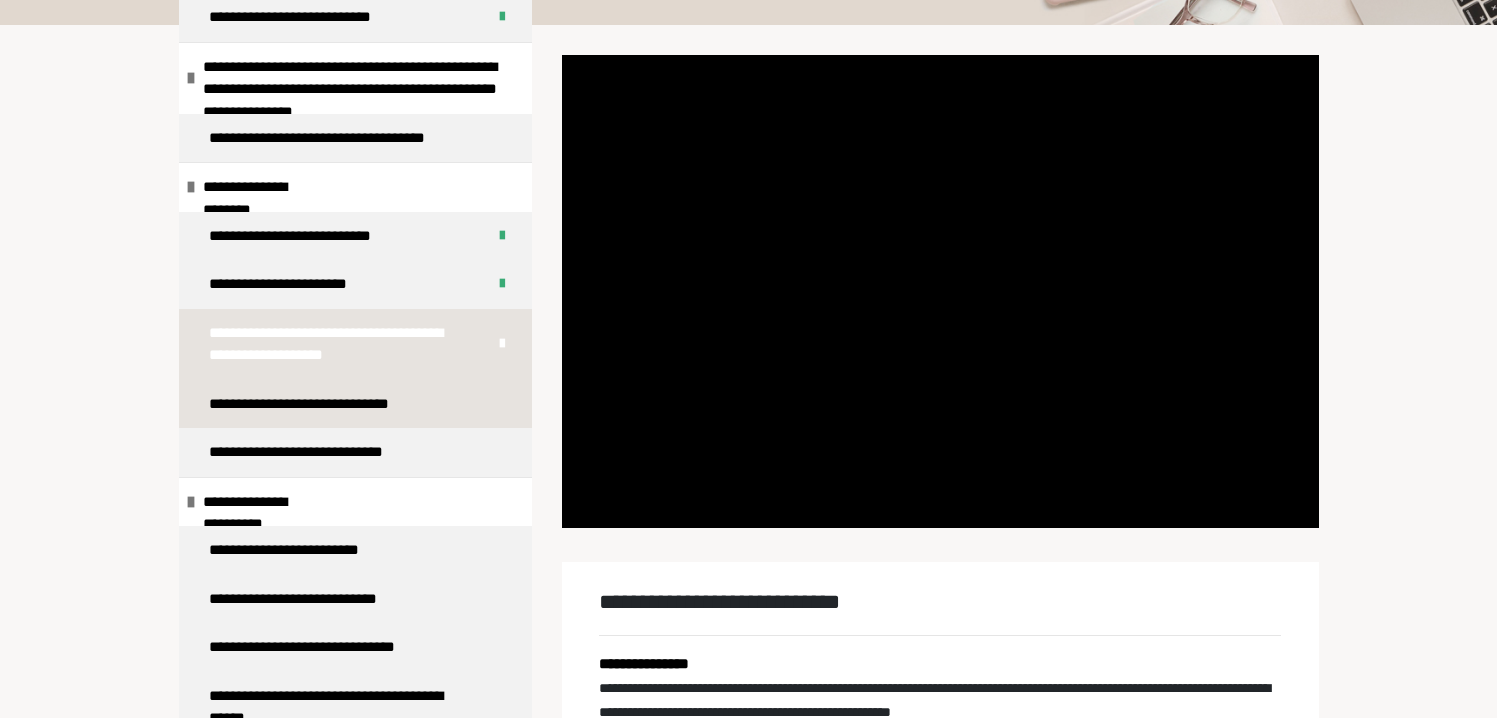 click on "**********" at bounding box center [318, 404] 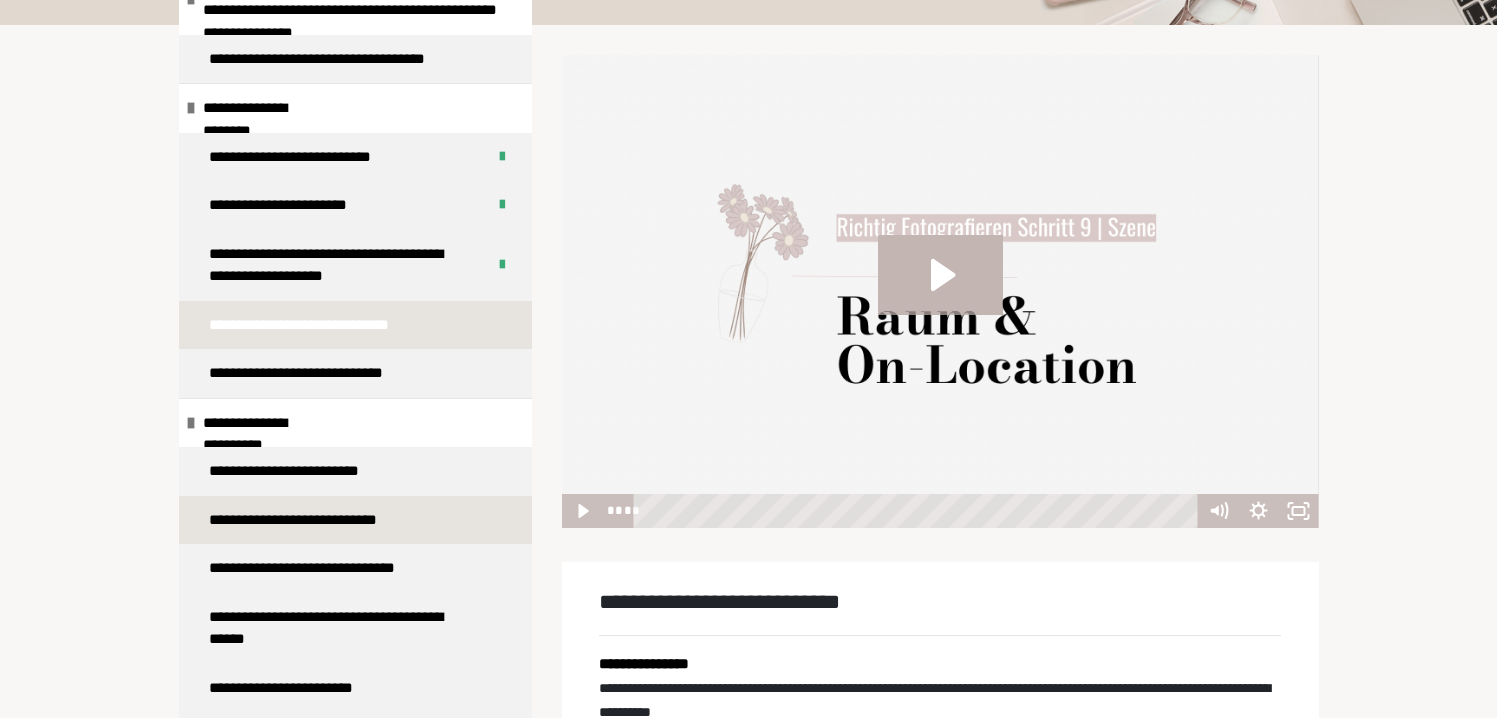 scroll, scrollTop: 1061, scrollLeft: 0, axis: vertical 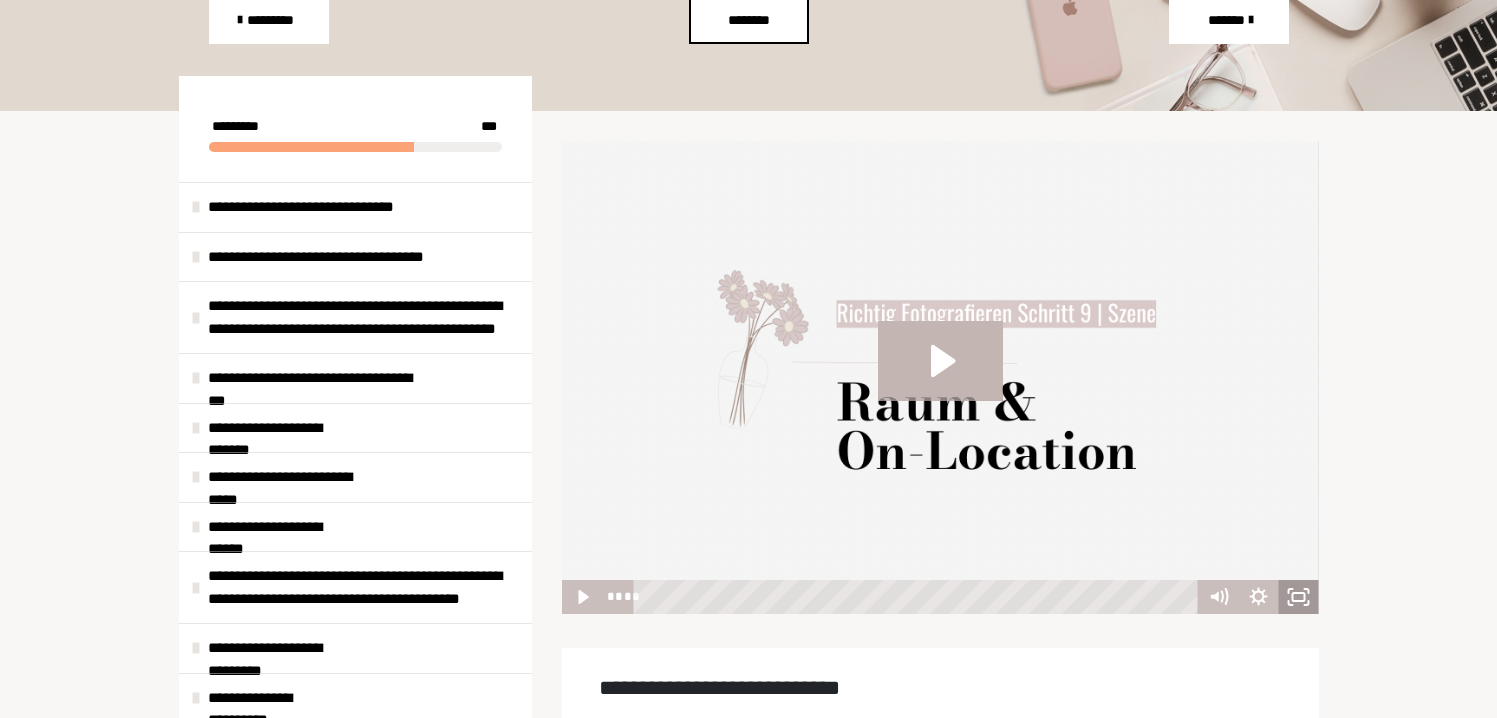 click 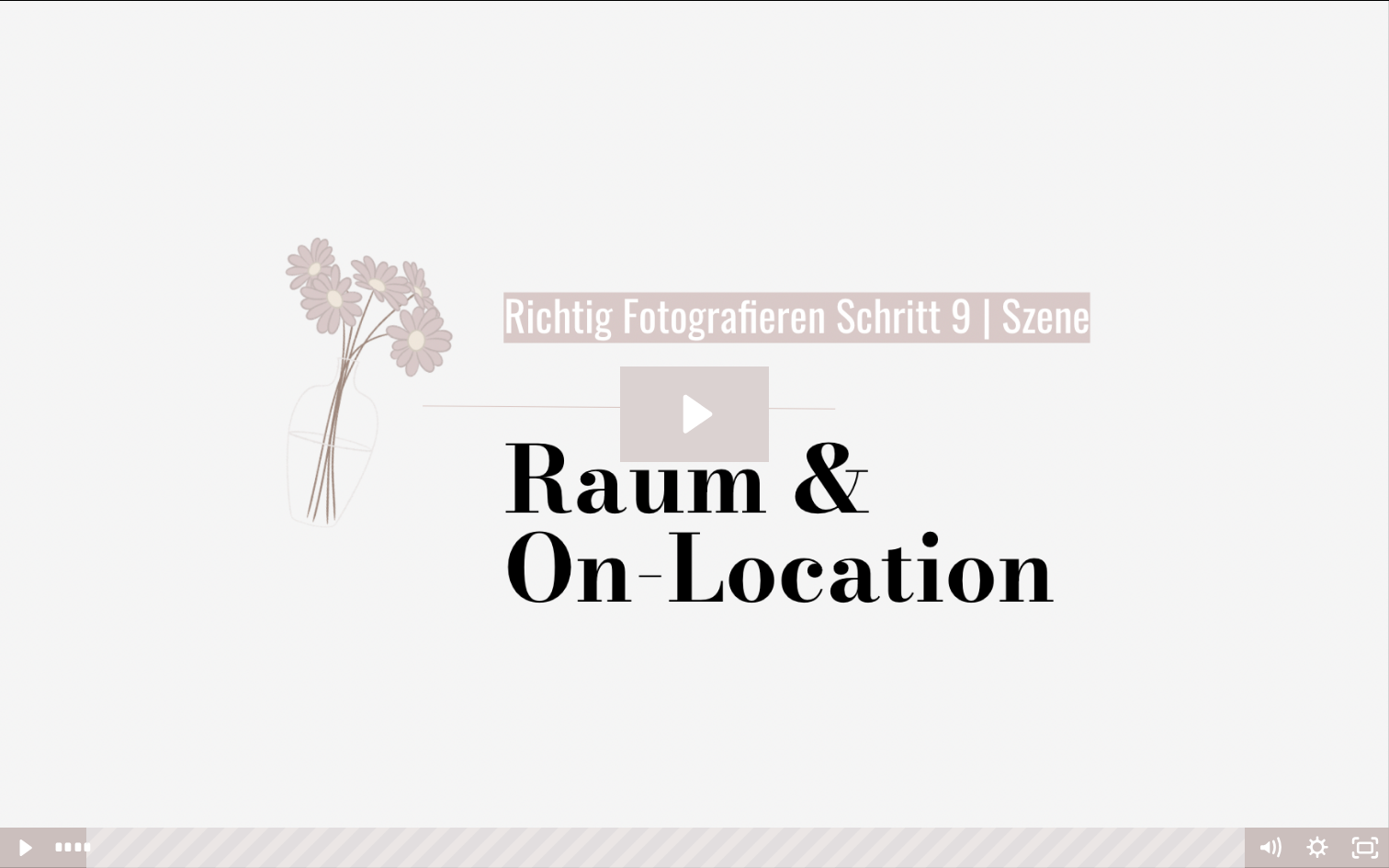 click 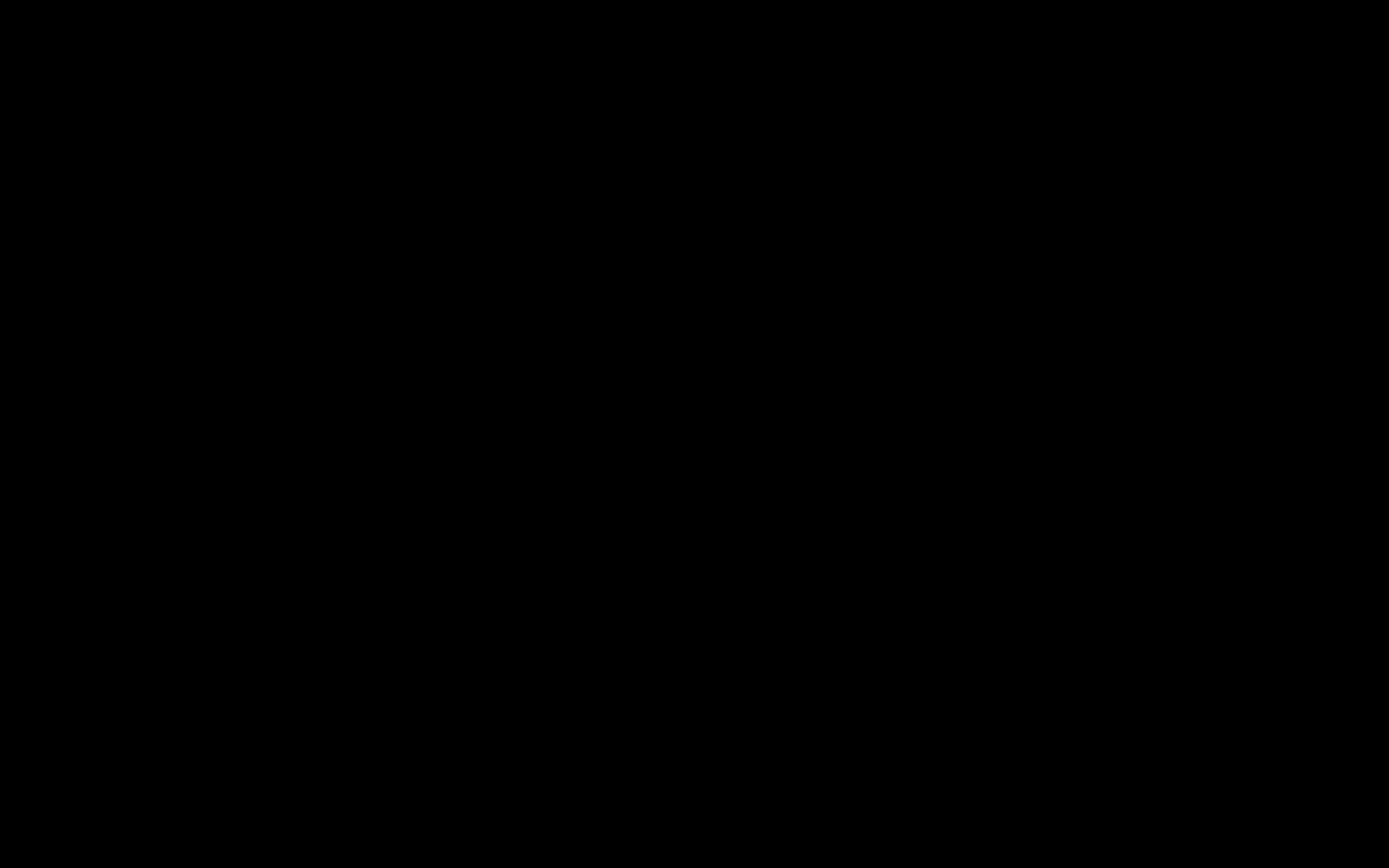 type 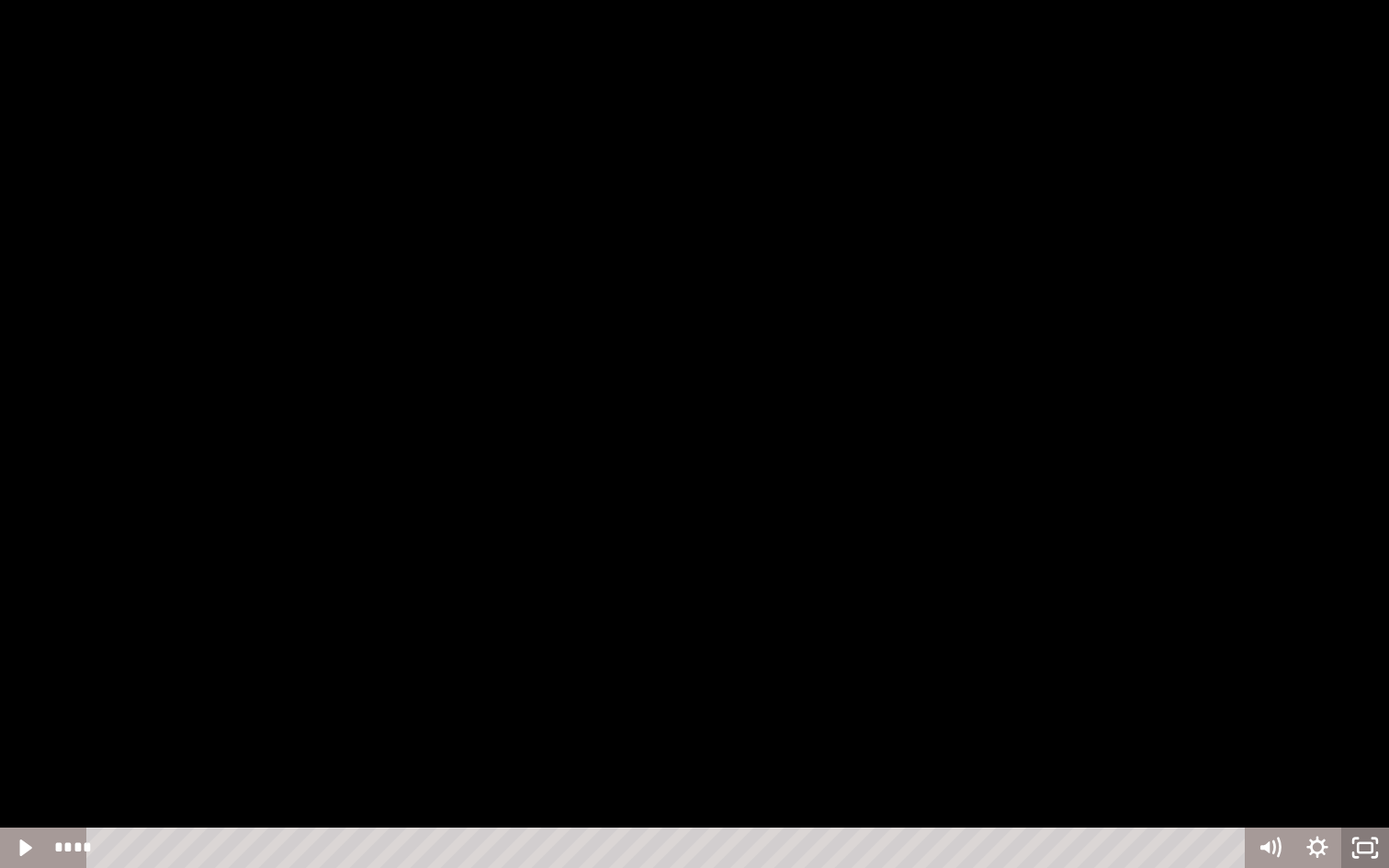 click 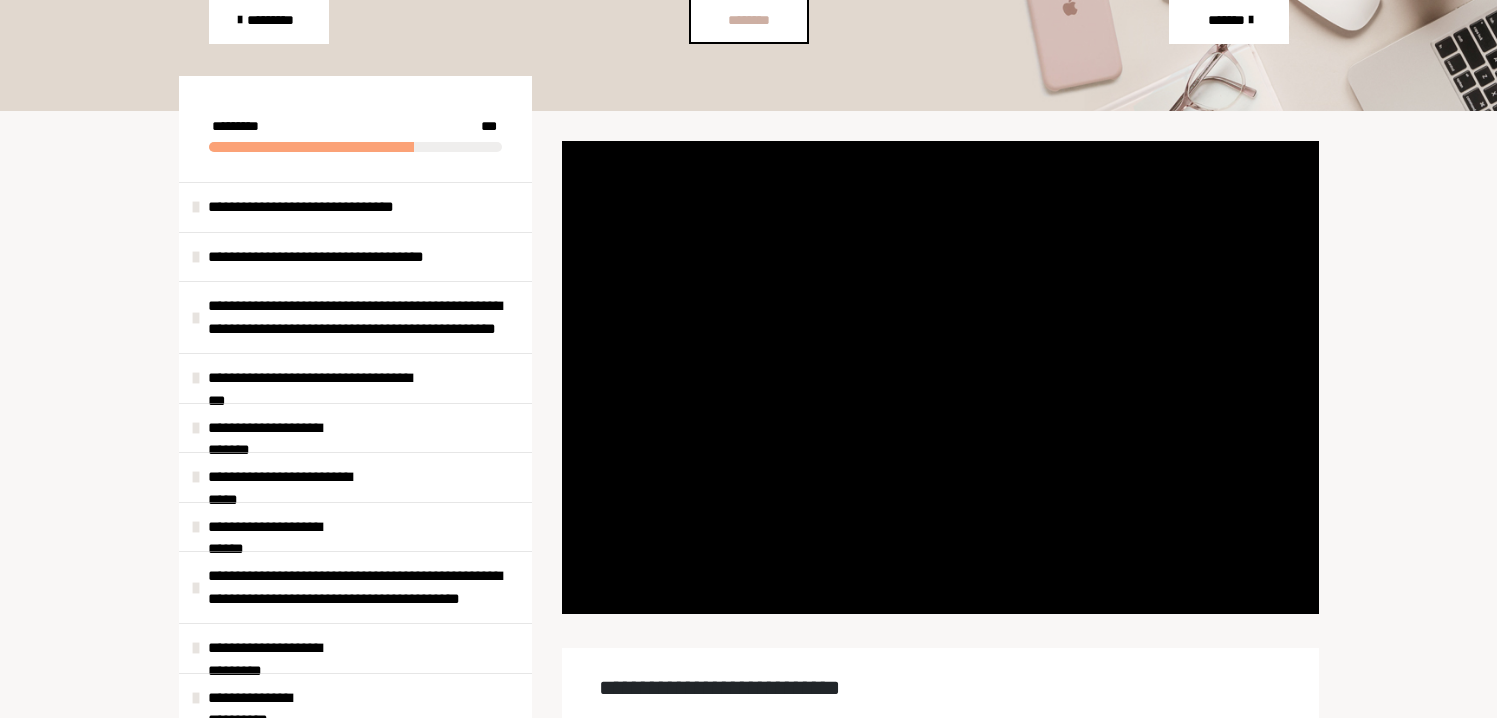 click on "********" at bounding box center [748, 20] 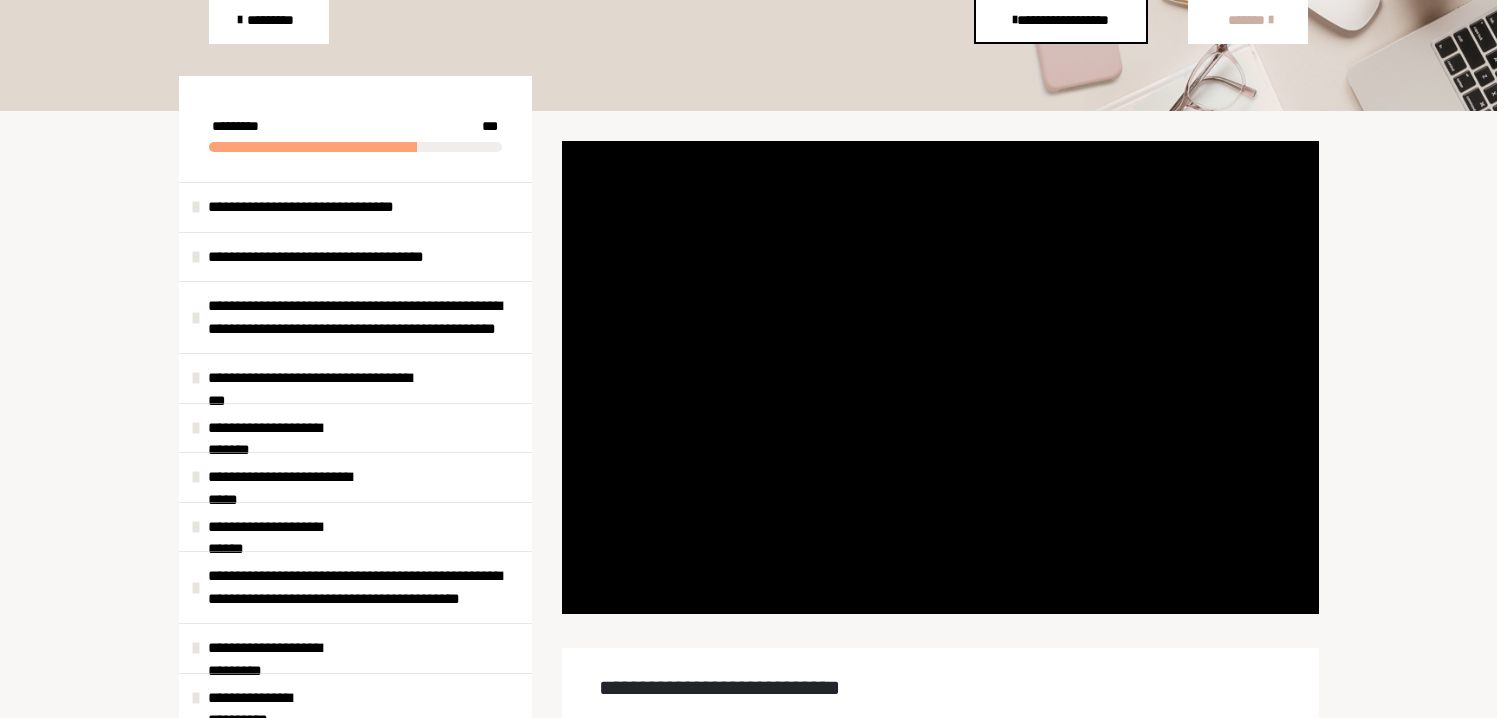 click on "*******" at bounding box center (1247, 20) 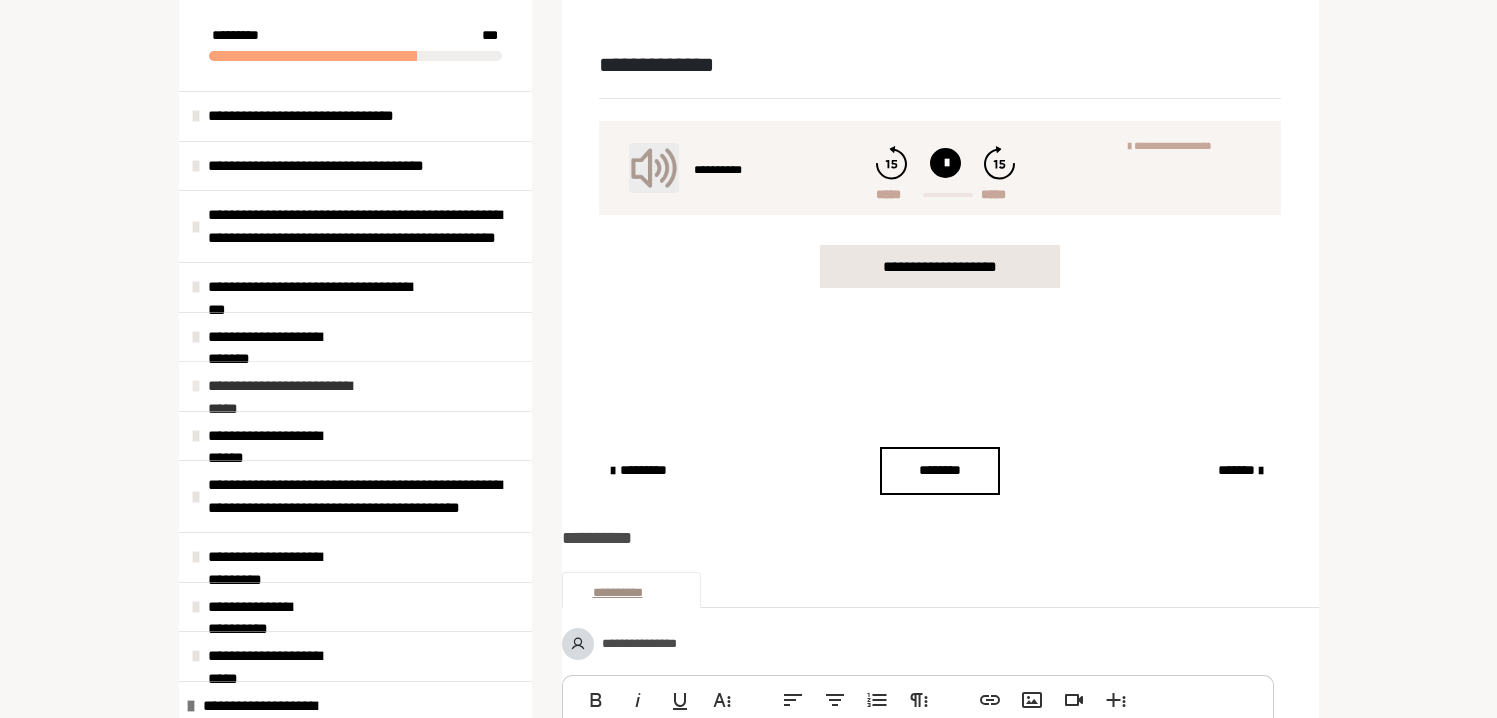 scroll, scrollTop: 1521, scrollLeft: 0, axis: vertical 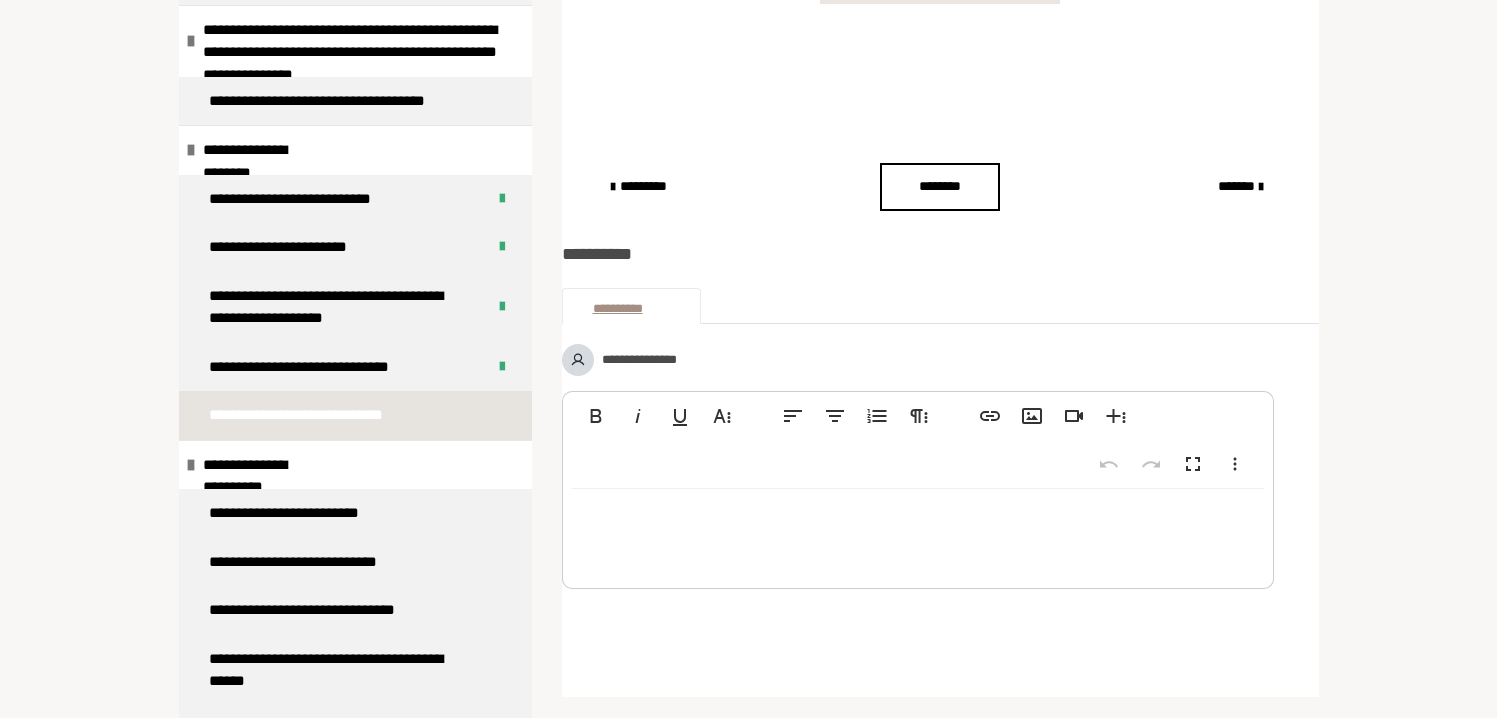 click on "**********" at bounding box center (310, 415) 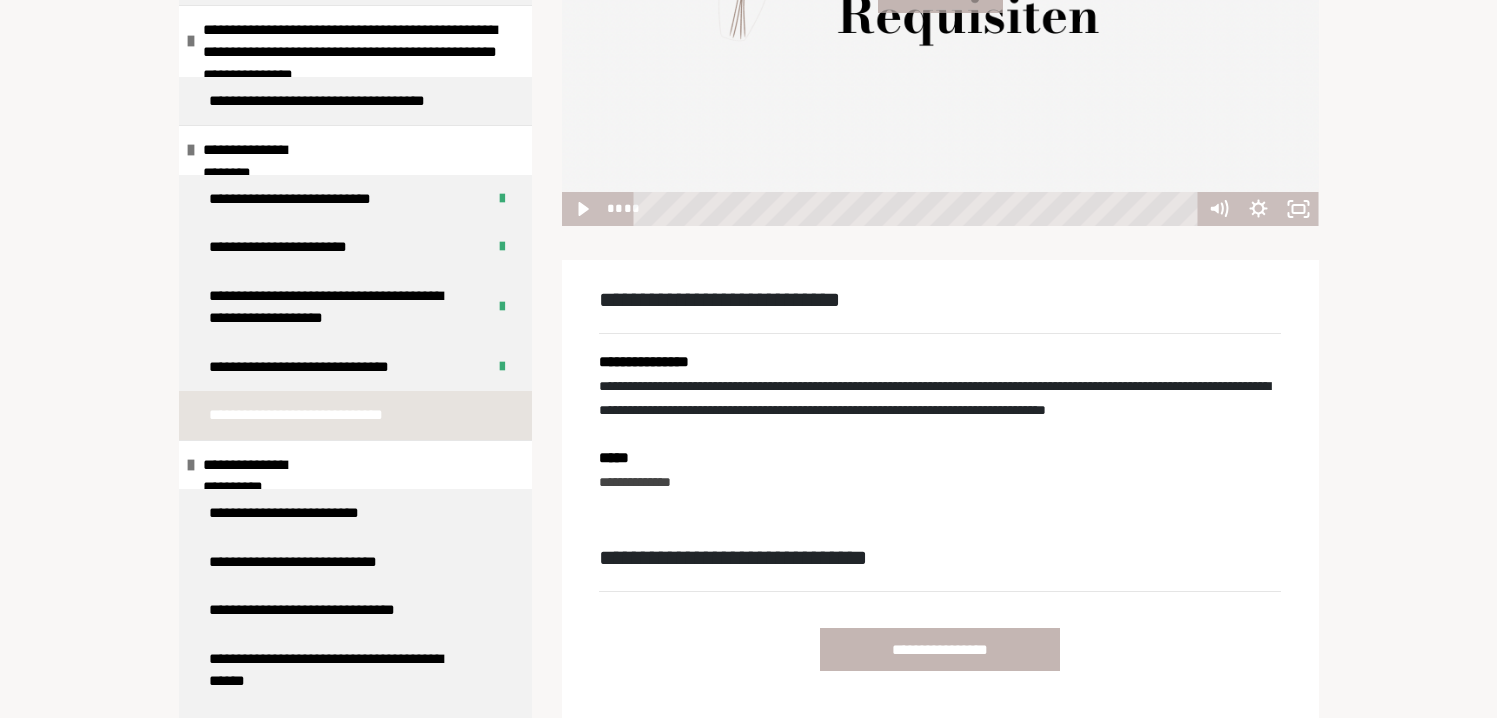 scroll, scrollTop: 553, scrollLeft: 0, axis: vertical 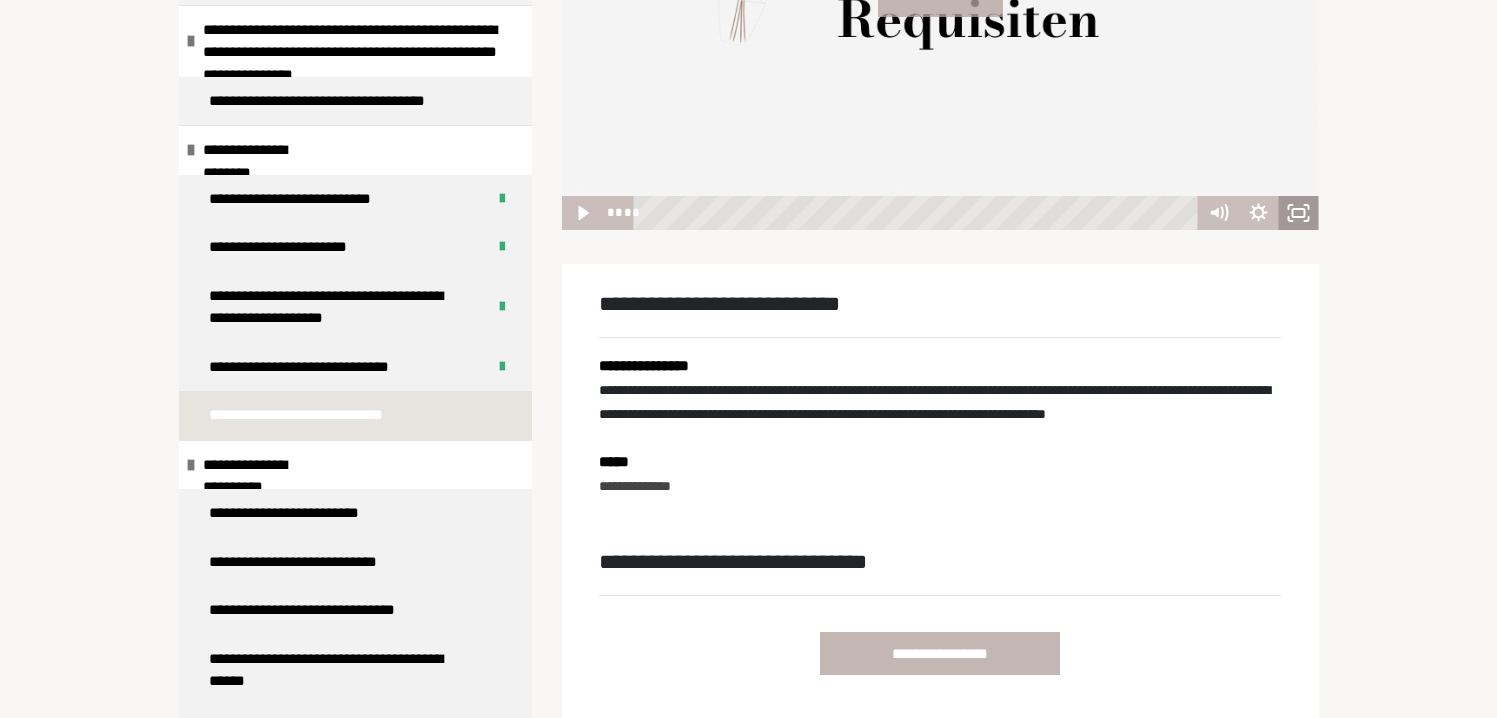 click 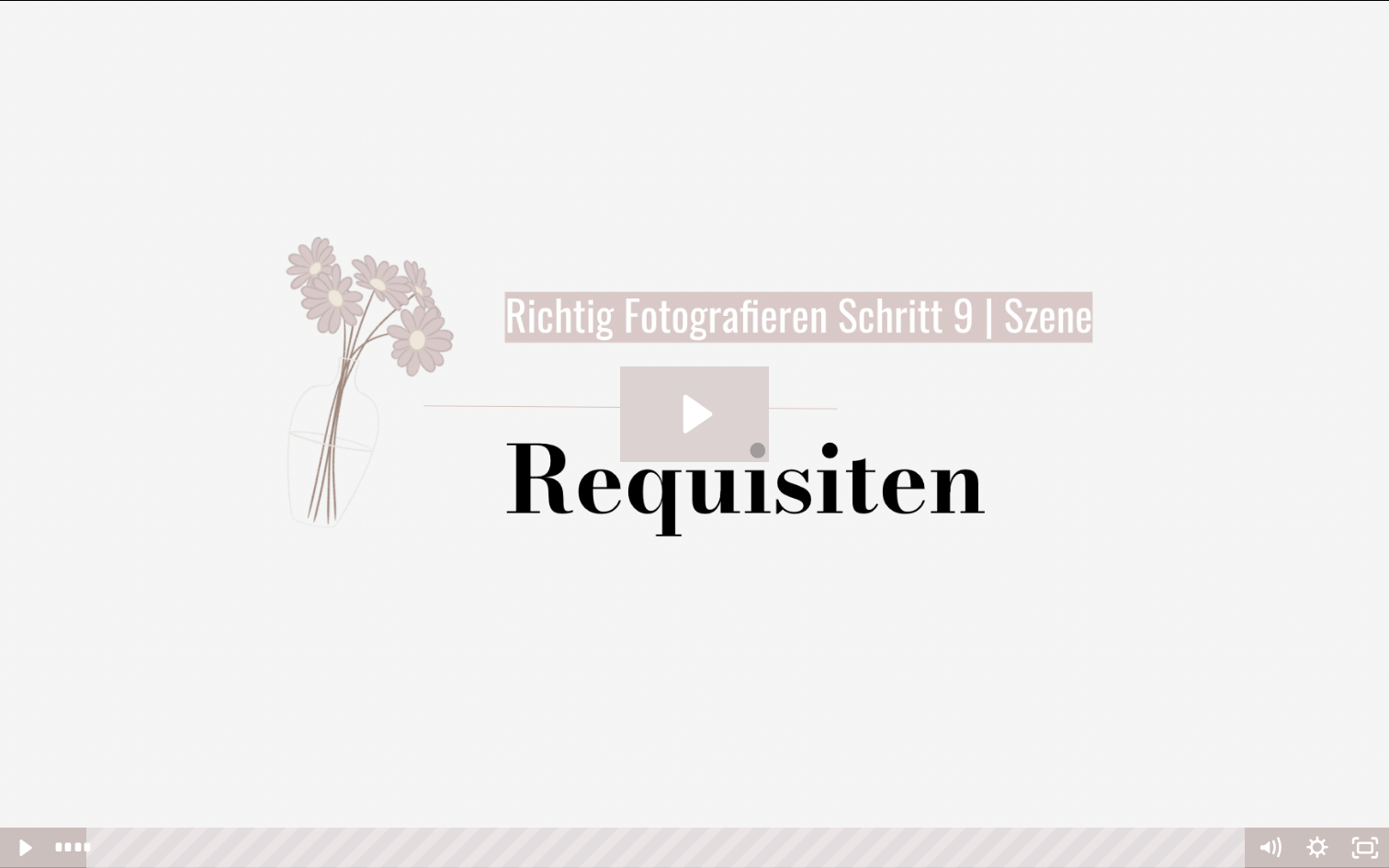 click 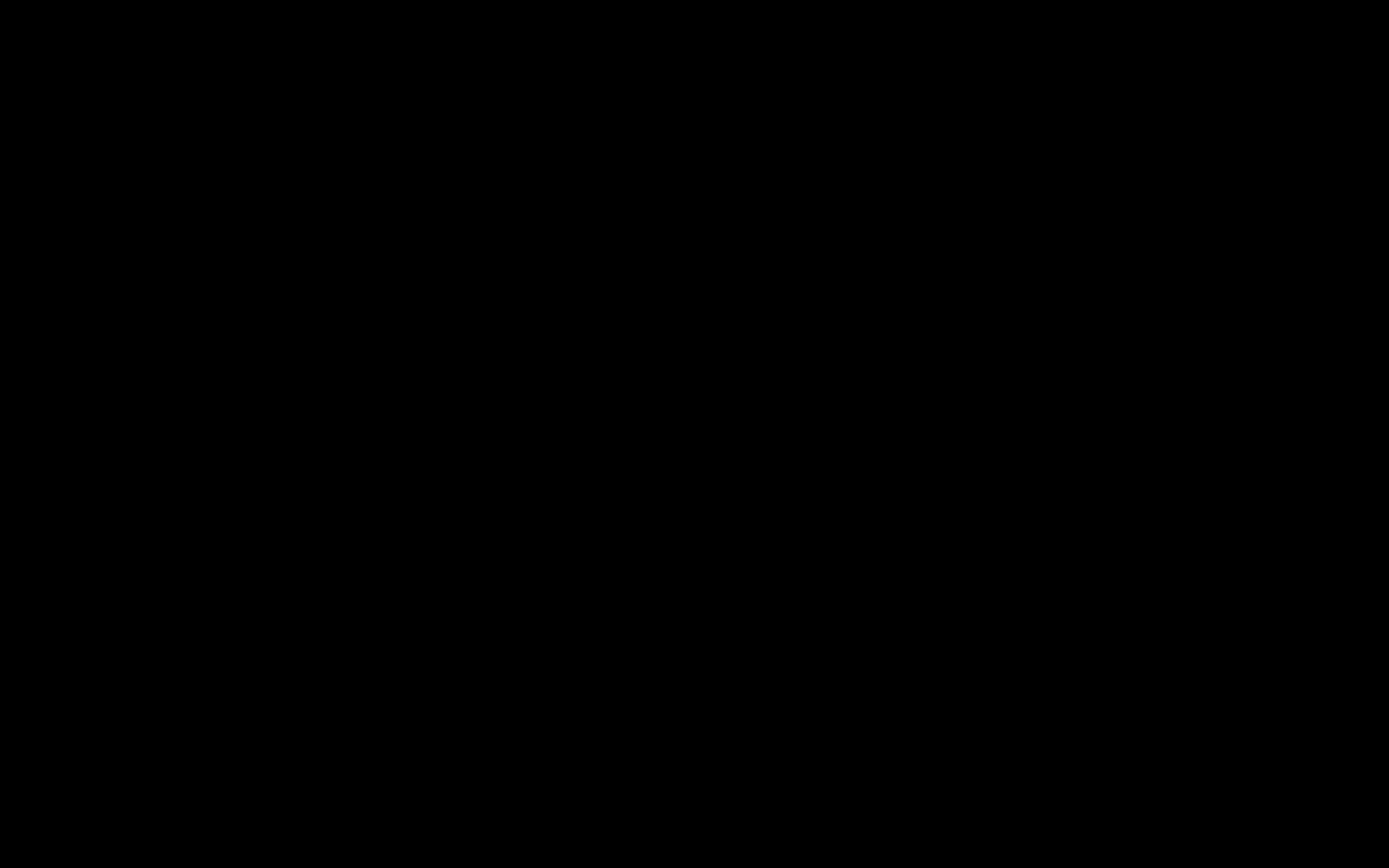 type 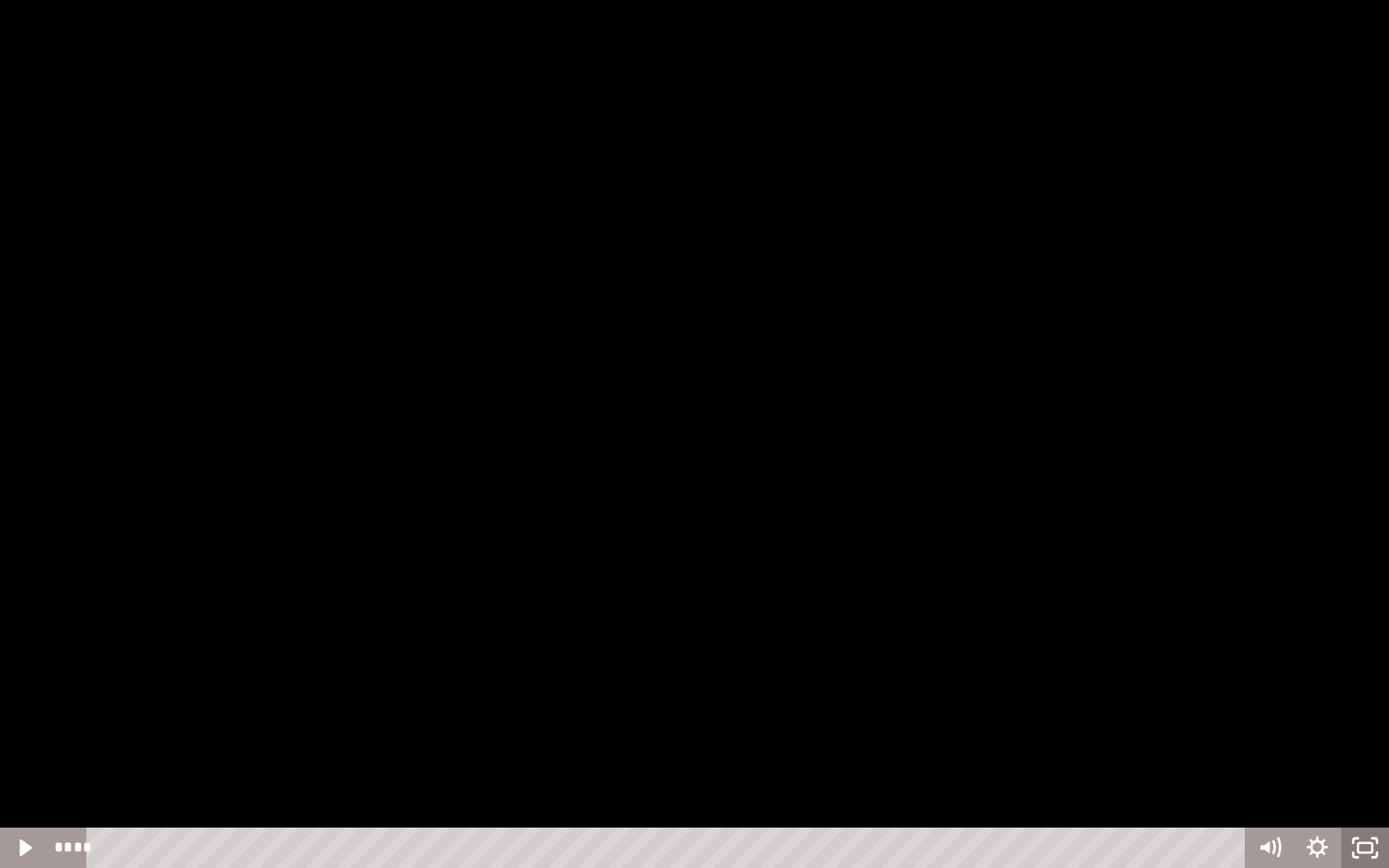 click 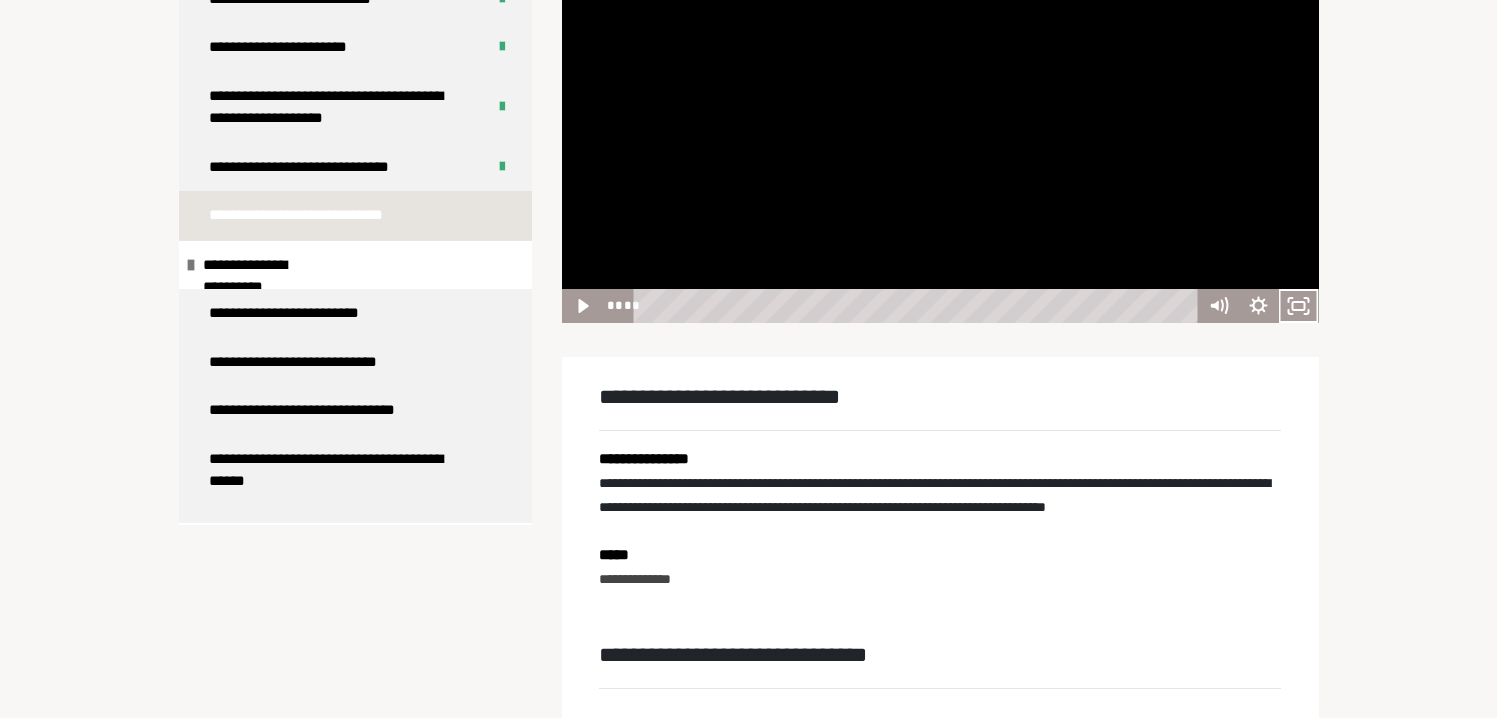 scroll, scrollTop: 187, scrollLeft: 0, axis: vertical 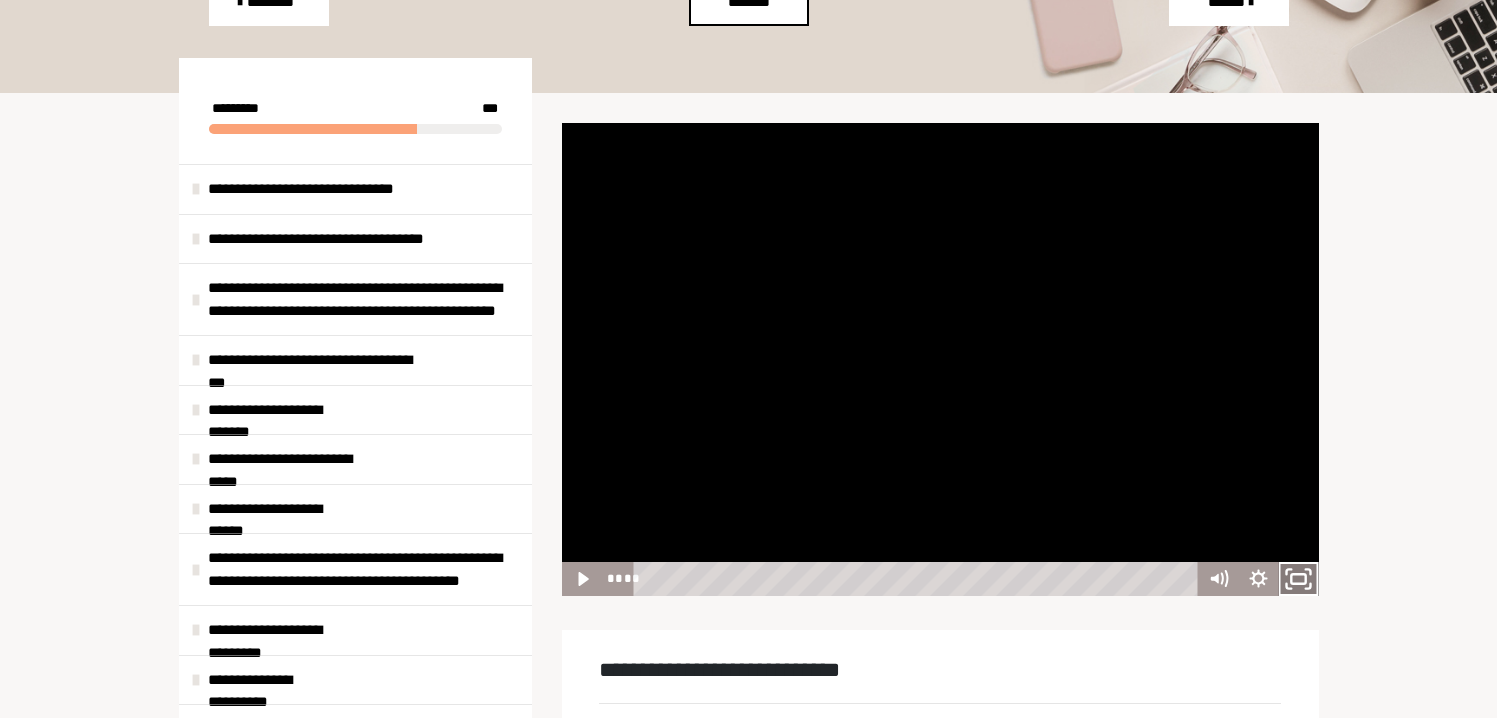 click 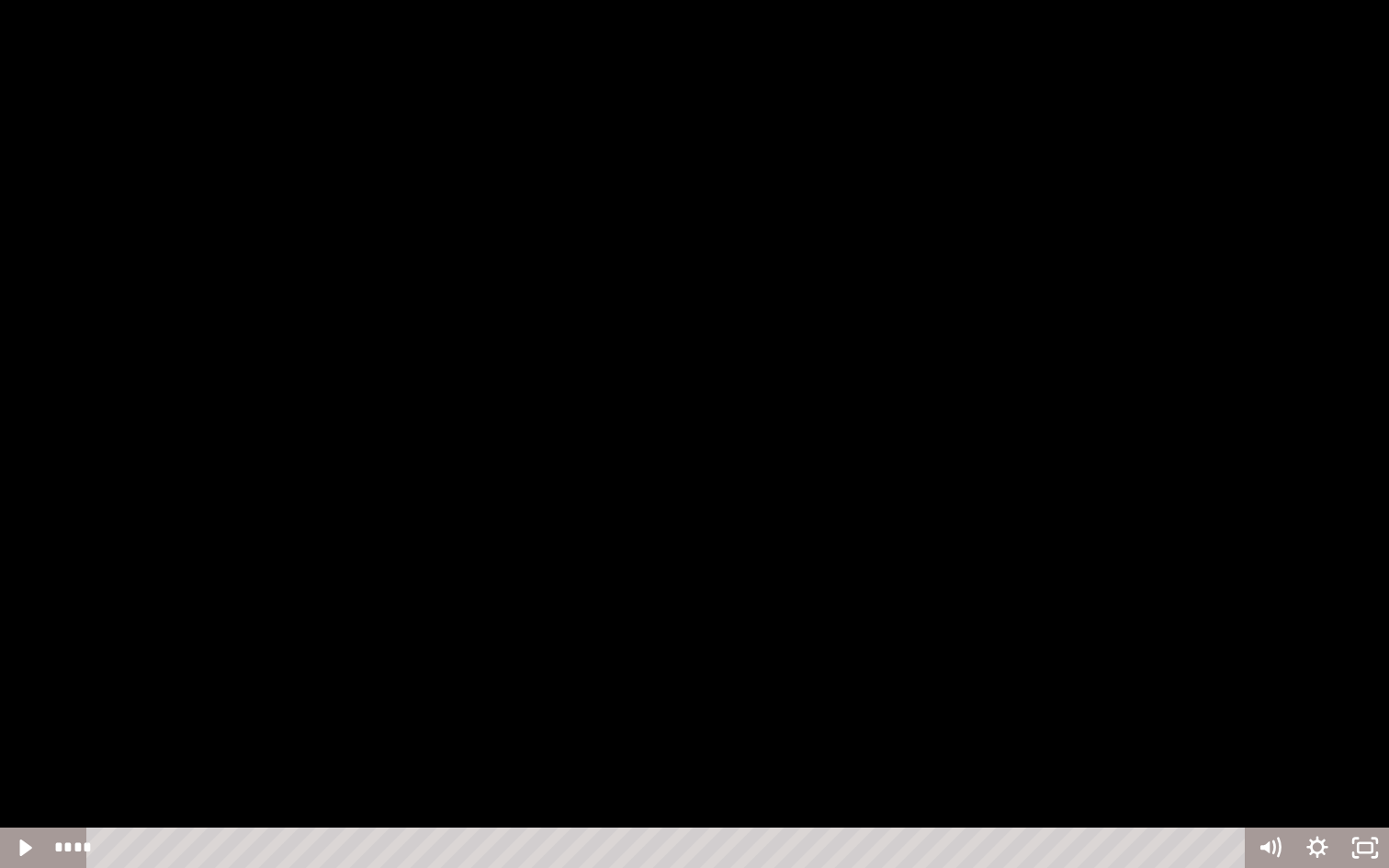 click at bounding box center (694, 434) 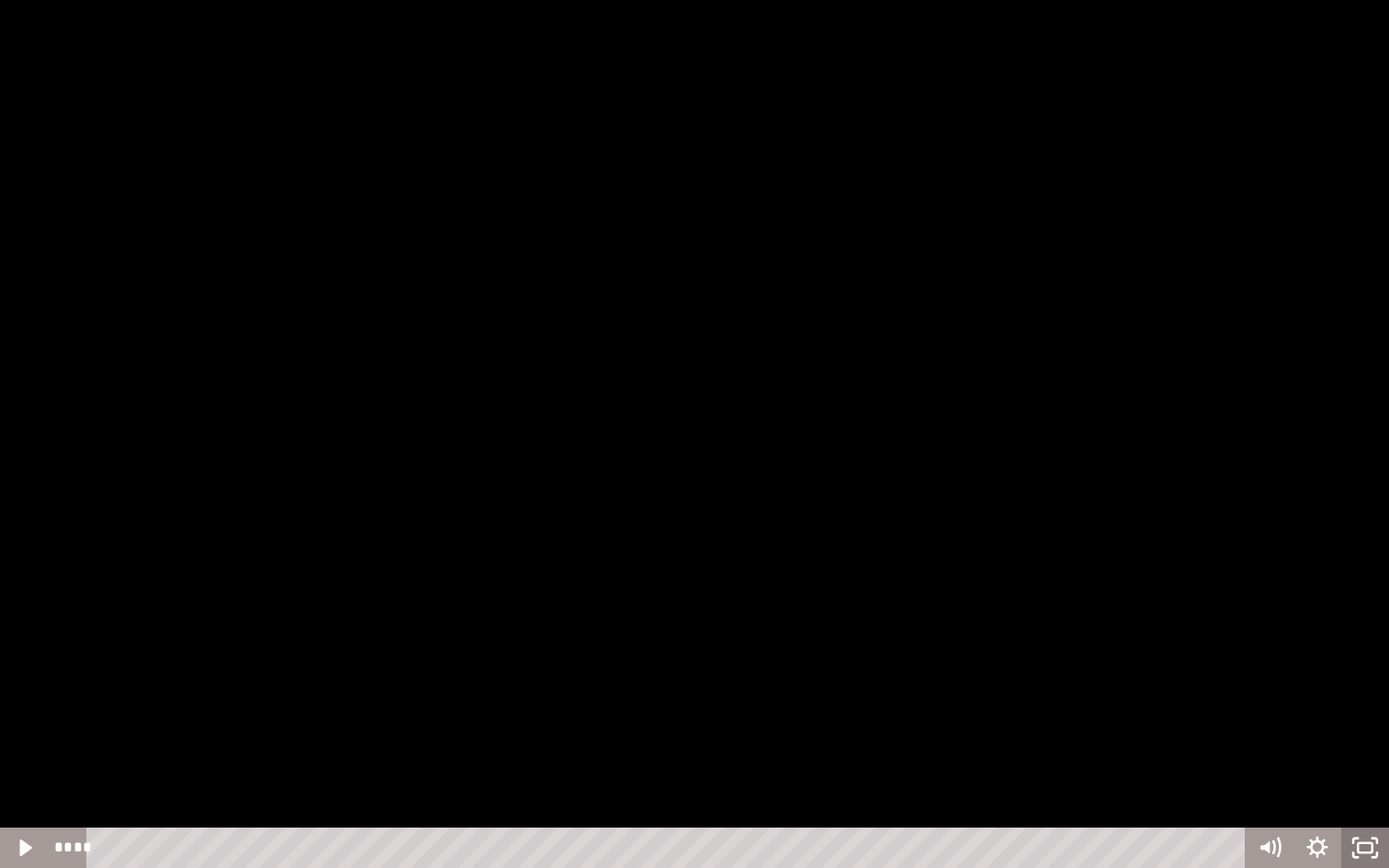 click 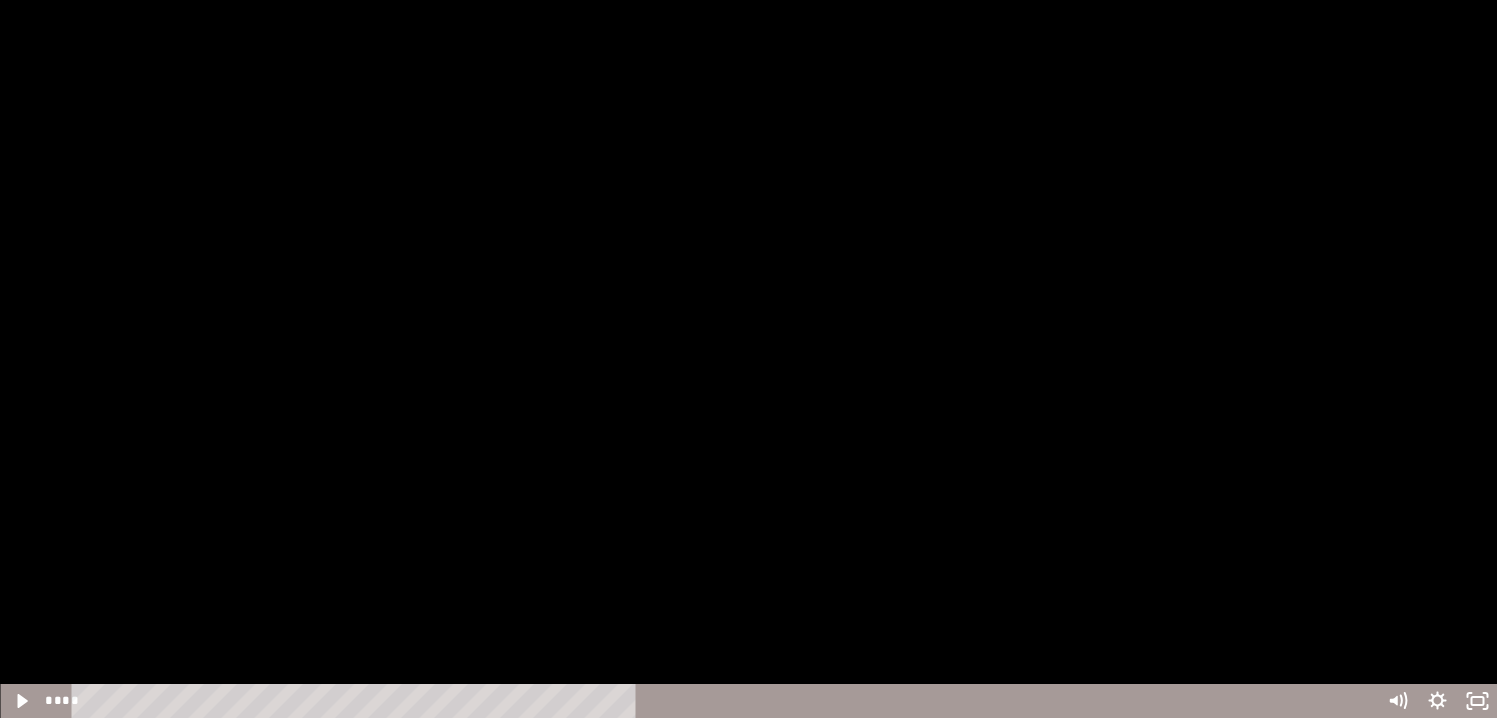 scroll, scrollTop: 146, scrollLeft: 0, axis: vertical 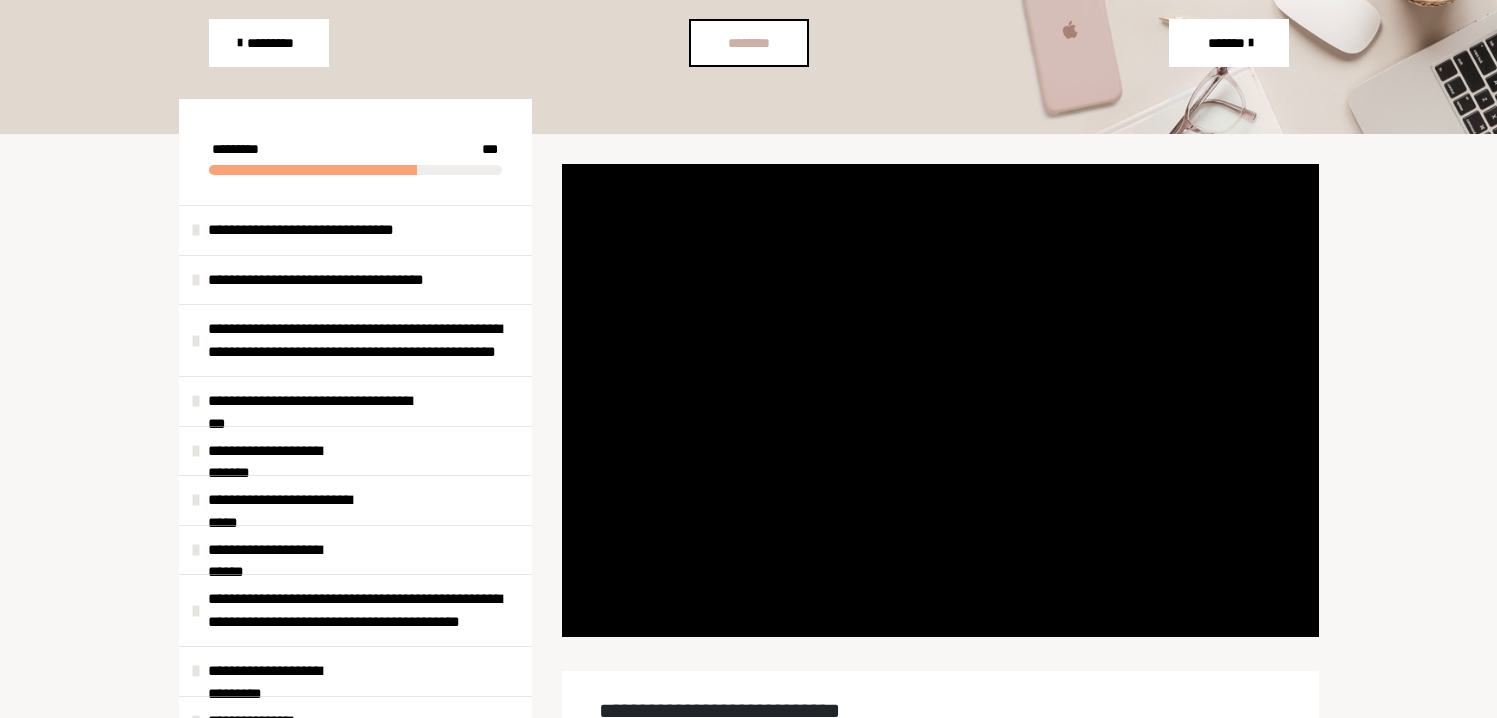 click on "********" at bounding box center [748, 43] 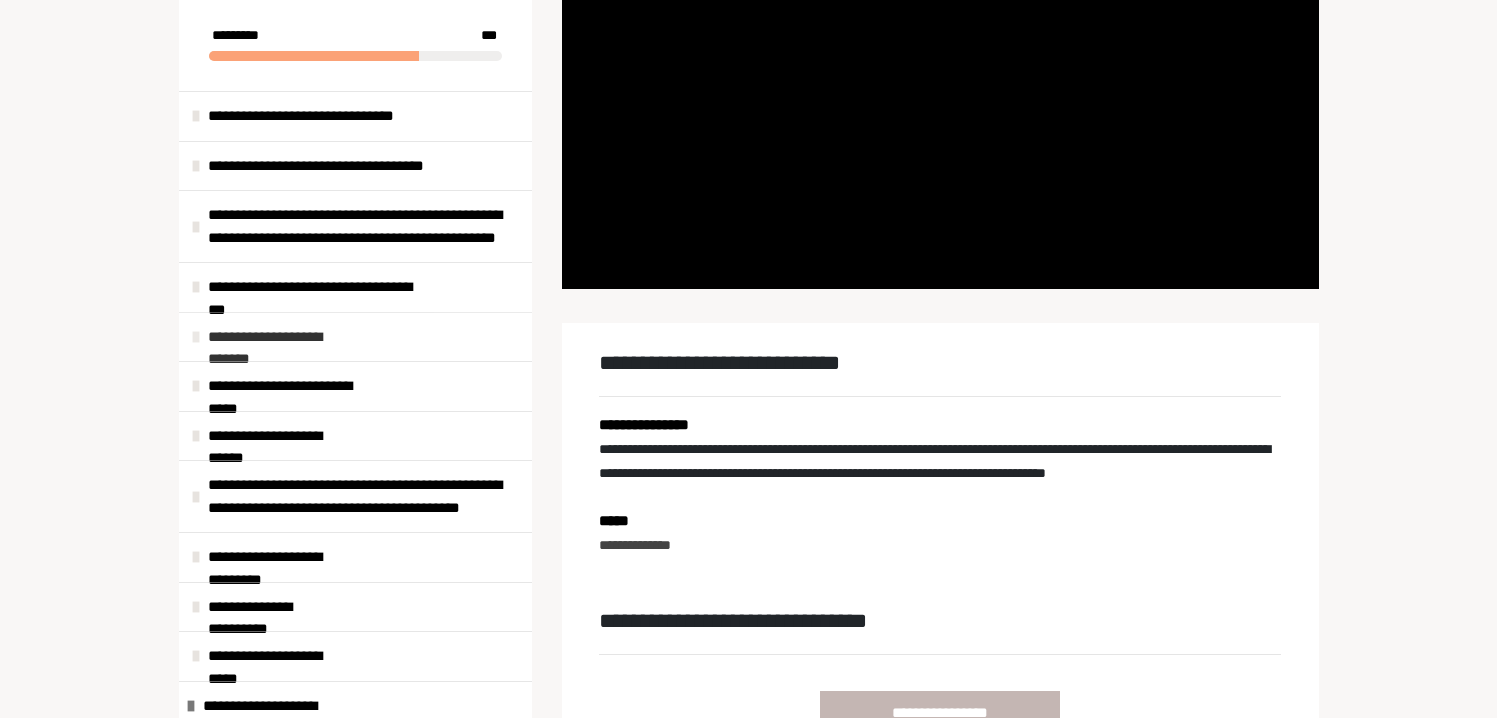 scroll, scrollTop: 607, scrollLeft: 0, axis: vertical 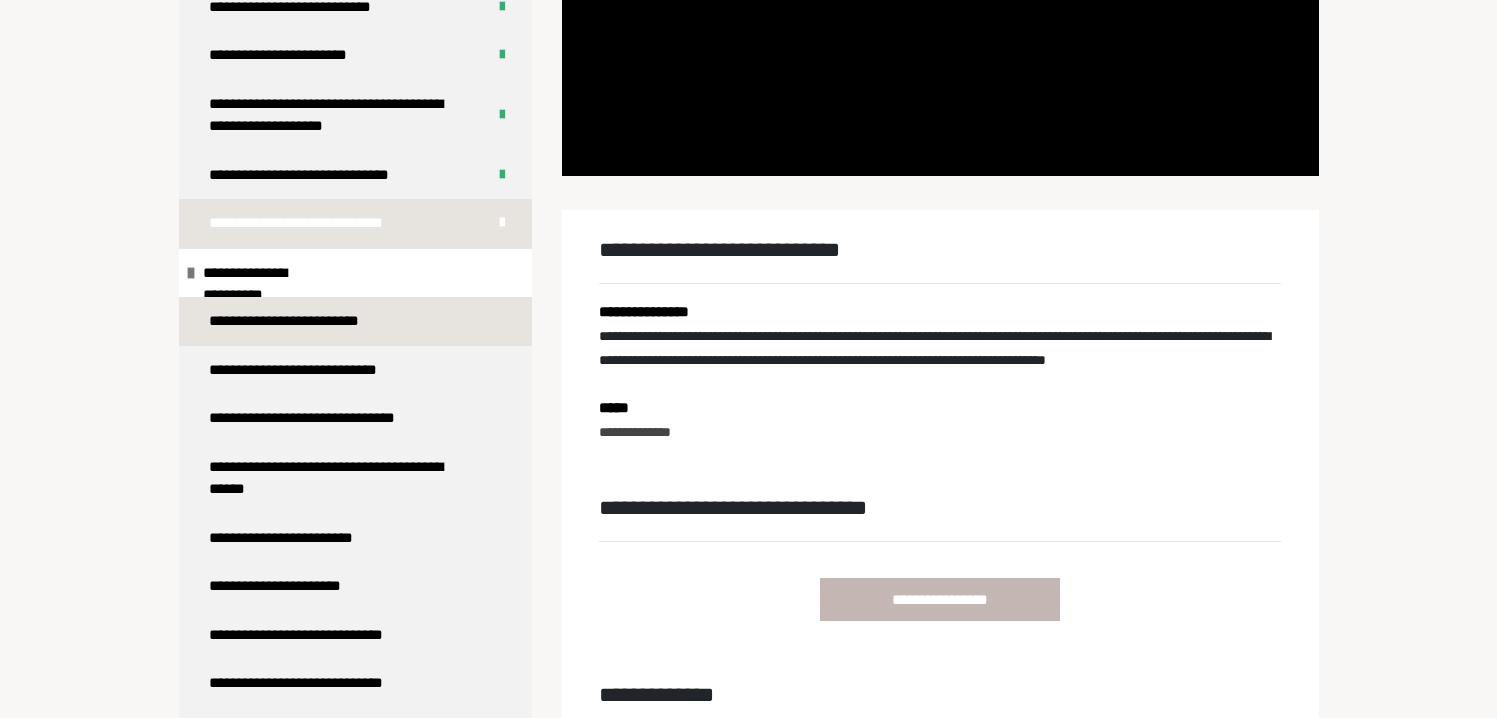 click on "**********" at bounding box center (290, 321) 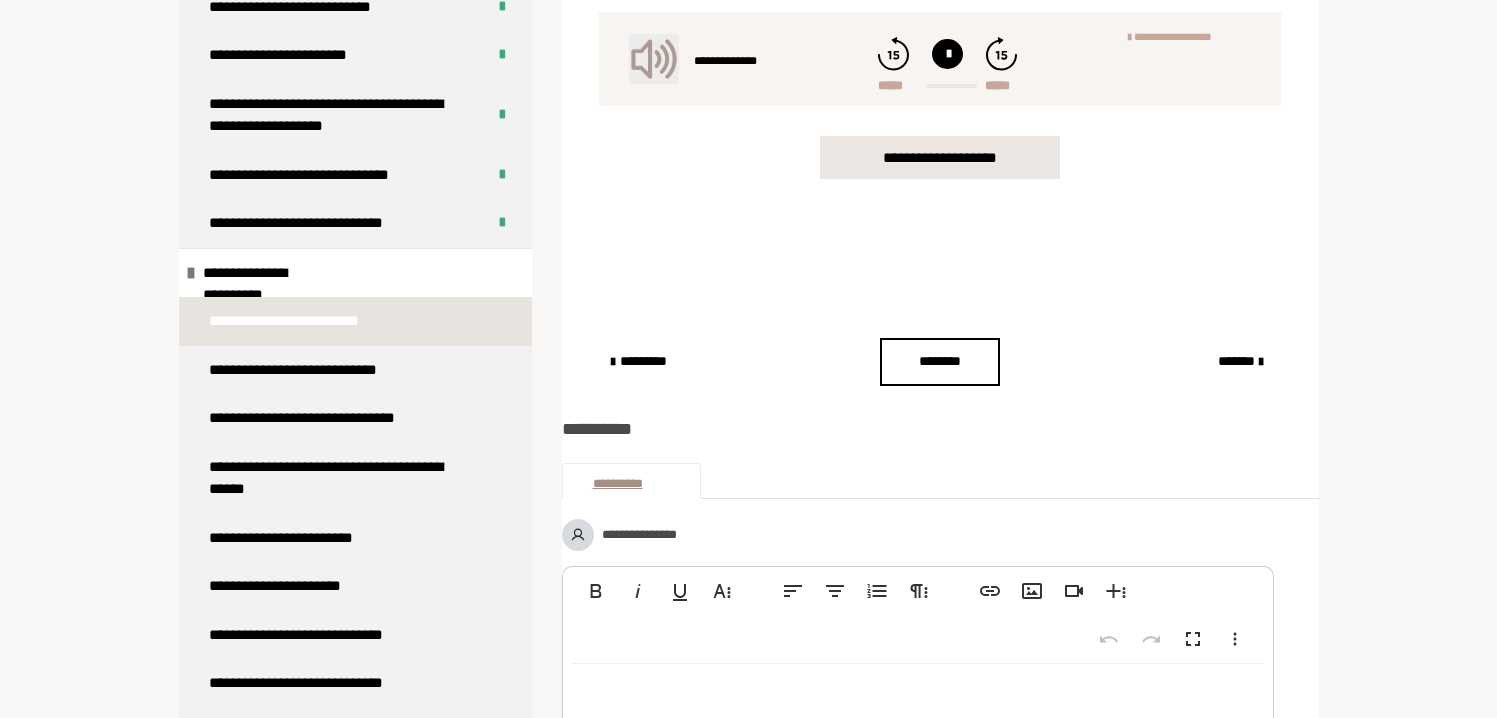 scroll, scrollTop: 1343, scrollLeft: 0, axis: vertical 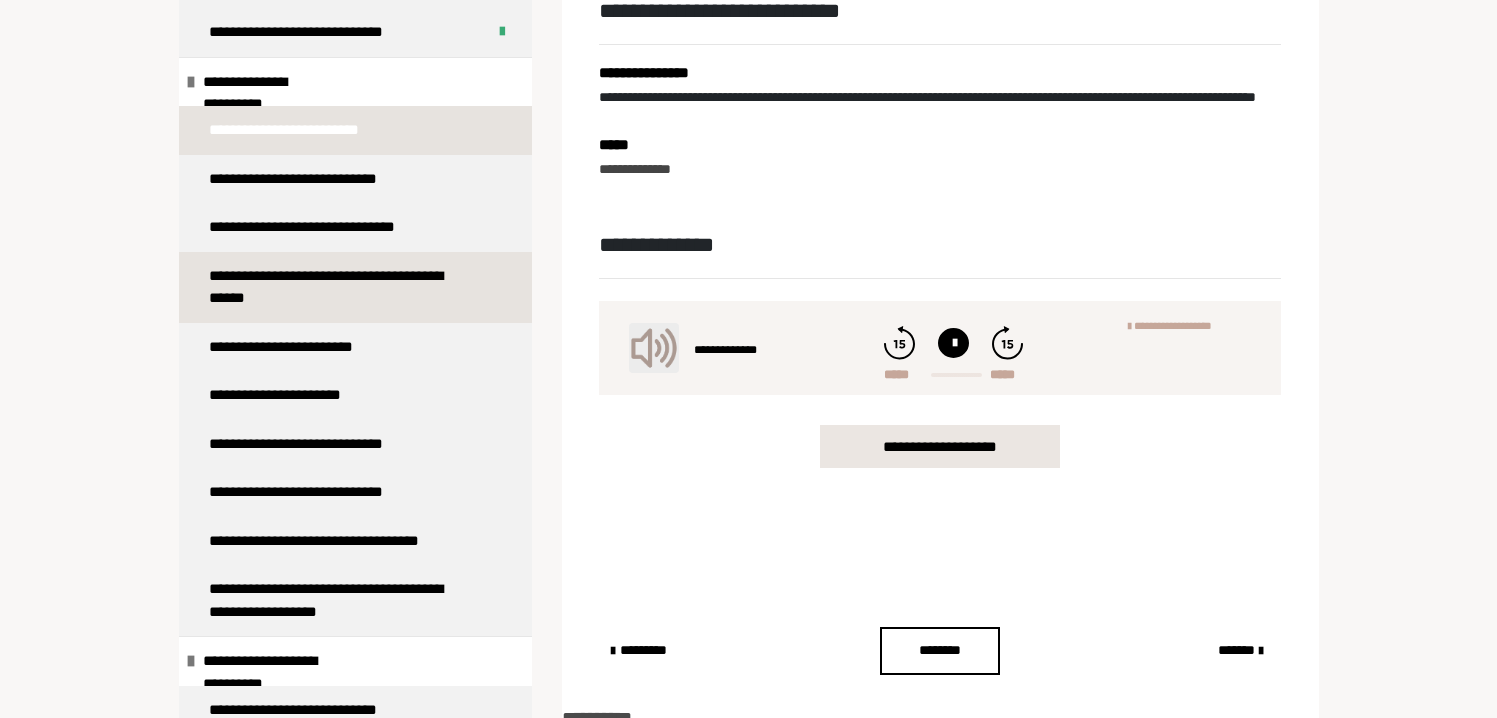 click on "**********" at bounding box center (340, 287) 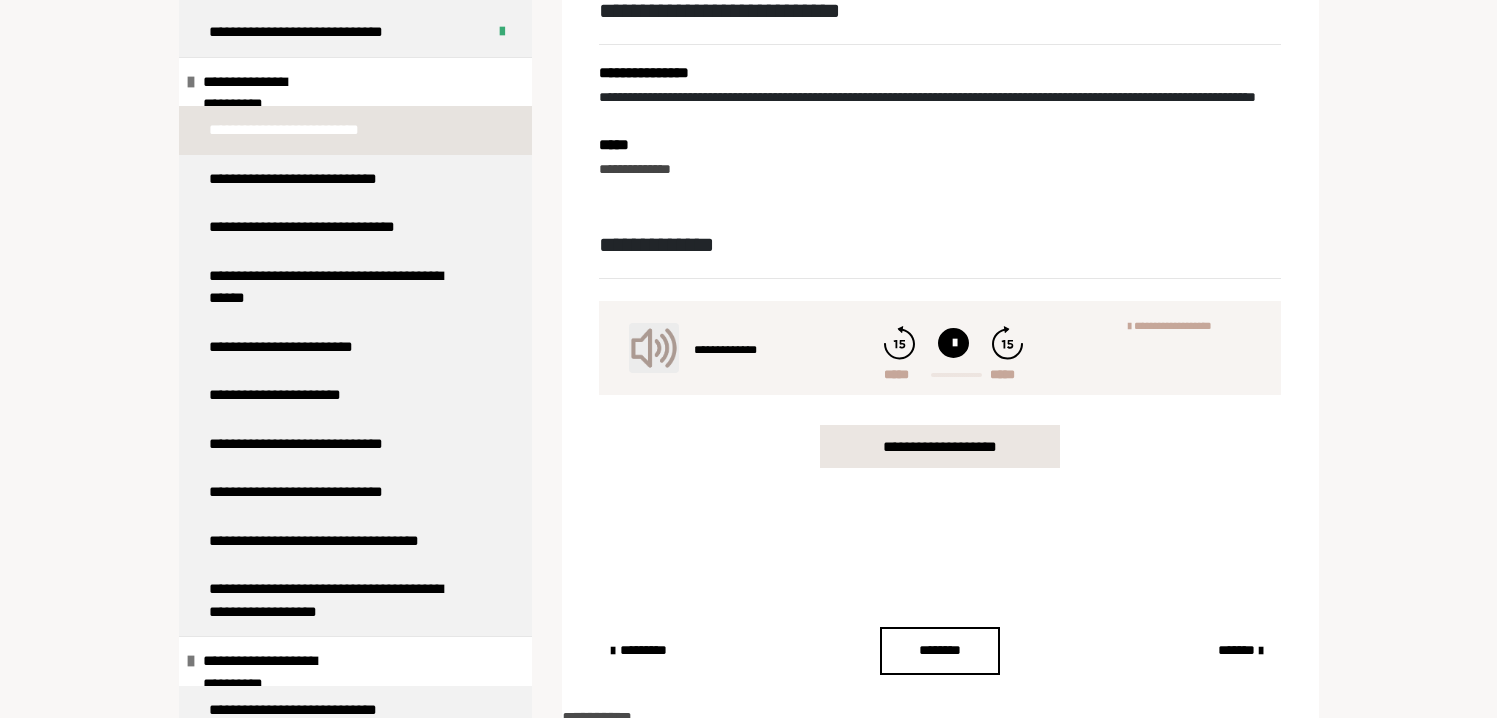 scroll, scrollTop: 255, scrollLeft: 0, axis: vertical 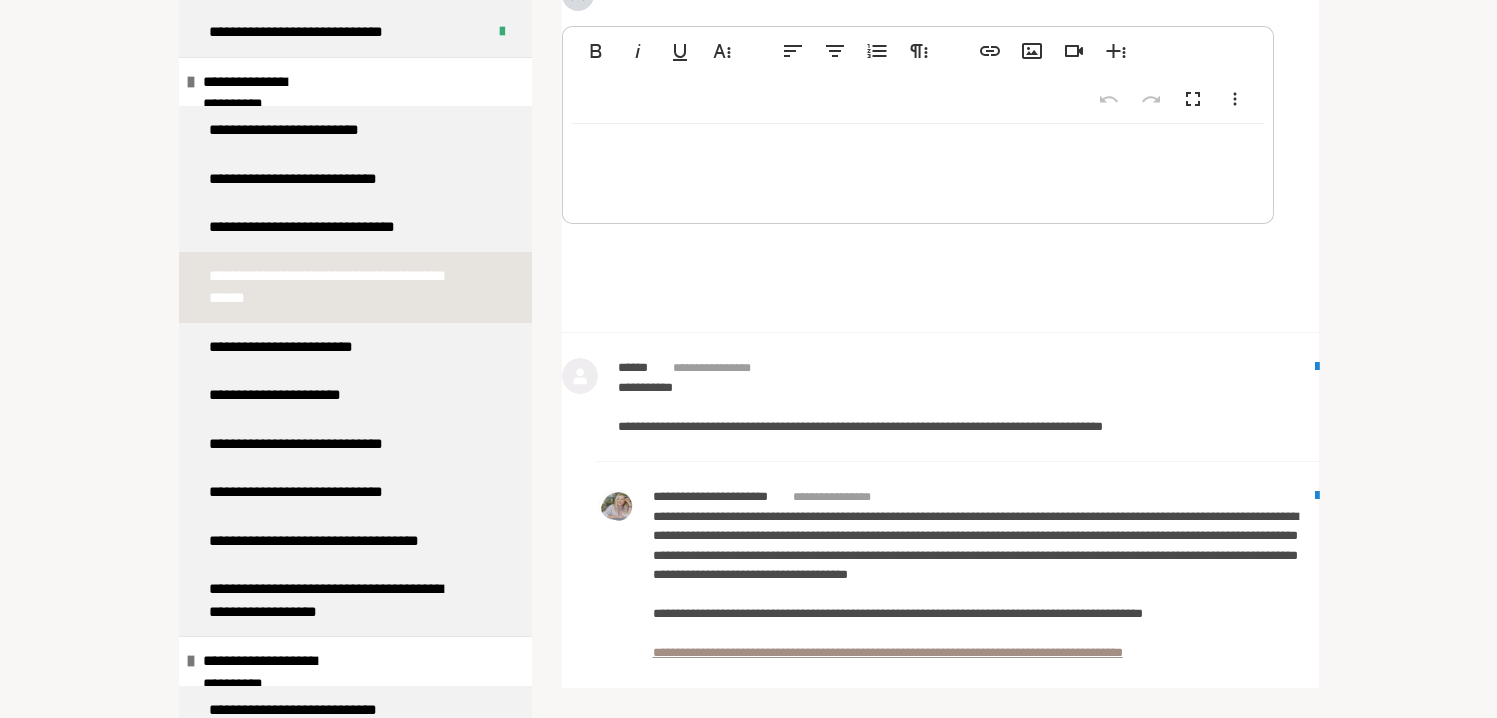 click on "**********" at bounding box center [748, -479] 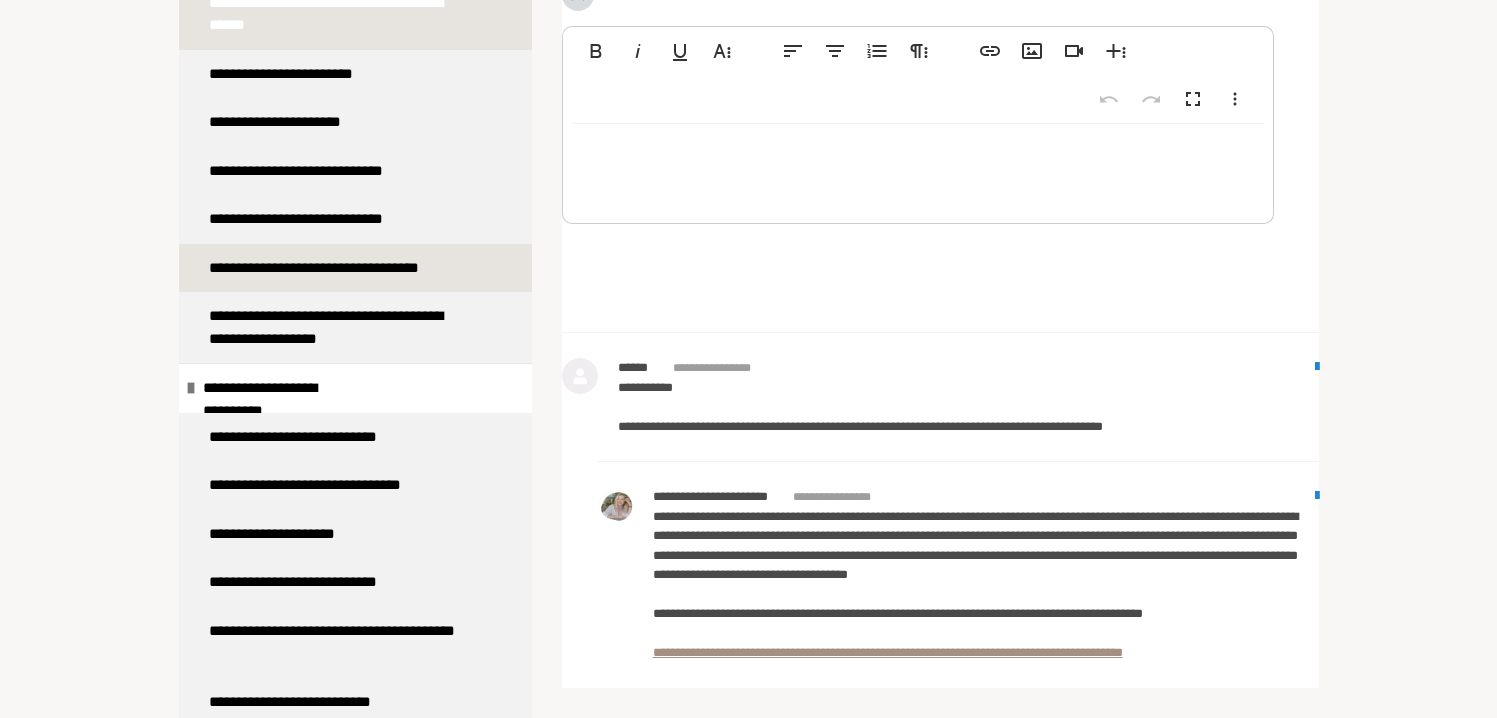 scroll, scrollTop: 1685, scrollLeft: 0, axis: vertical 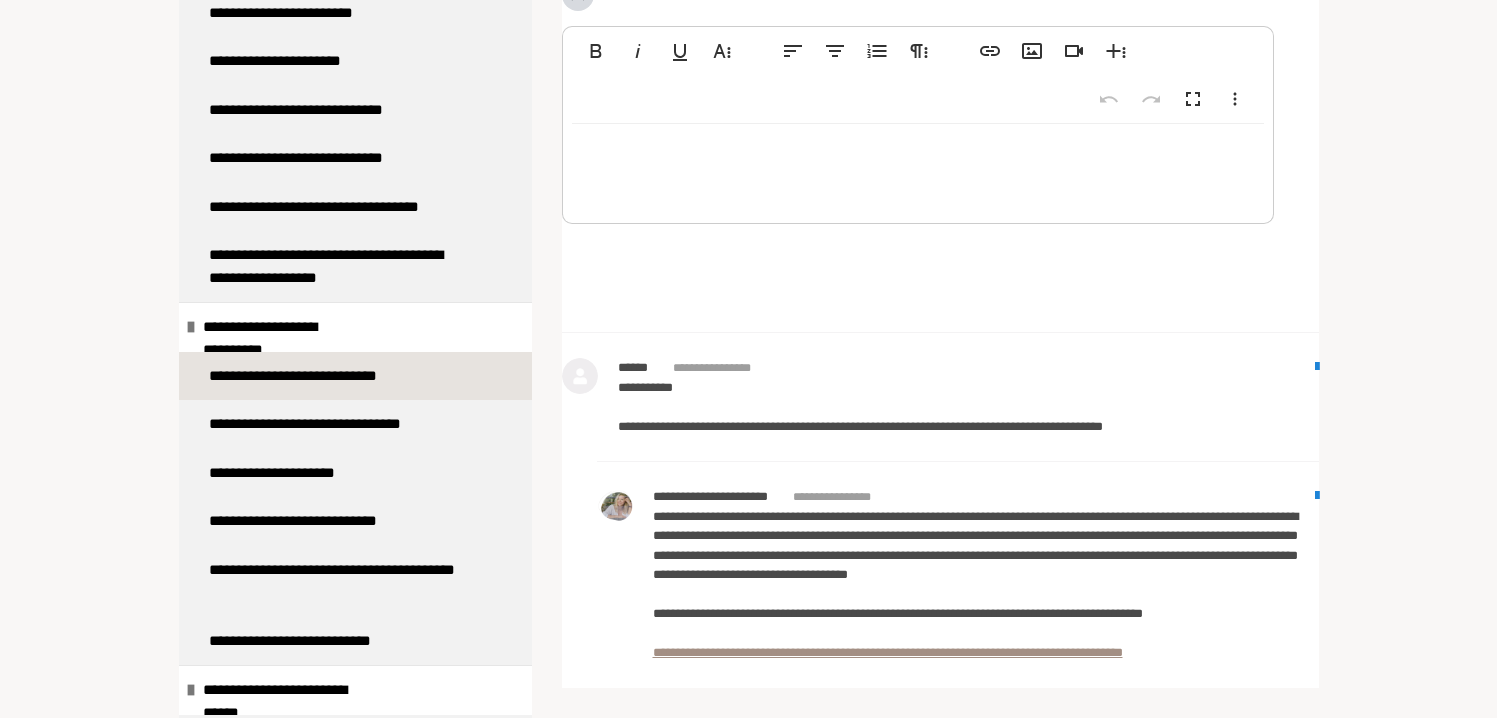 click on "**********" at bounding box center [300, 376] 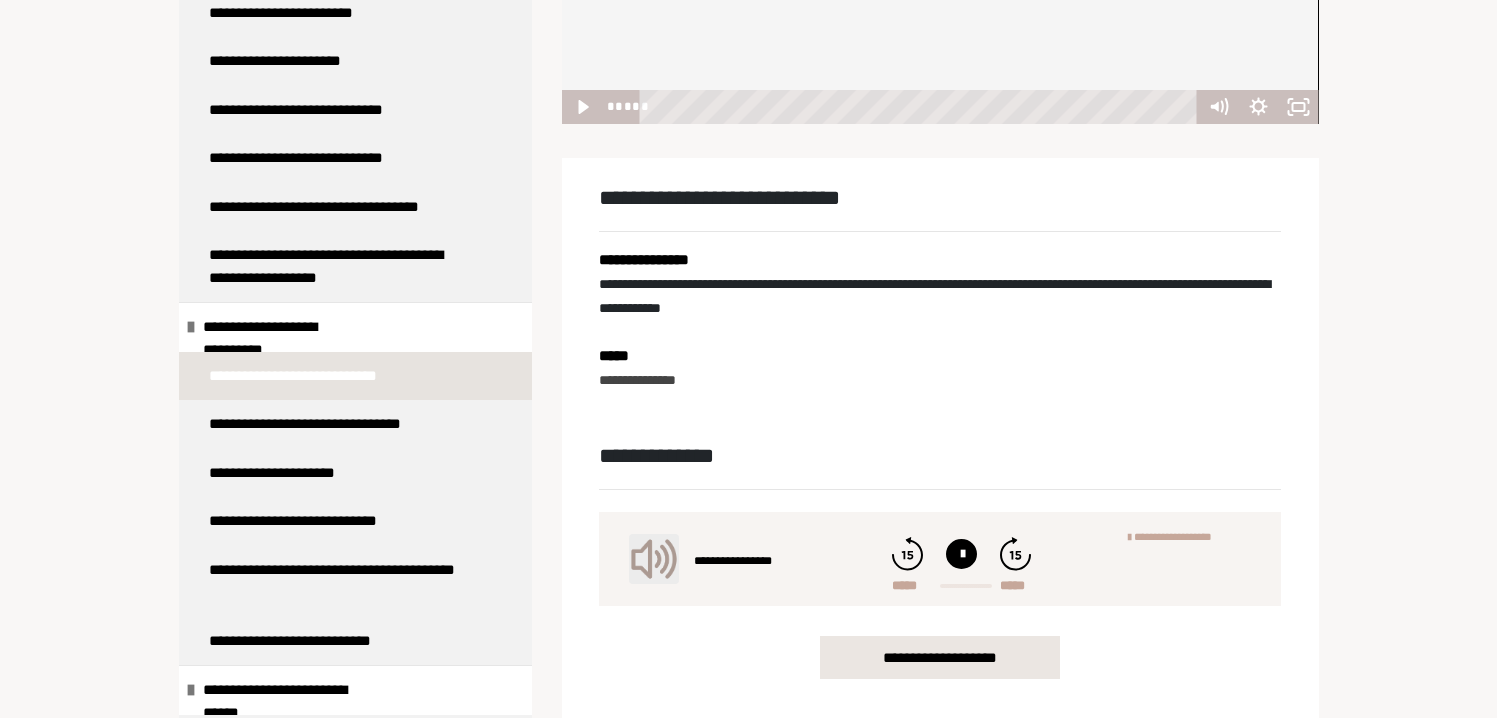 scroll, scrollTop: 649, scrollLeft: 0, axis: vertical 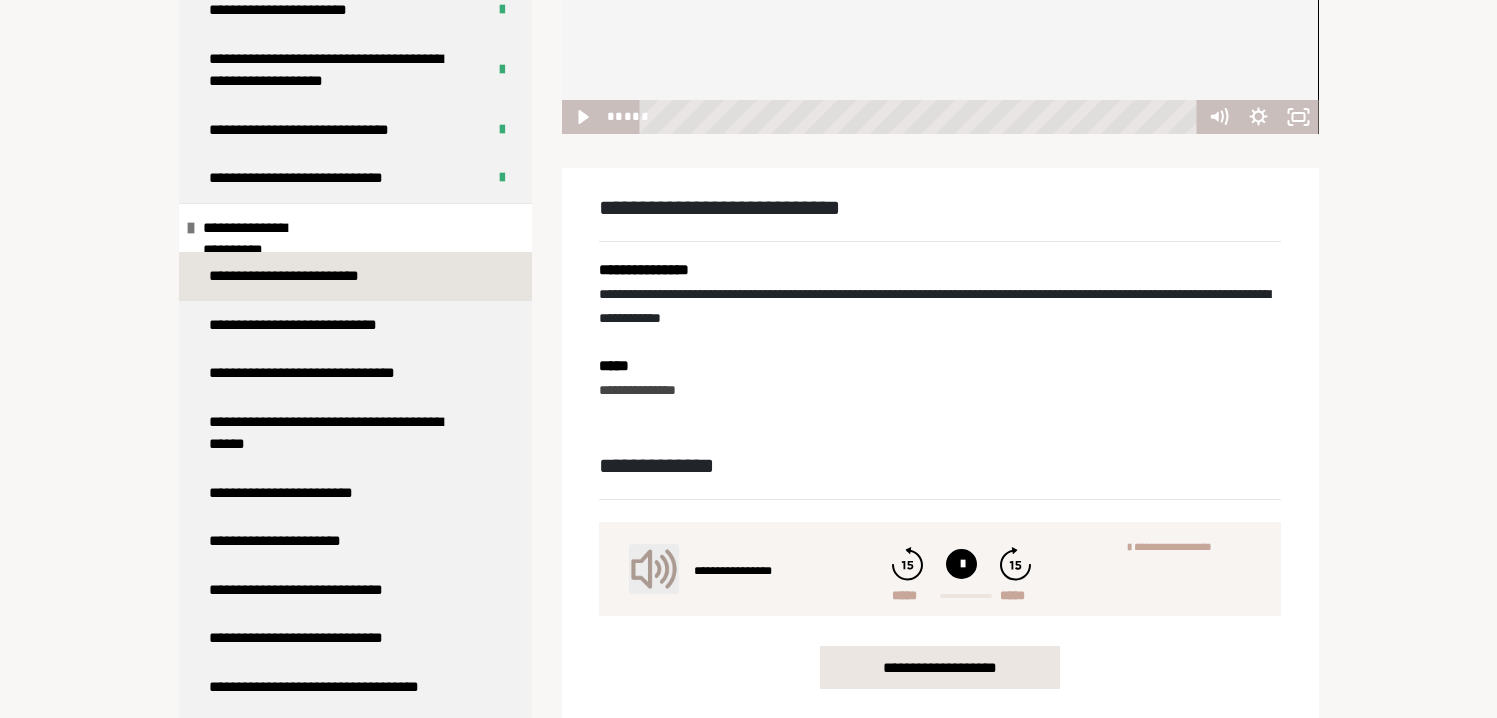 click on "**********" at bounding box center [290, 276] 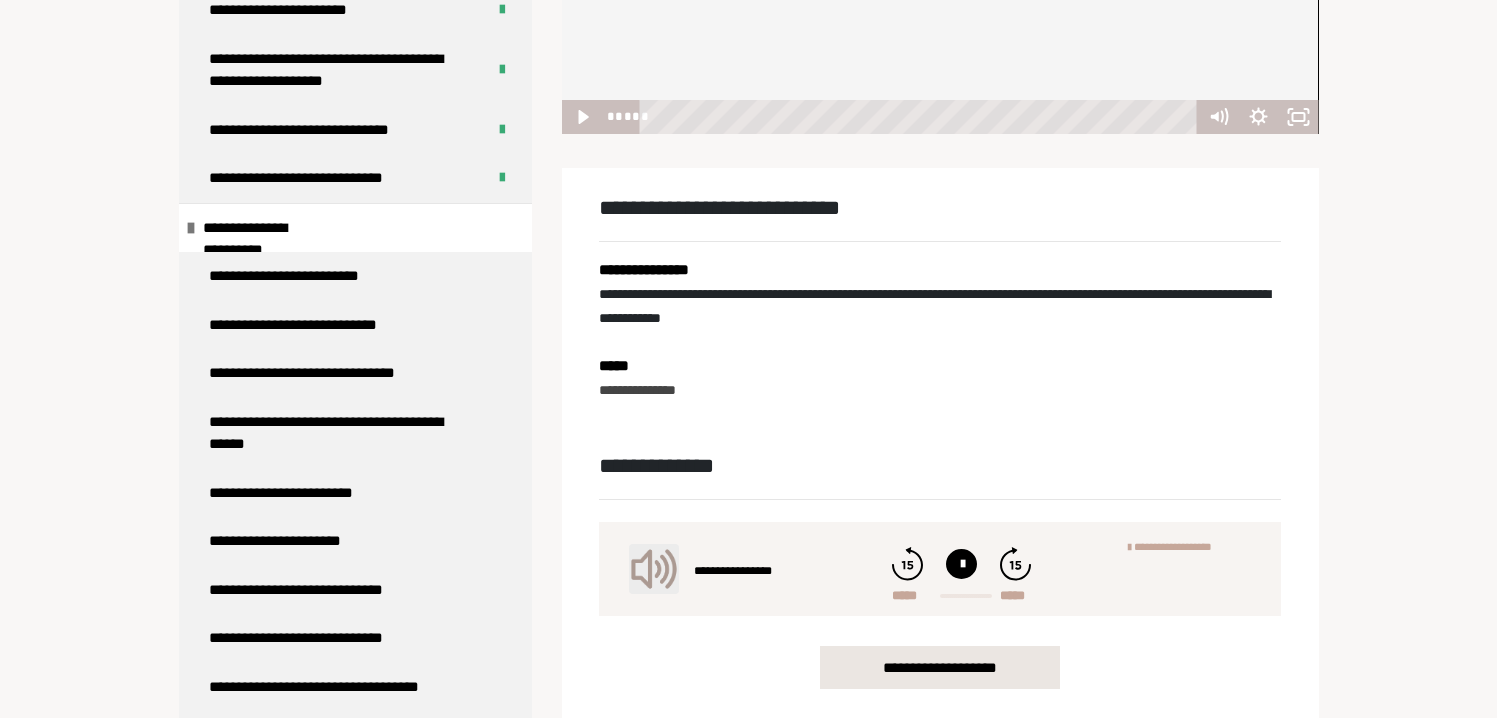 scroll, scrollTop: 255, scrollLeft: 0, axis: vertical 